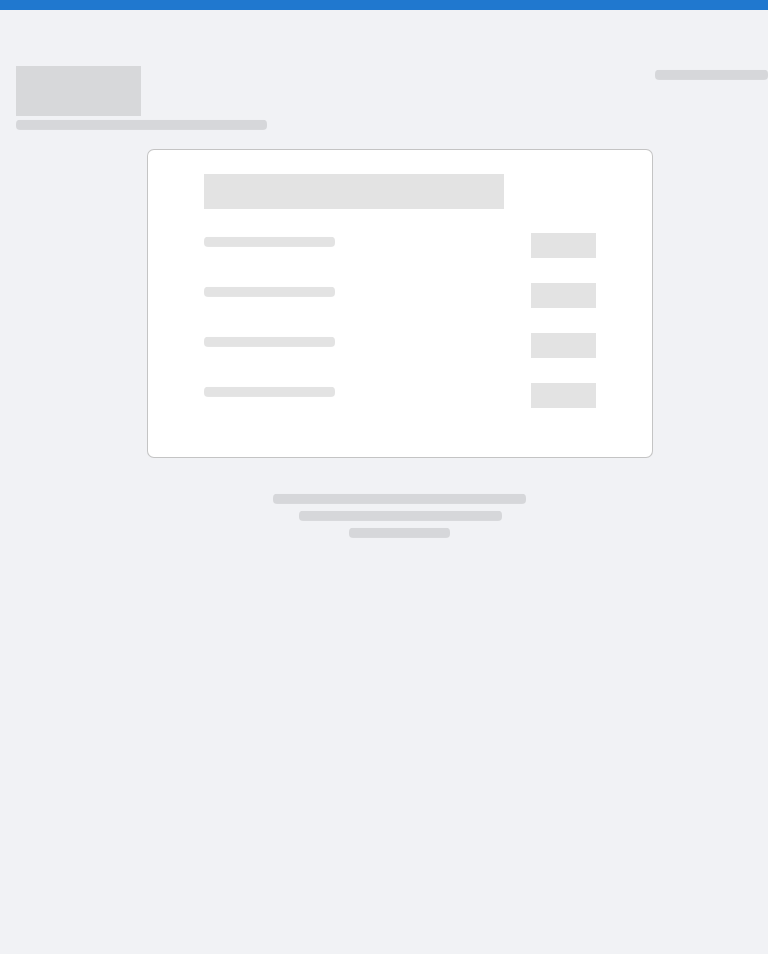 scroll, scrollTop: 0, scrollLeft: 0, axis: both 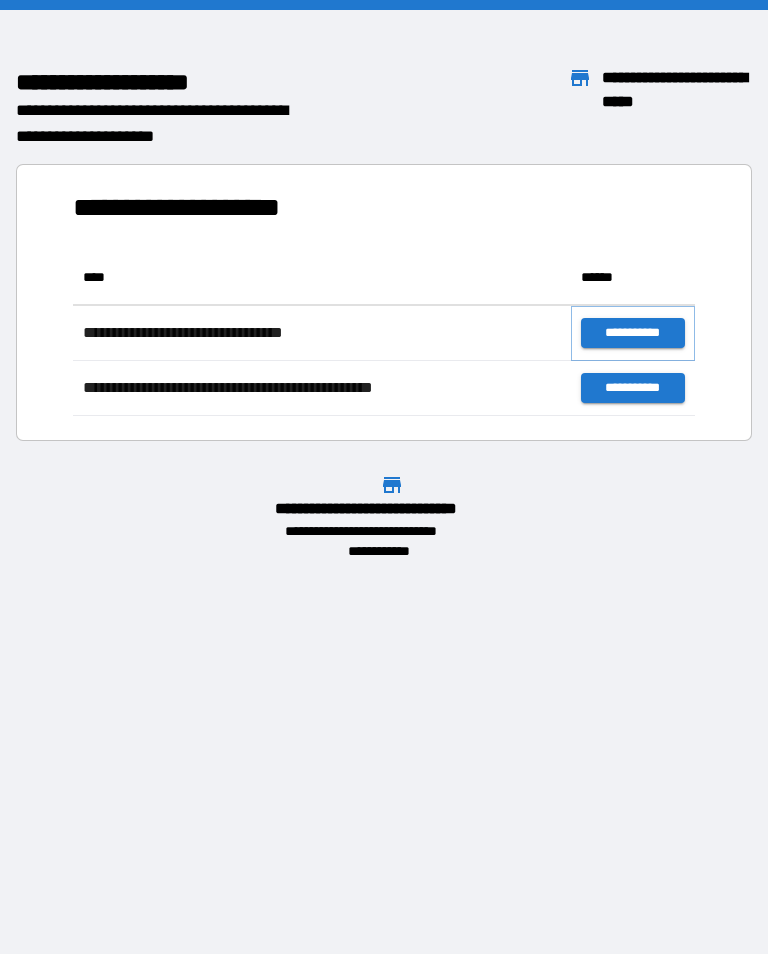 click on "**********" at bounding box center (633, 333) 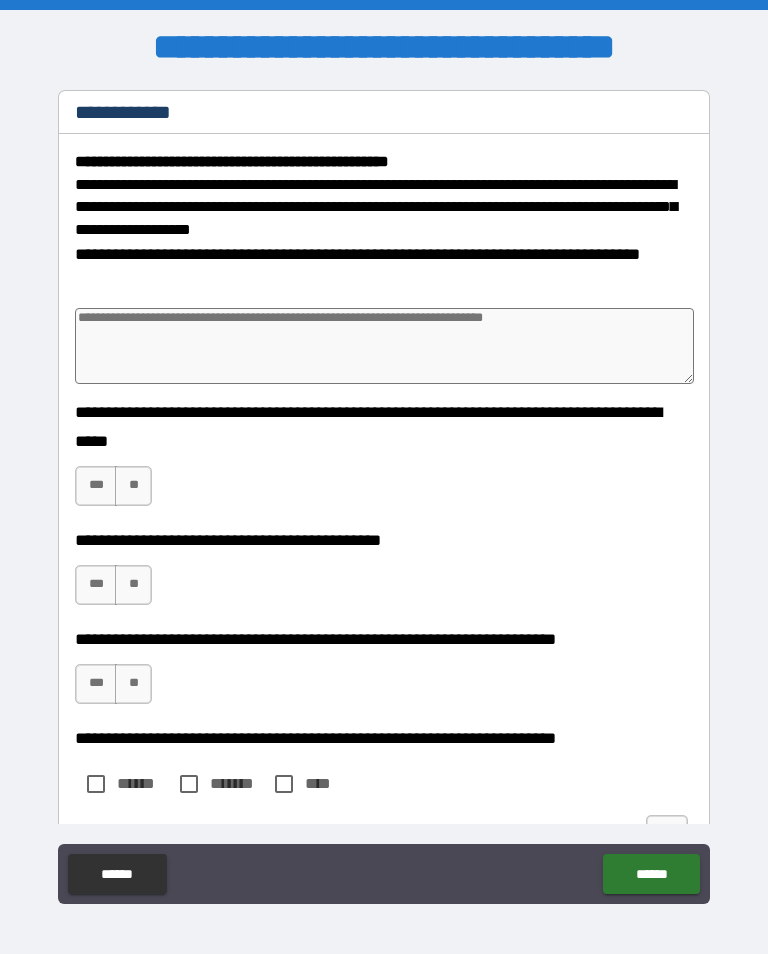 type on "*" 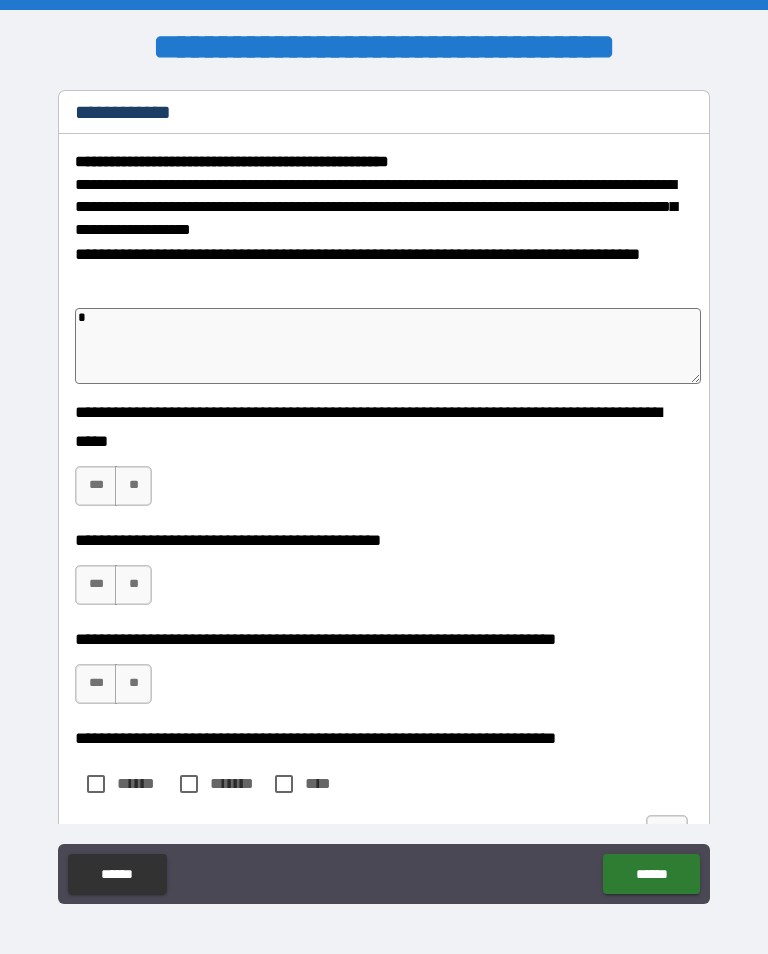 type on "*" 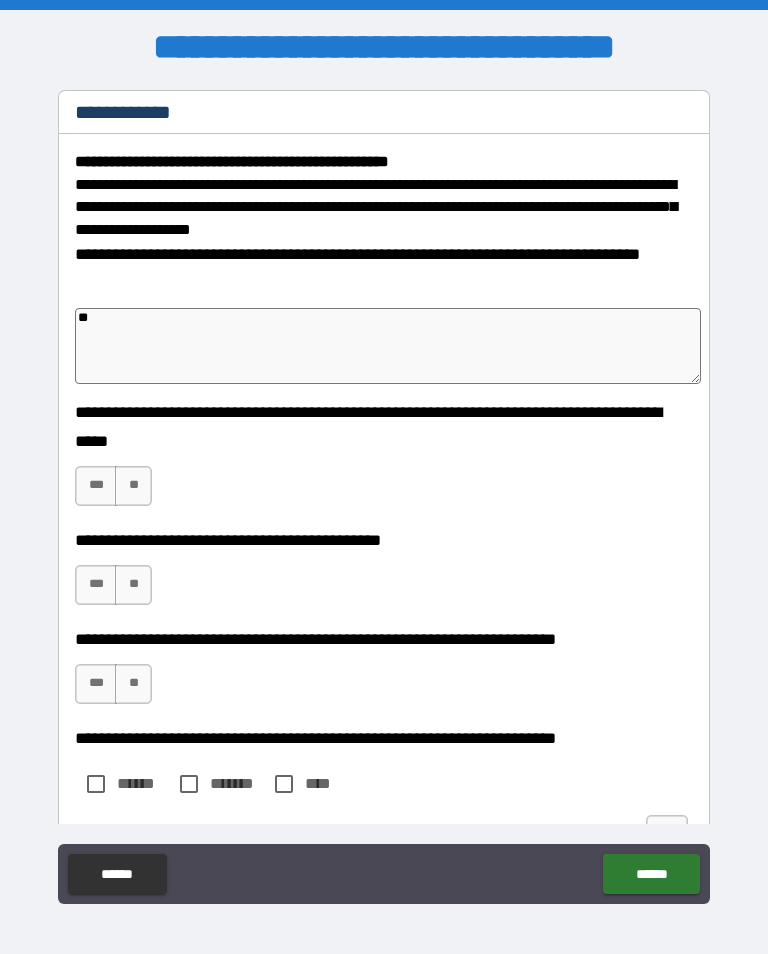type on "*" 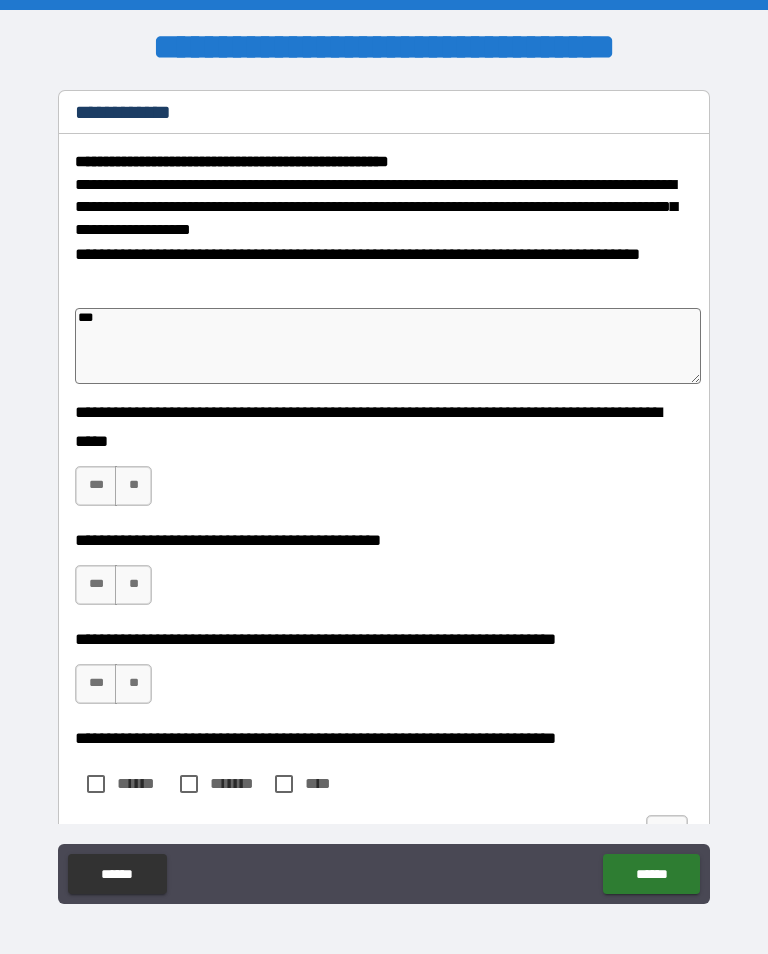 type on "*" 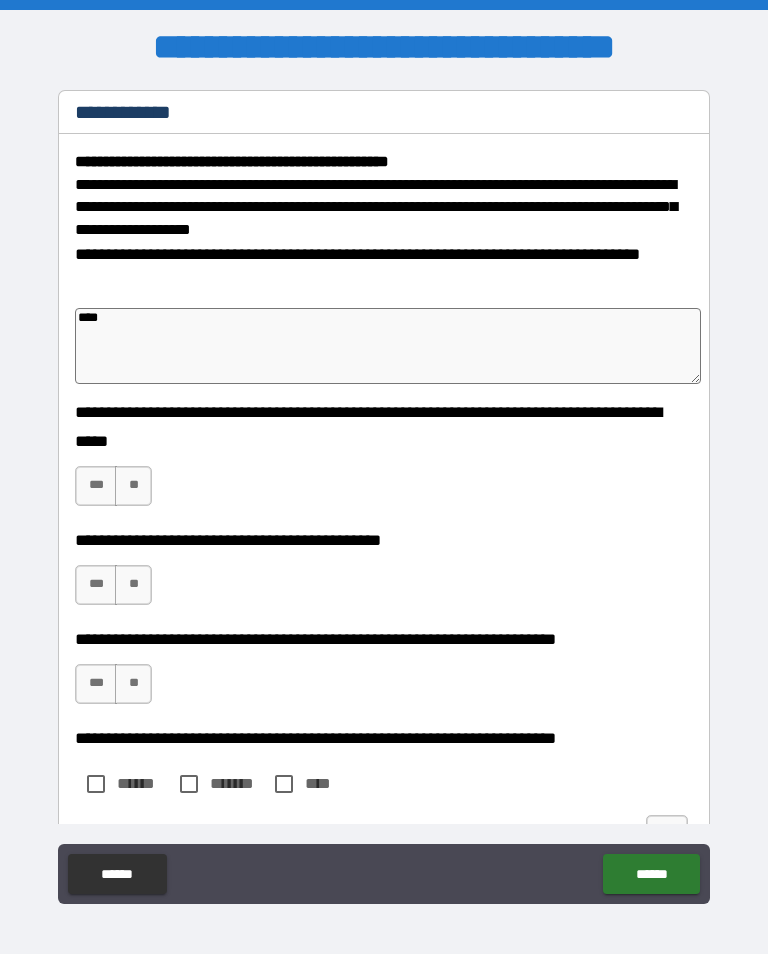 type on "*" 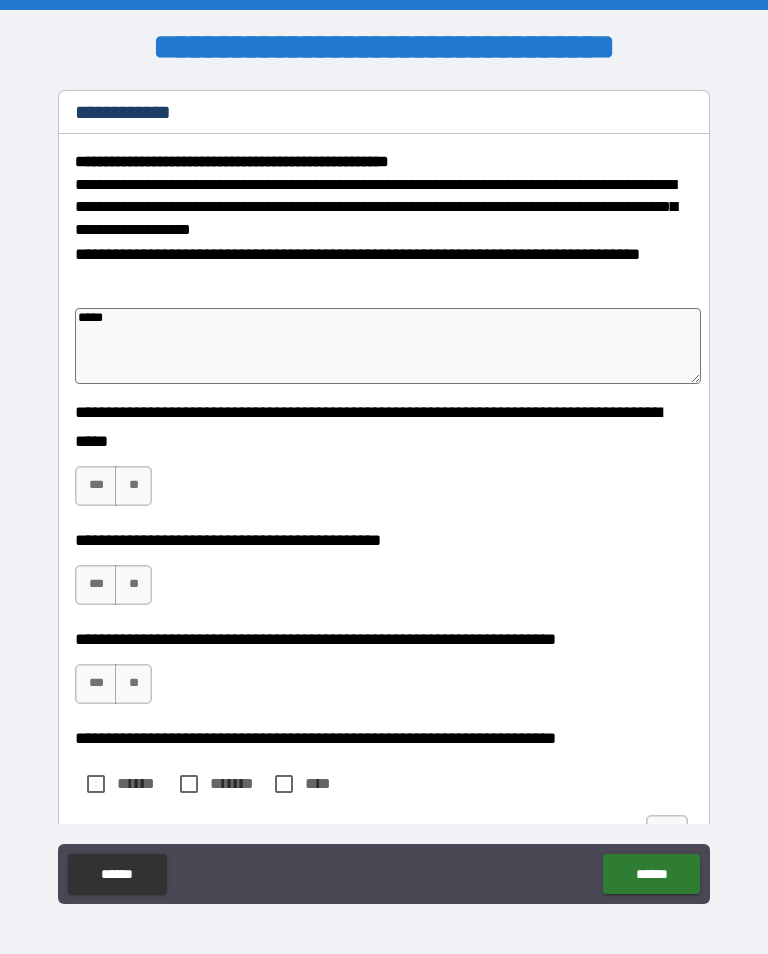 type on "*" 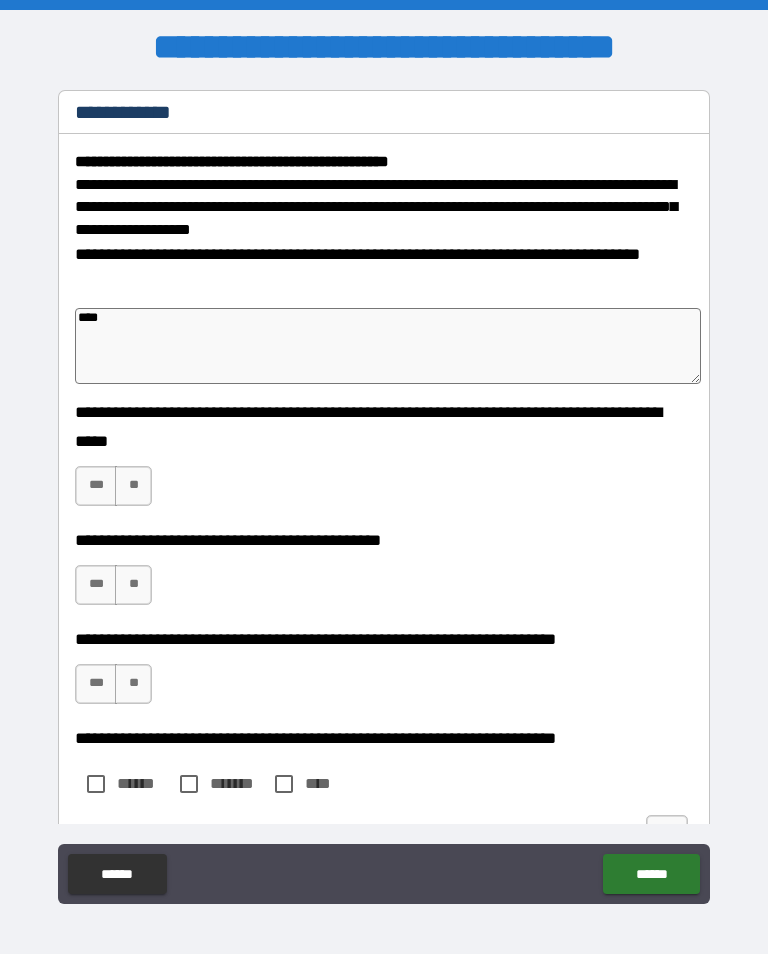 type on "*" 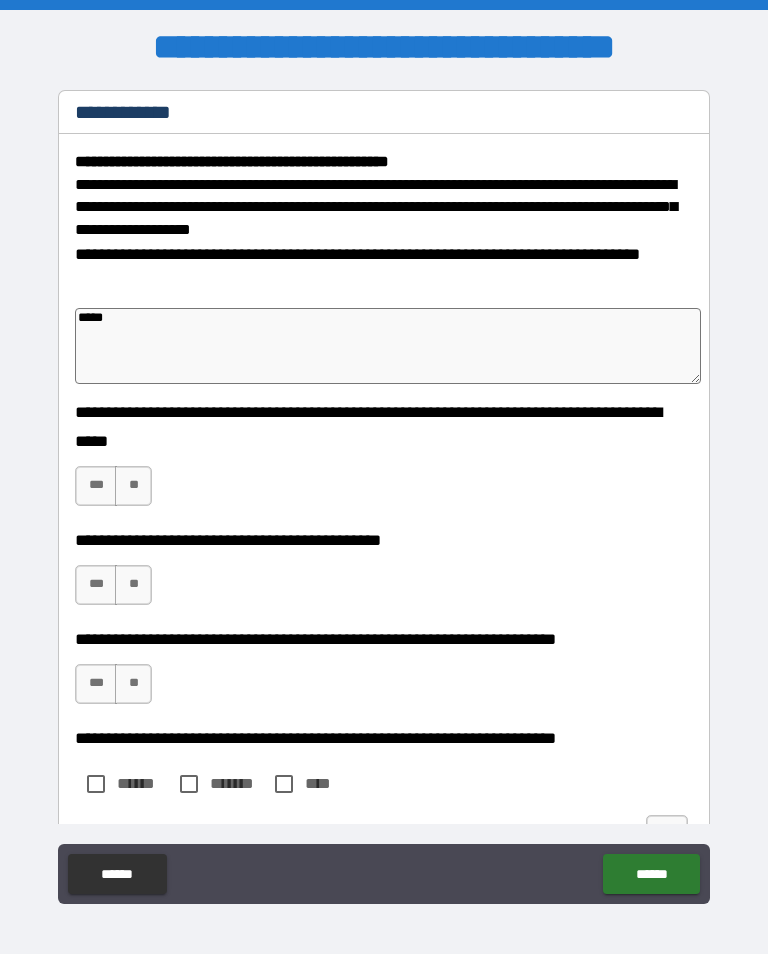 type on "*" 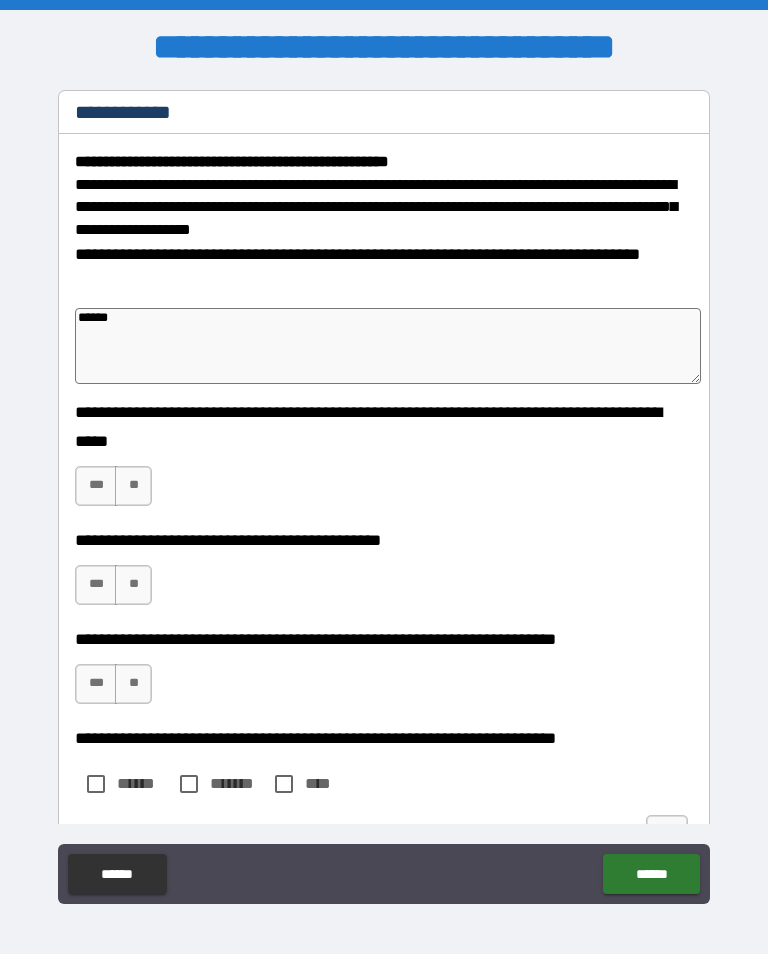 type on "*" 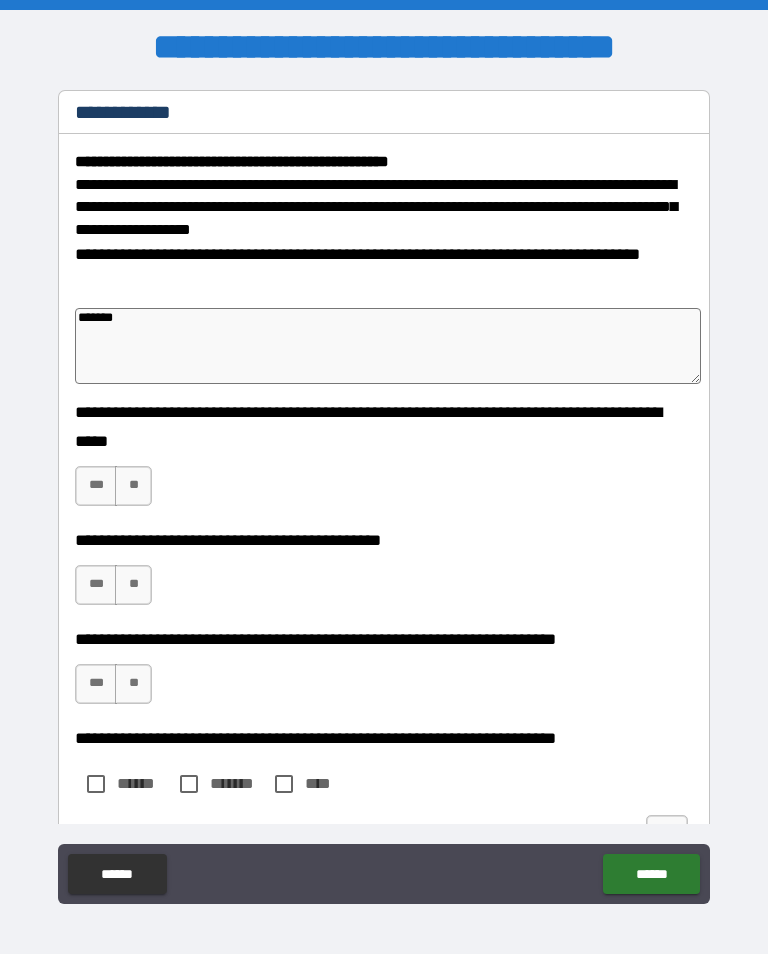 type on "*" 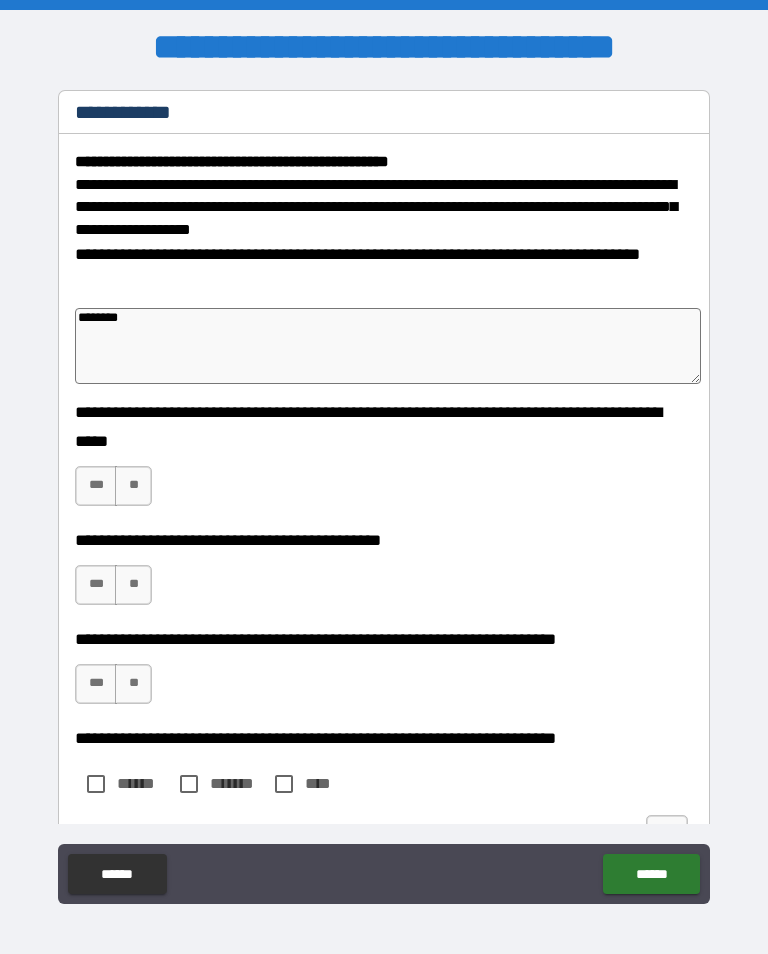 type on "*" 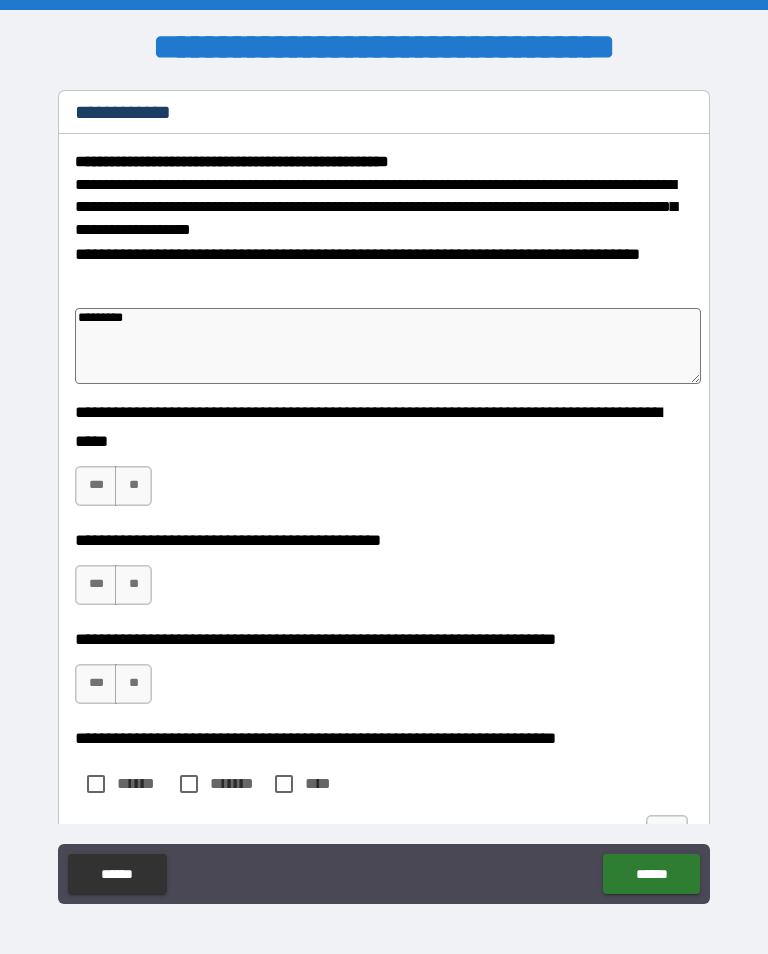 type on "*" 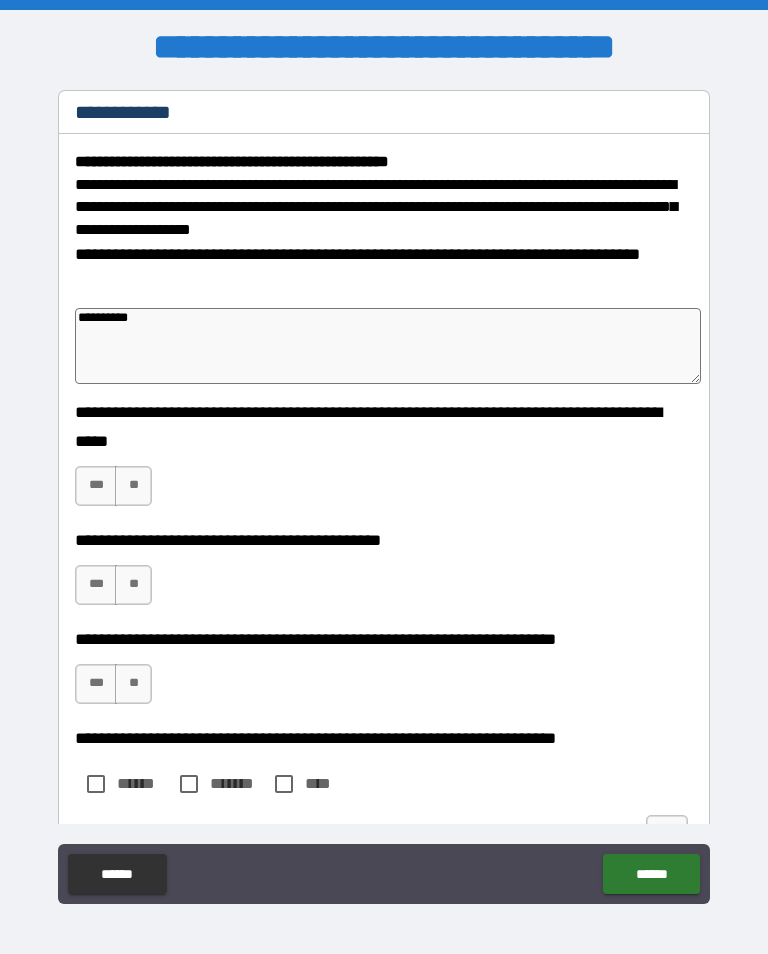 type on "*" 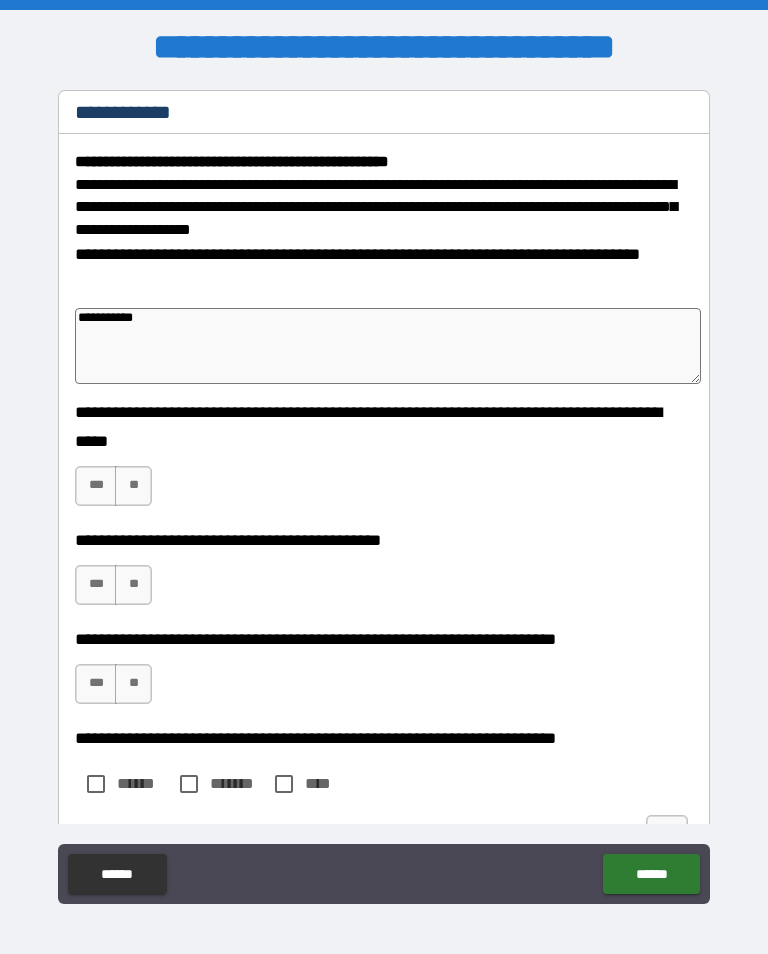 type on "*" 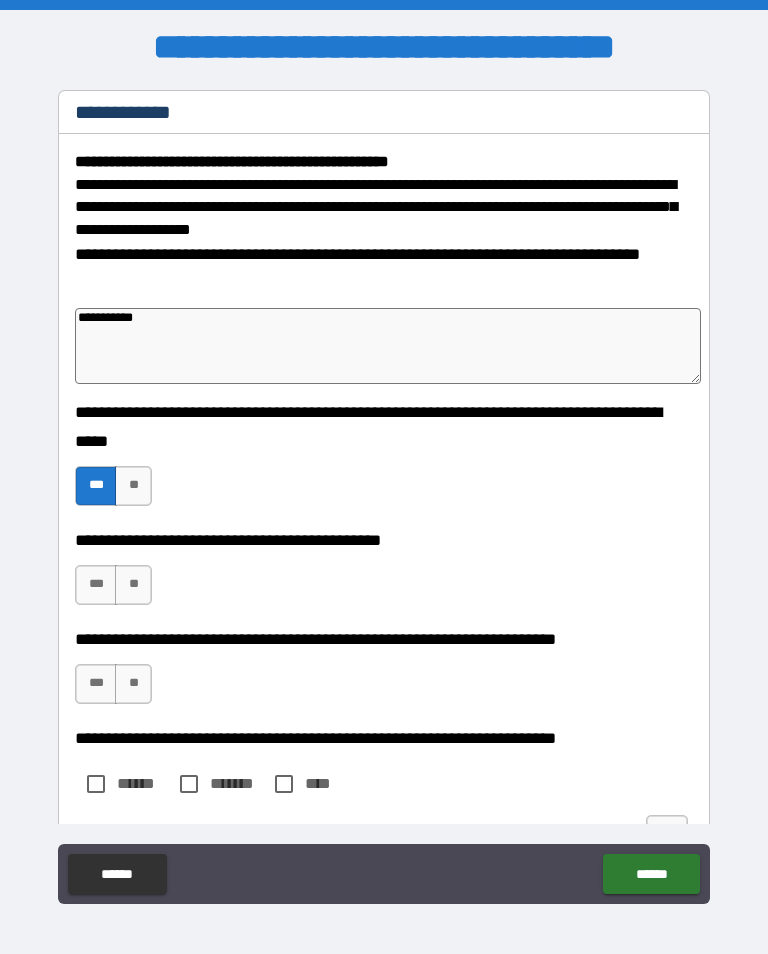 click on "***" at bounding box center (96, 585) 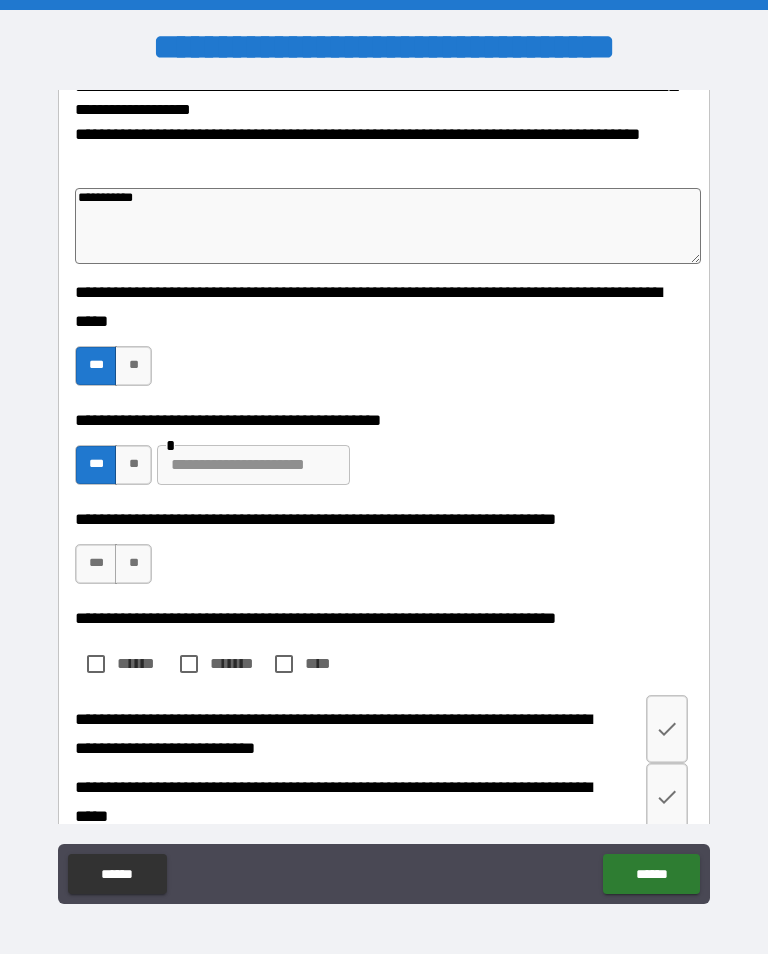 scroll, scrollTop: 130, scrollLeft: 0, axis: vertical 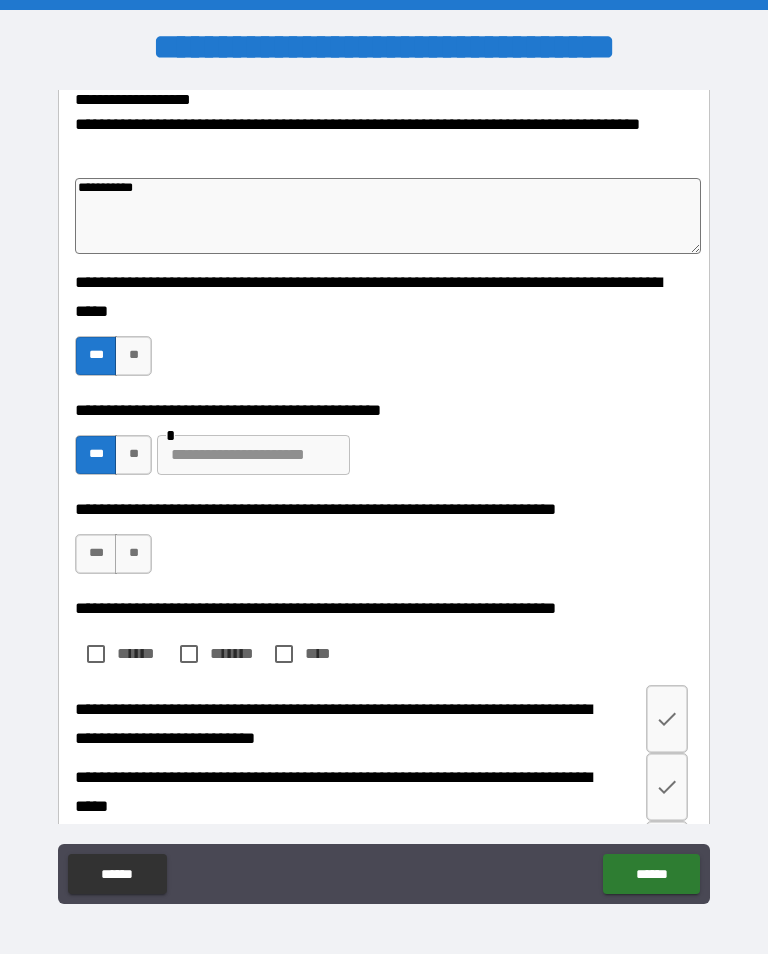 click on "**" at bounding box center (133, 554) 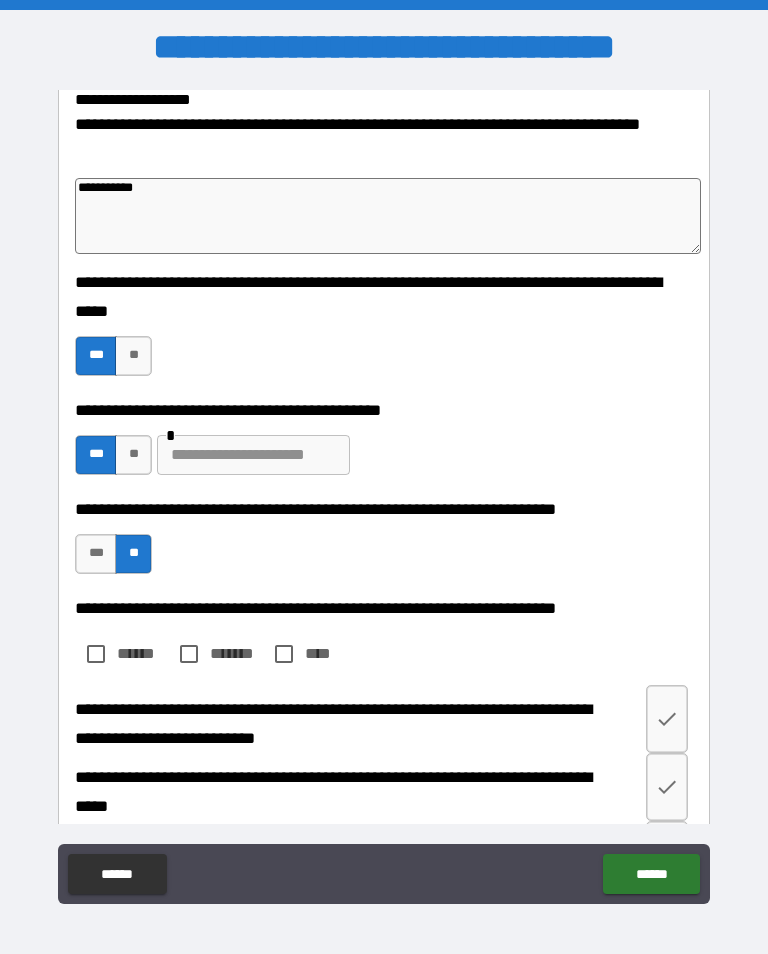 click on "***" at bounding box center [96, 554] 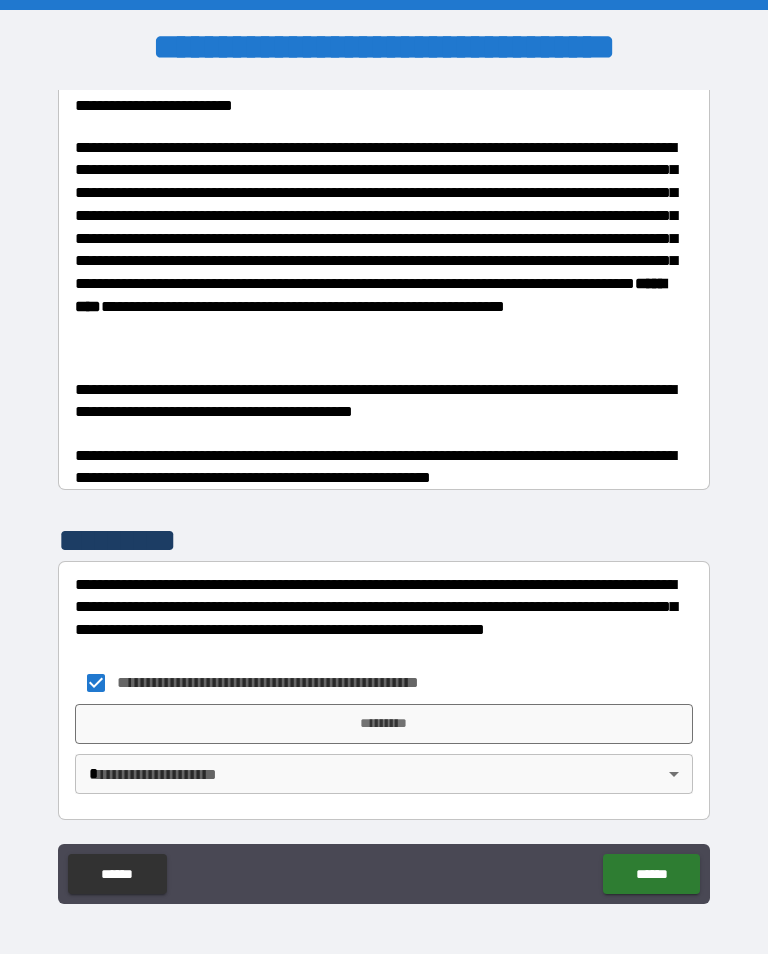 scroll, scrollTop: 1355, scrollLeft: 0, axis: vertical 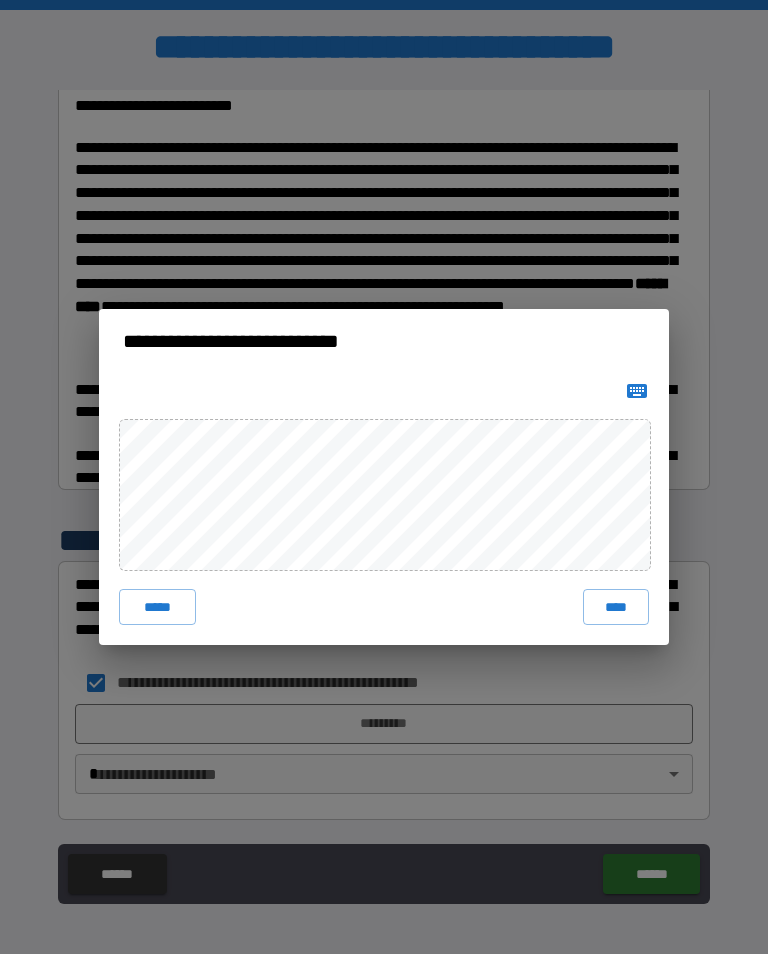 click on "****" at bounding box center [616, 607] 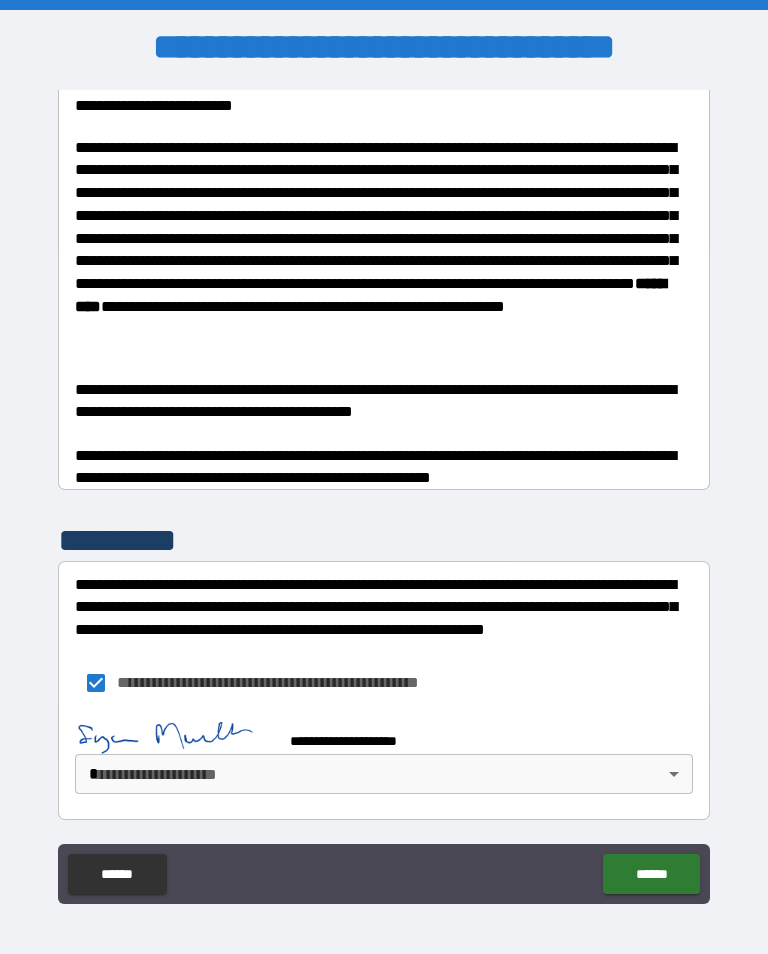 scroll, scrollTop: 1345, scrollLeft: 0, axis: vertical 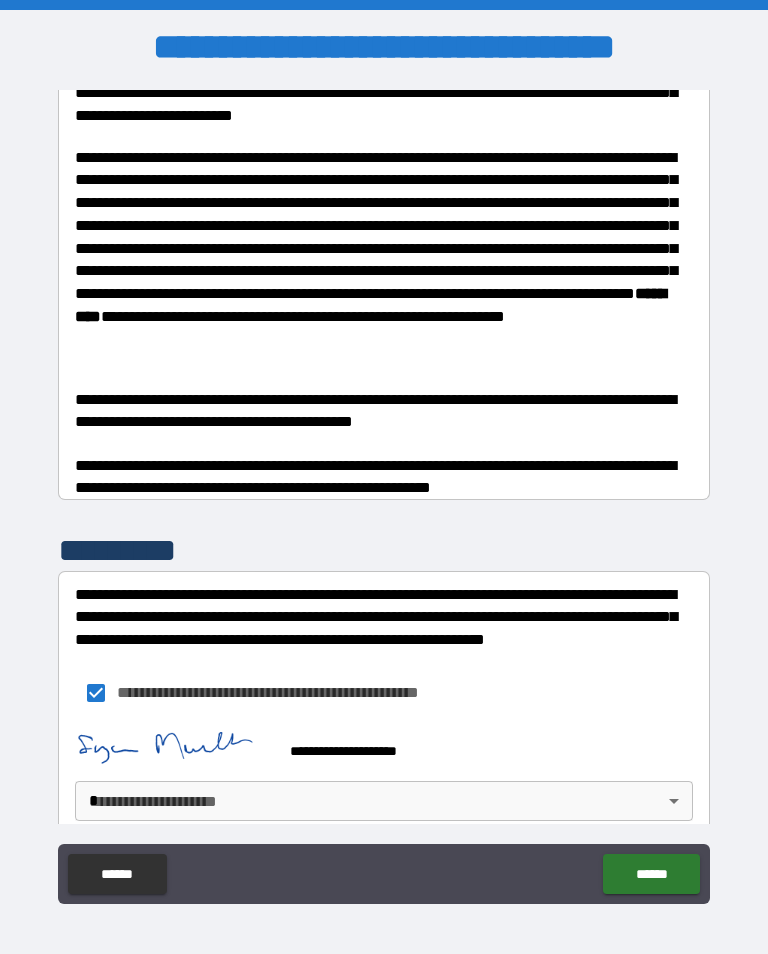 click on "******" at bounding box center [651, 874] 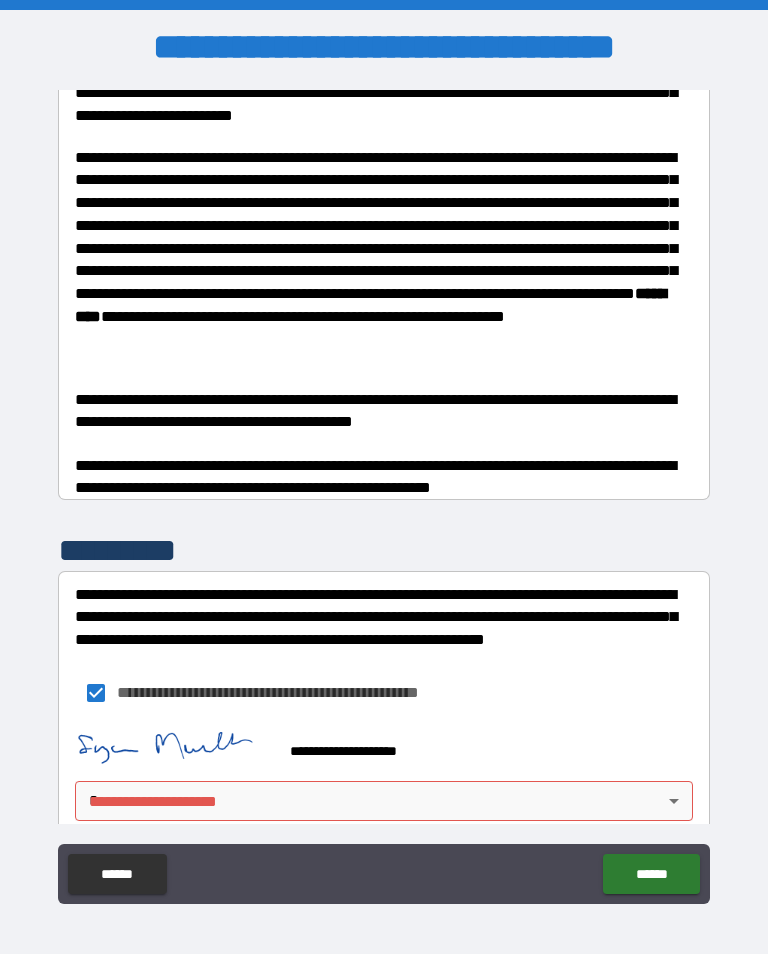 click on "******" at bounding box center [651, 874] 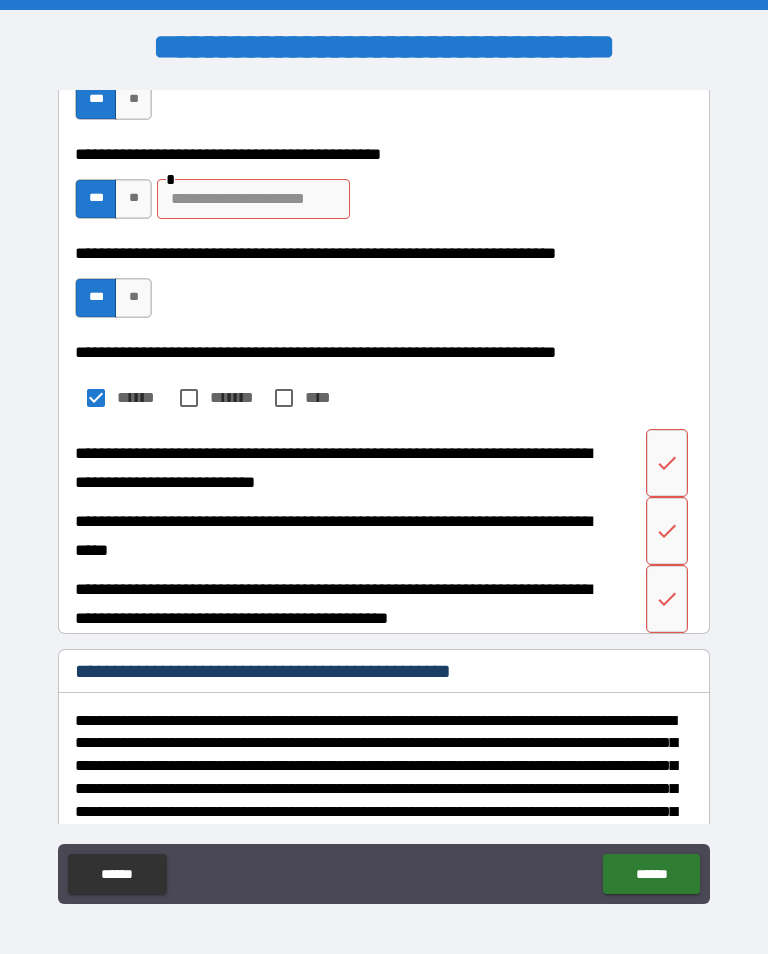 scroll, scrollTop: 374, scrollLeft: 0, axis: vertical 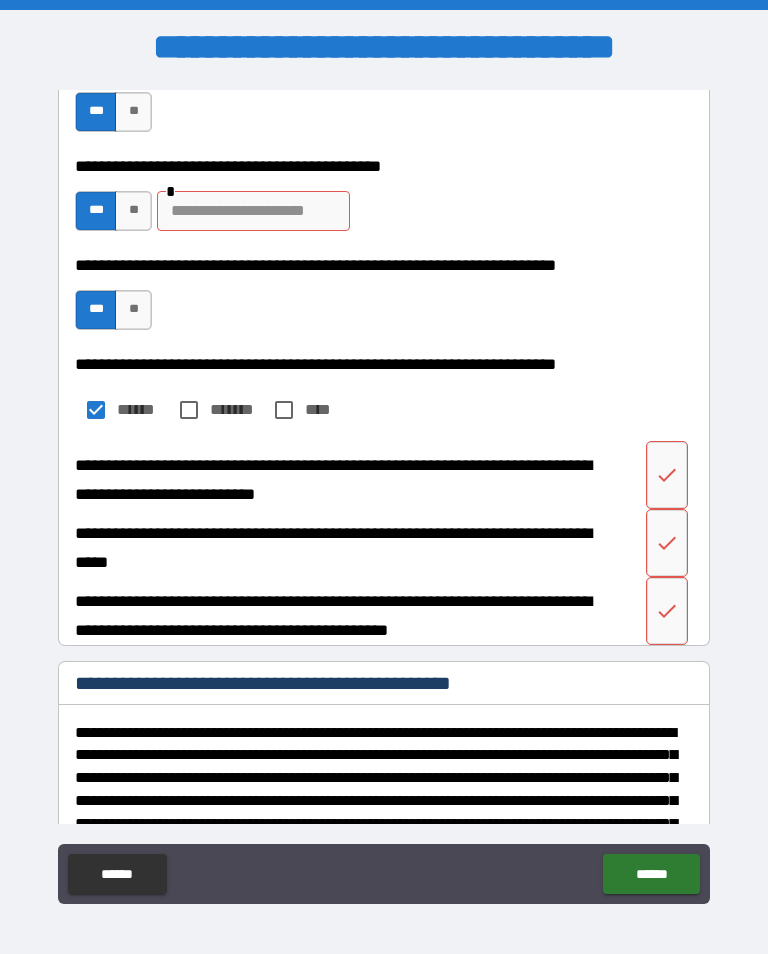 click 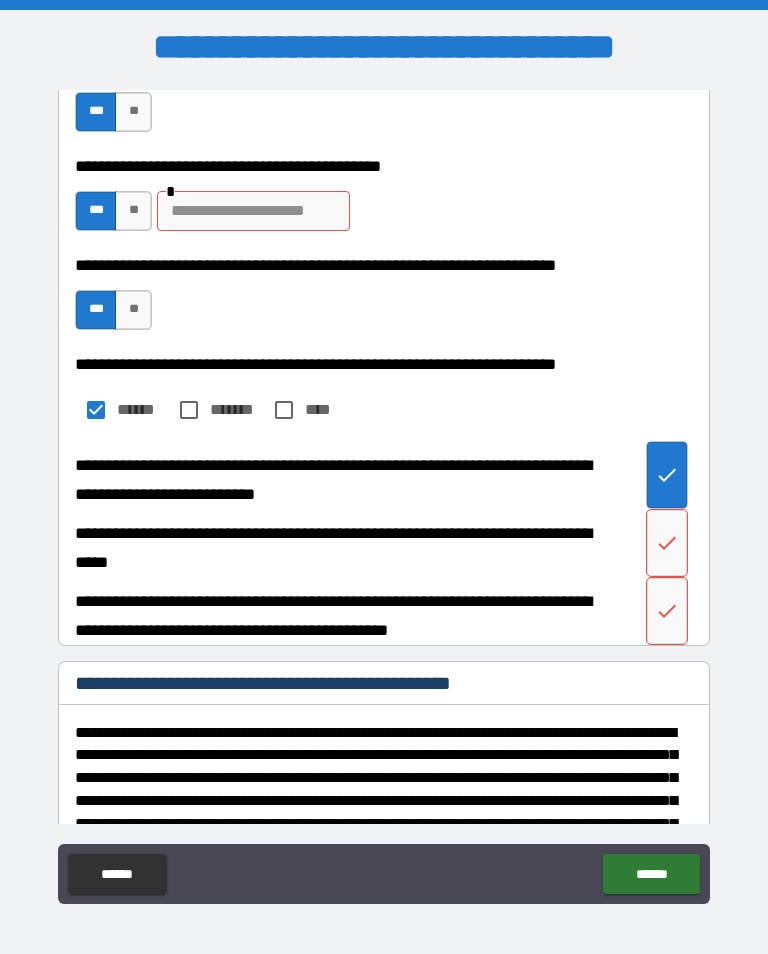 click at bounding box center (667, 543) 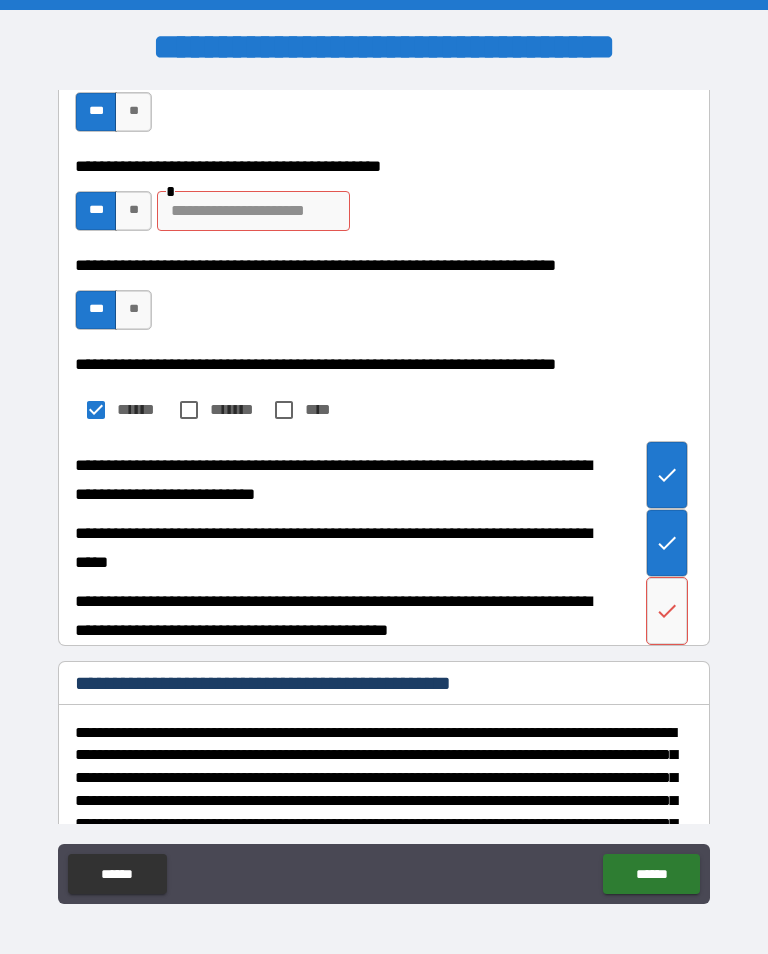 click at bounding box center [667, 611] 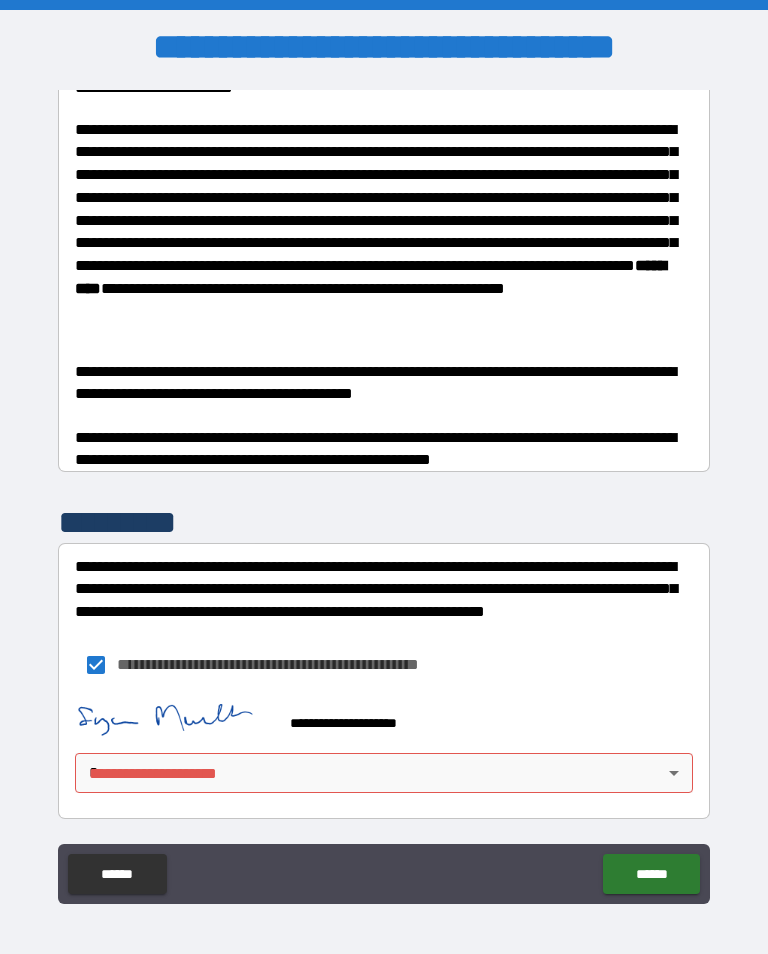 click on "******" at bounding box center [651, 874] 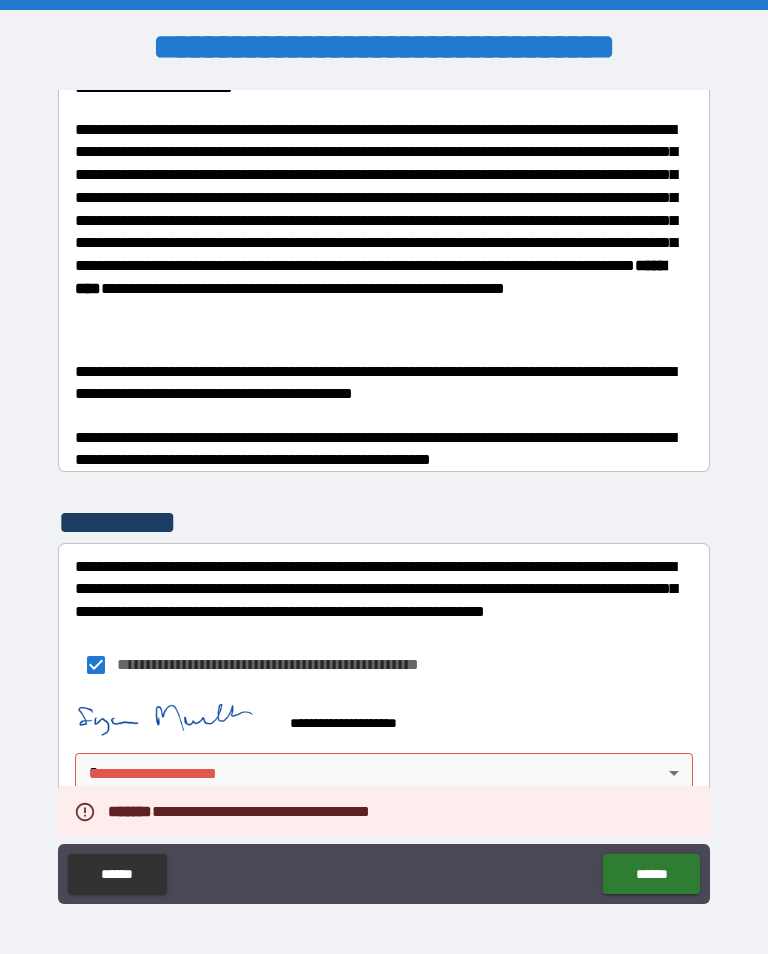 scroll, scrollTop: 1372, scrollLeft: 0, axis: vertical 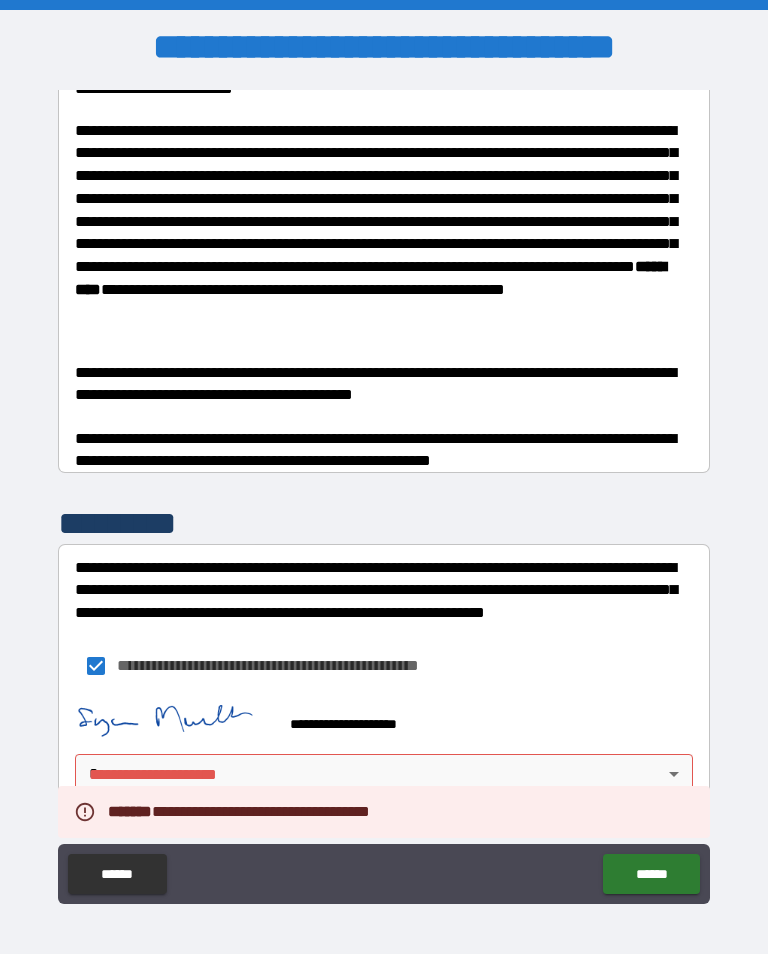 type on "*" 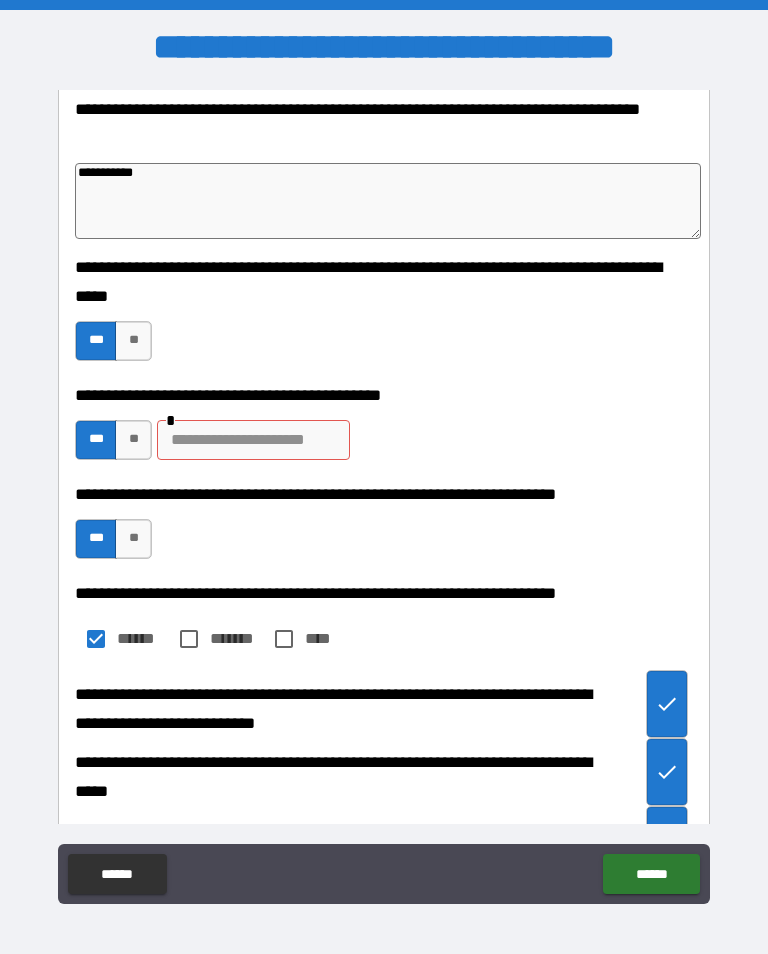 scroll, scrollTop: 146, scrollLeft: 0, axis: vertical 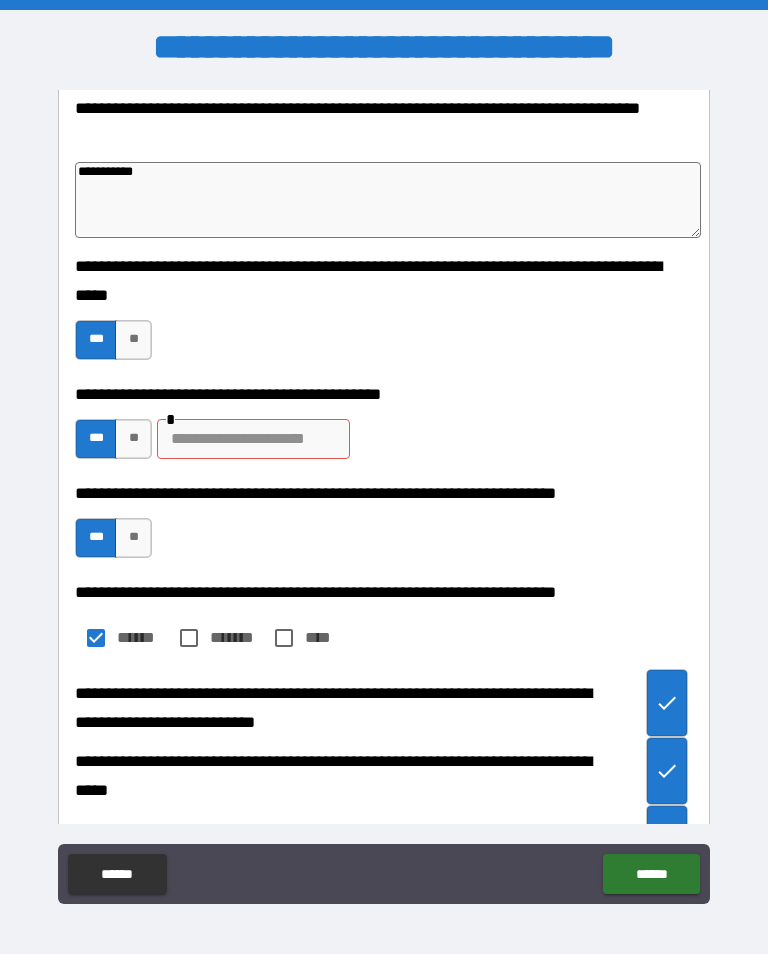 click at bounding box center (253, 439) 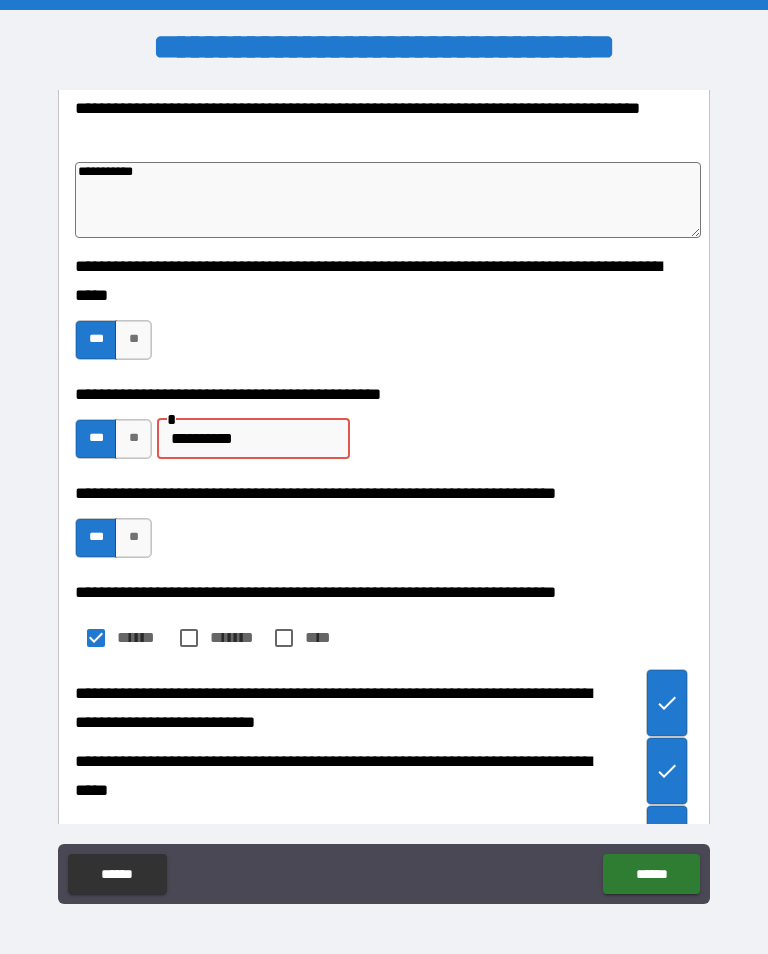 click on "**********" at bounding box center (253, 439) 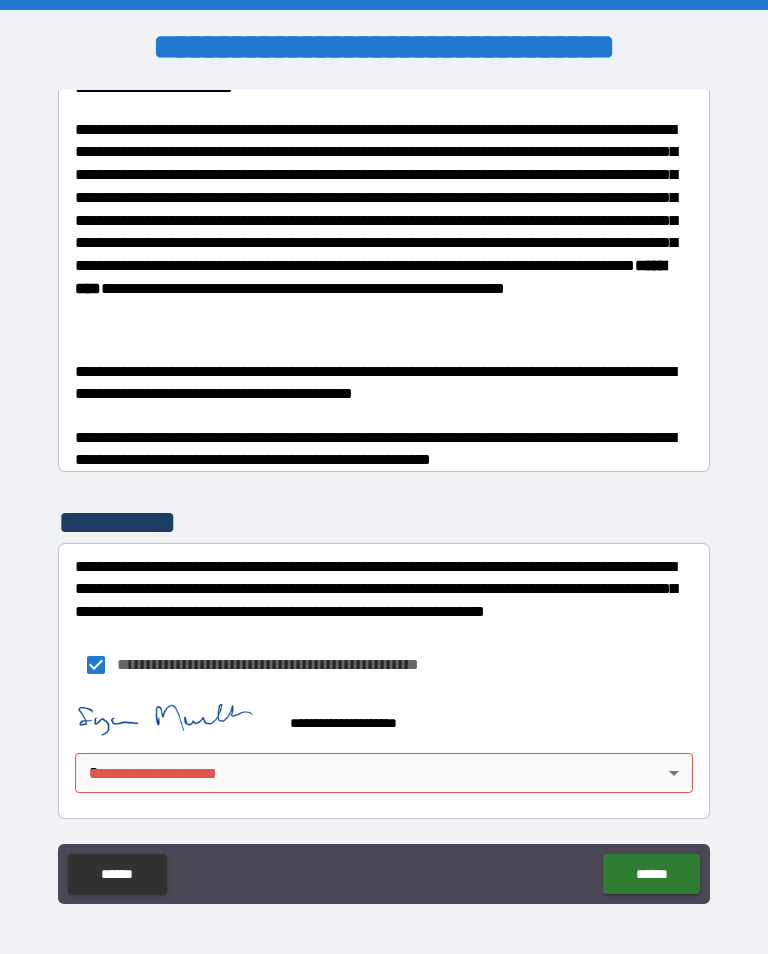 scroll, scrollTop: 1372, scrollLeft: 0, axis: vertical 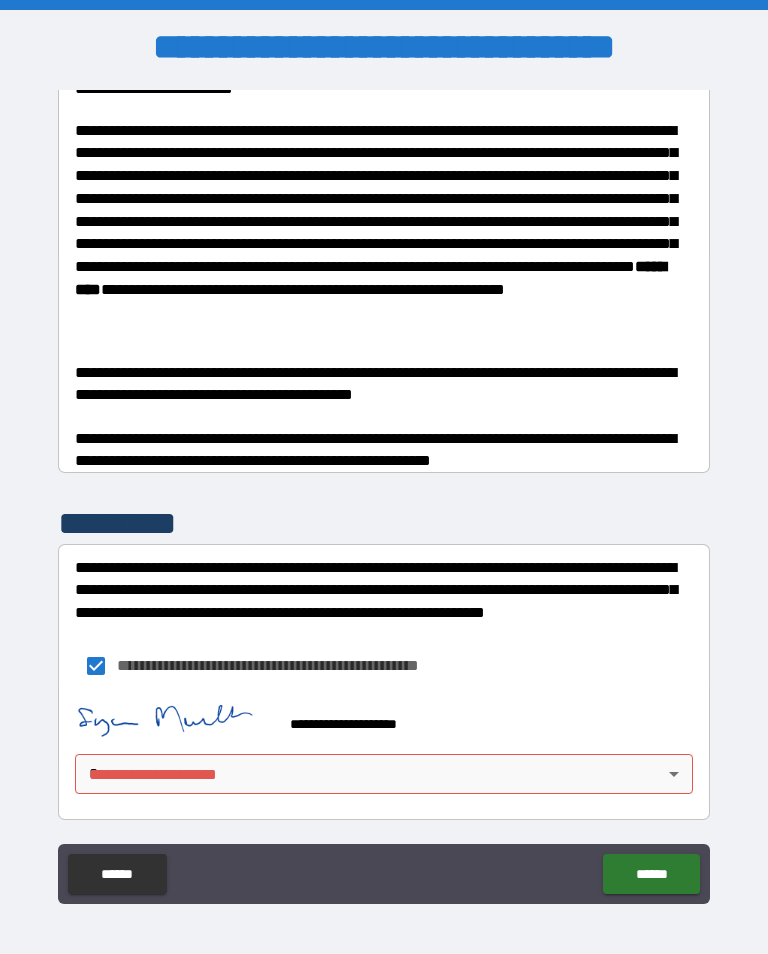 type on "**********" 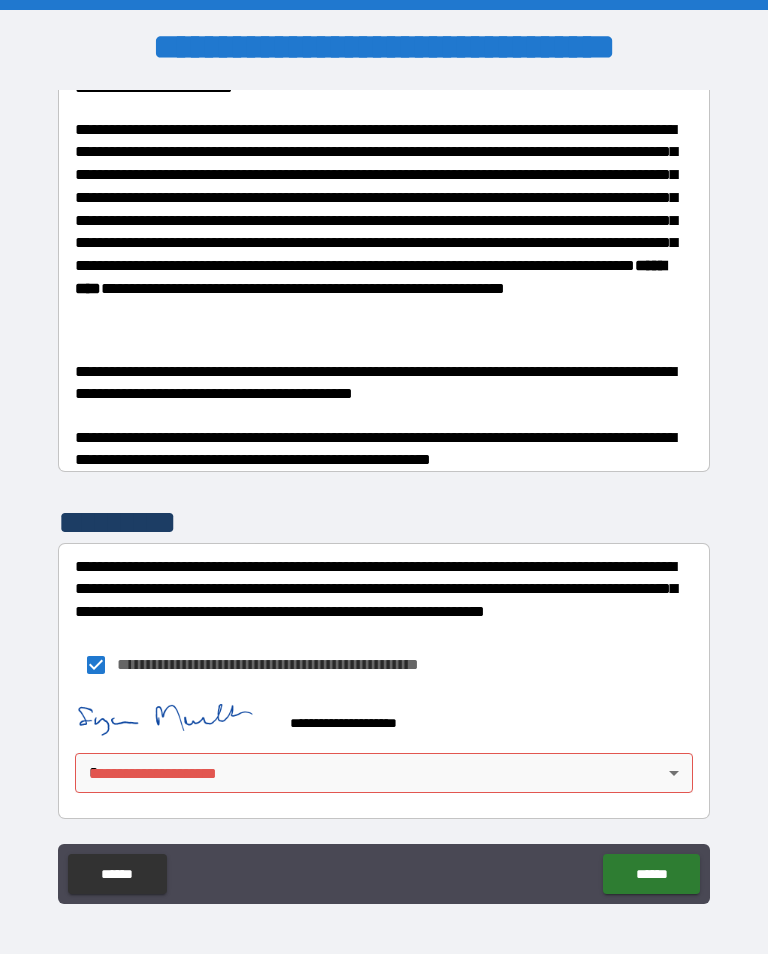 scroll, scrollTop: 1372, scrollLeft: 0, axis: vertical 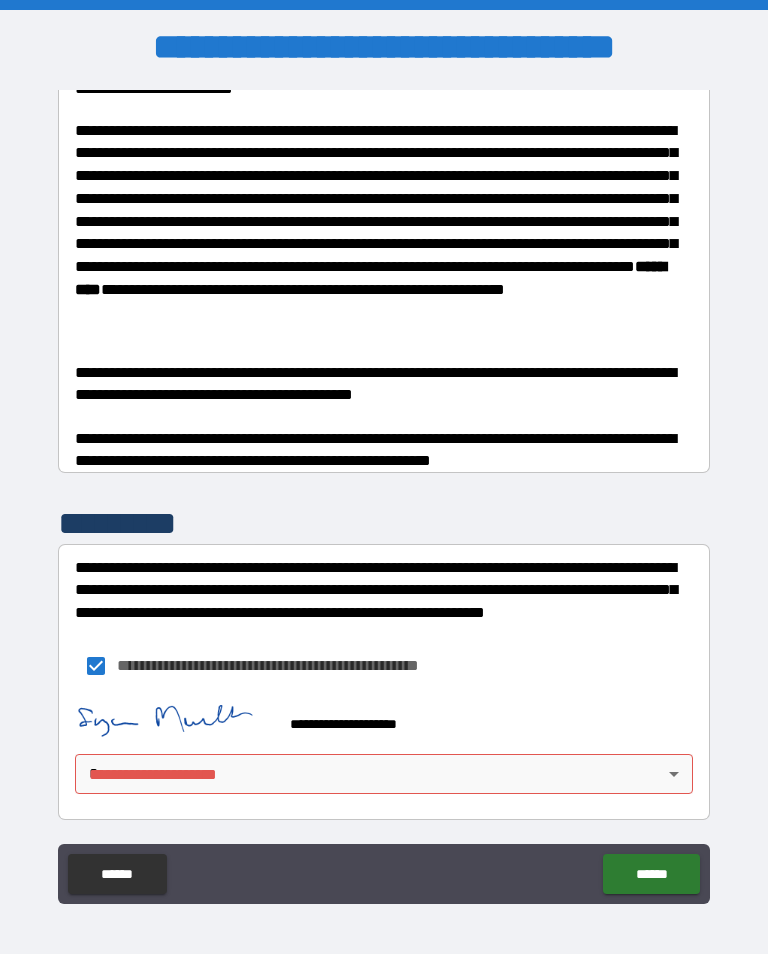 click on "**********" at bounding box center (384, 492) 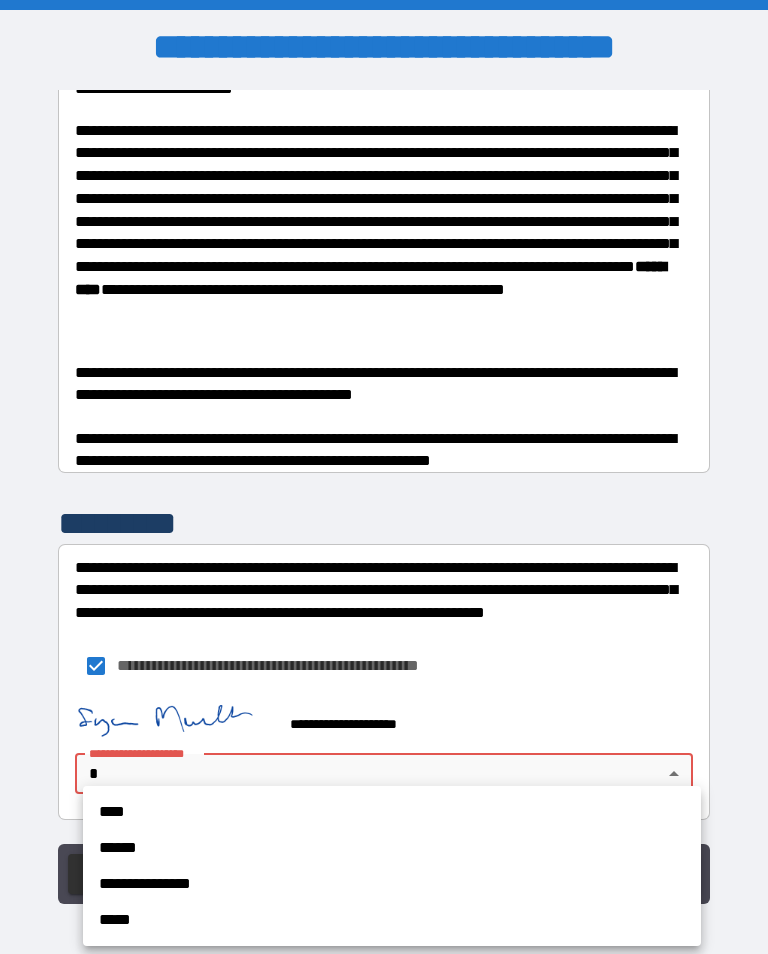 click on "******" at bounding box center (392, 848) 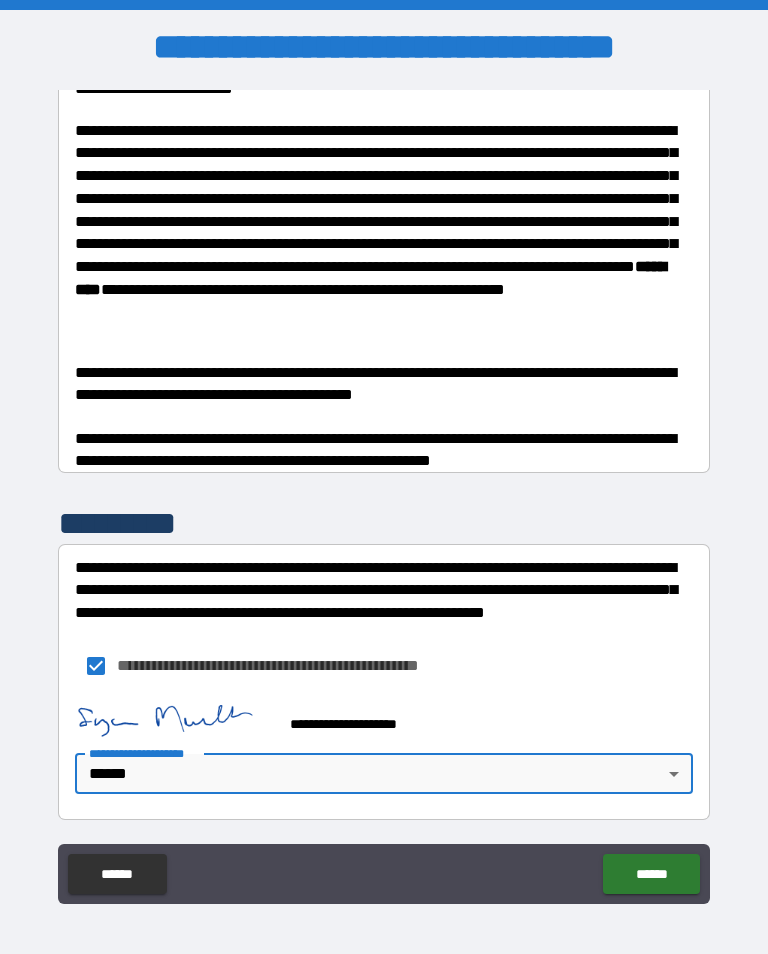 type on "*" 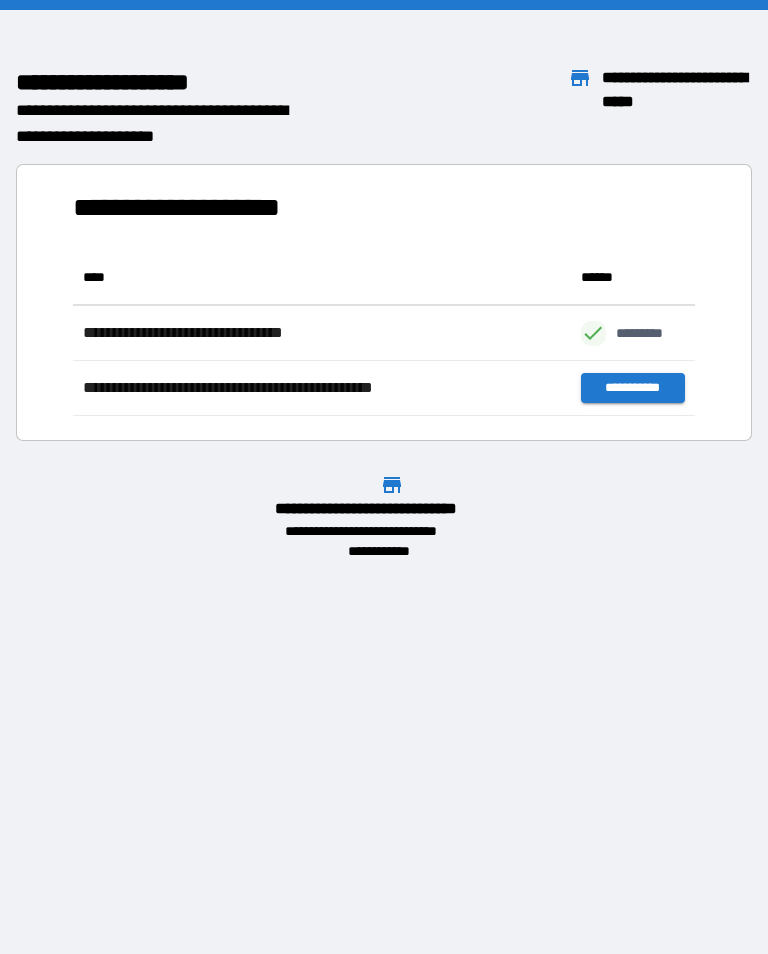 scroll, scrollTop: 1, scrollLeft: 1, axis: both 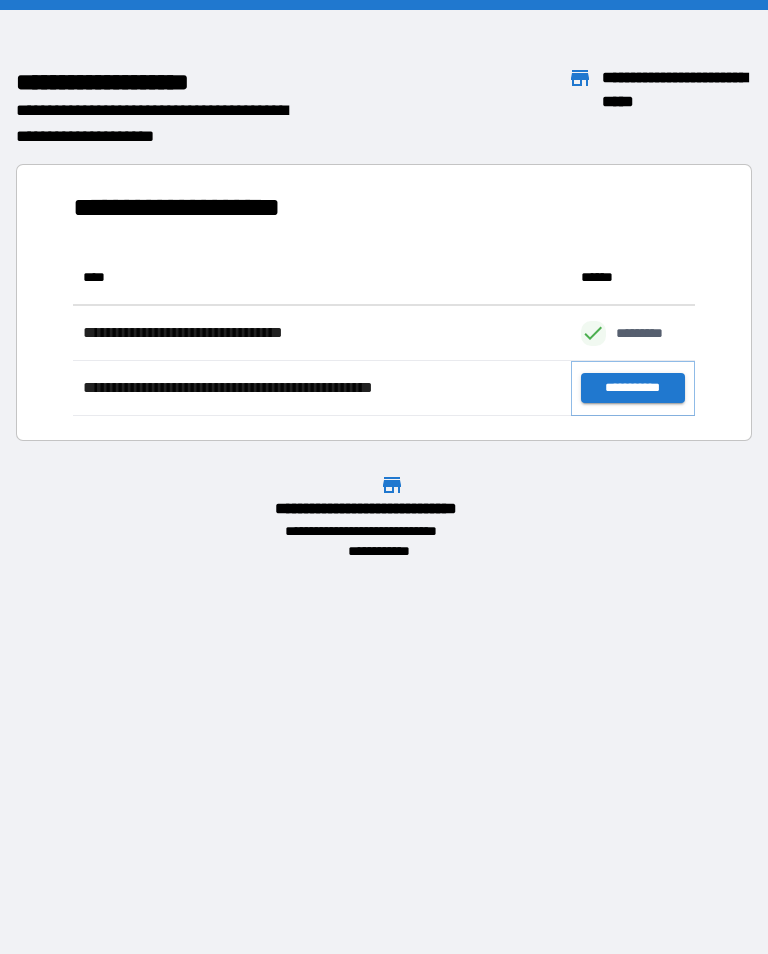 click on "**********" at bounding box center [633, 388] 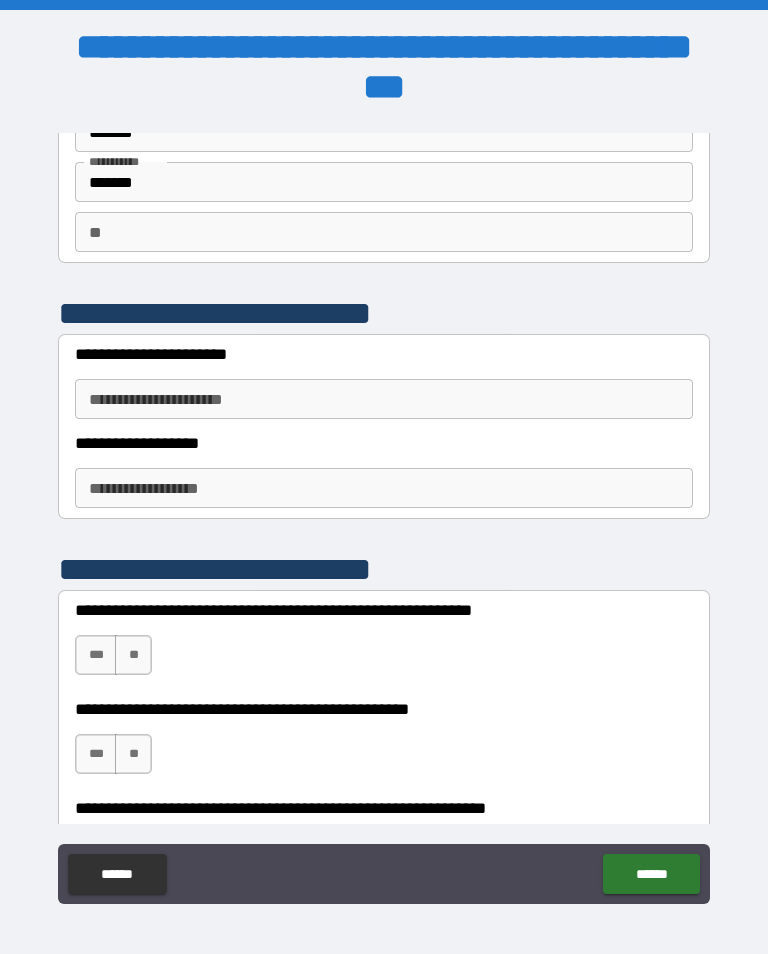 scroll, scrollTop: 122, scrollLeft: 0, axis: vertical 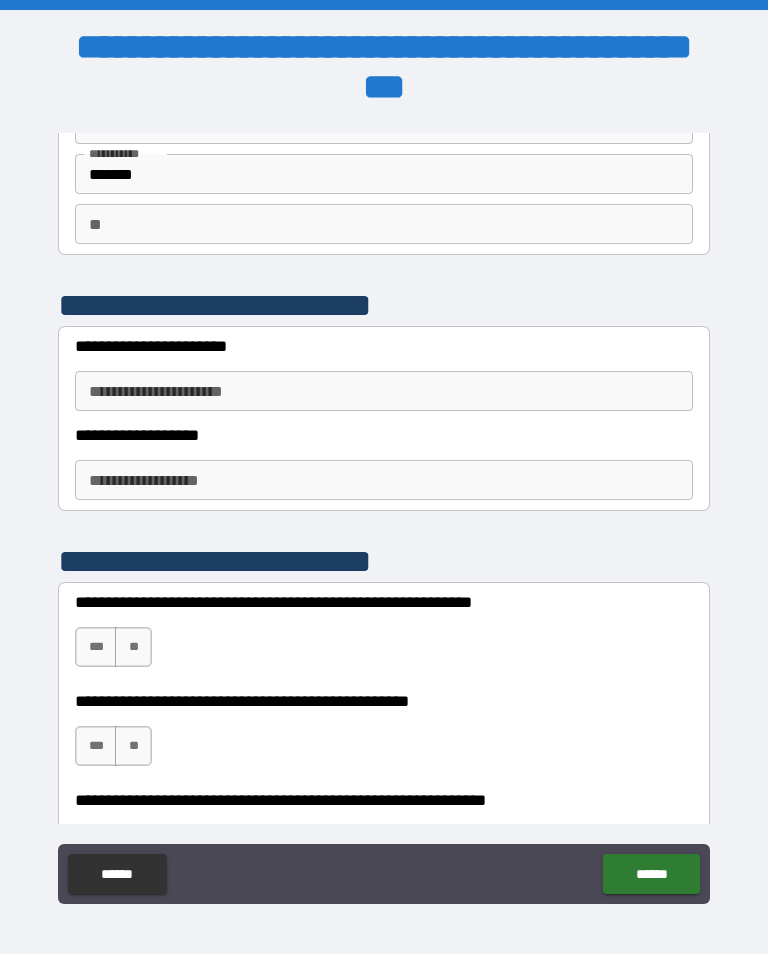 click on "**********" at bounding box center [384, 391] 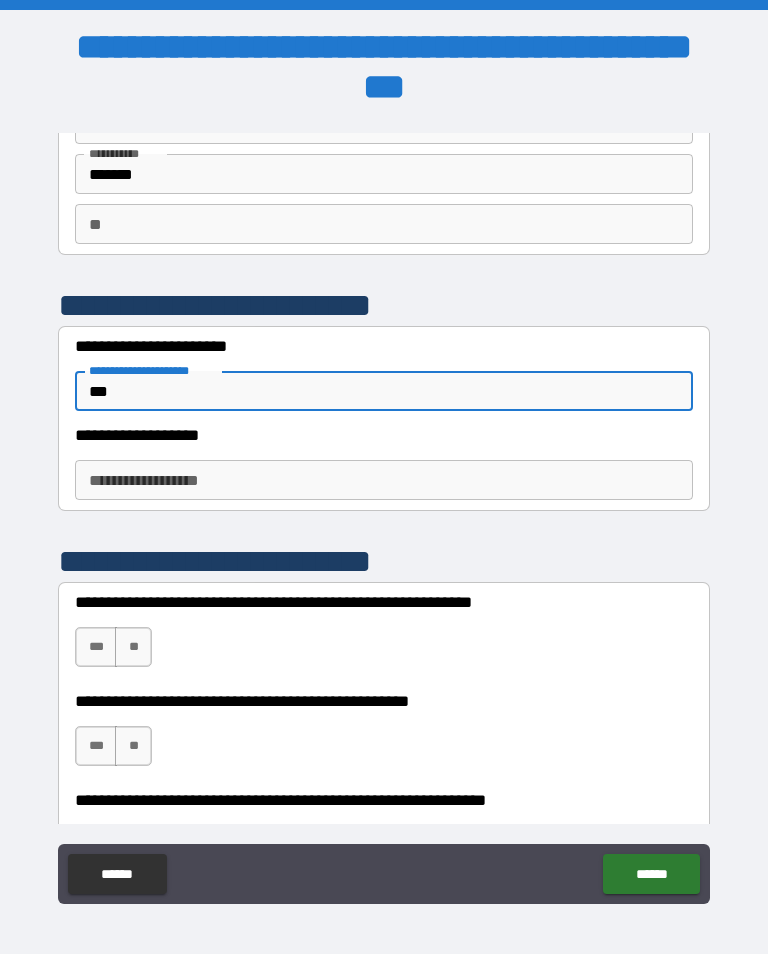 type on "**" 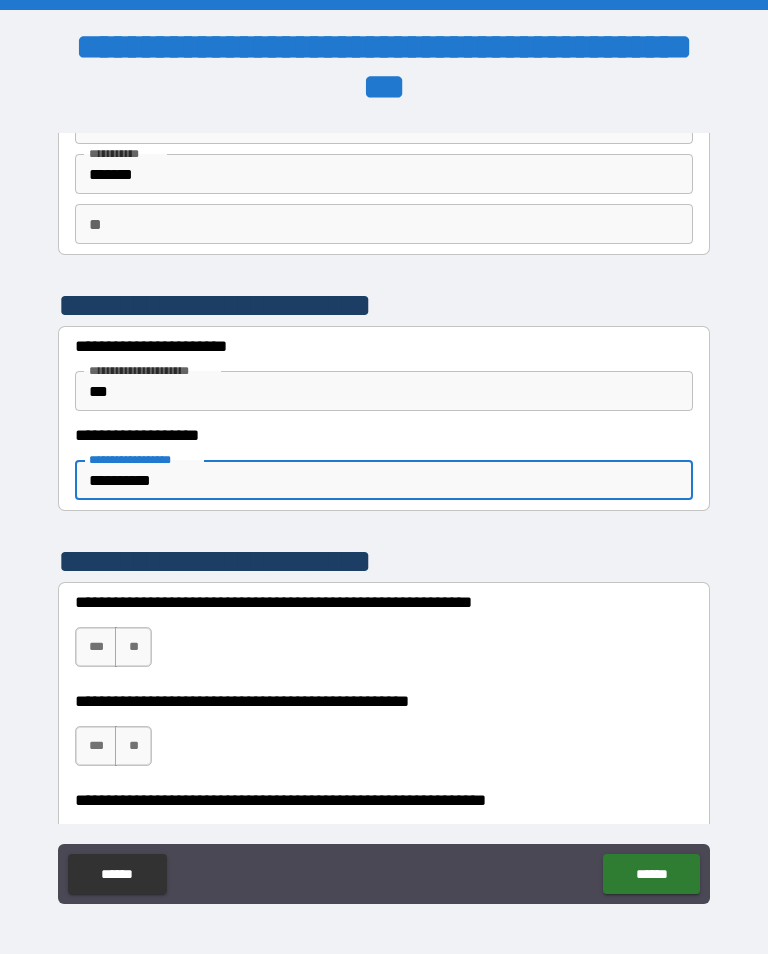 type on "**********" 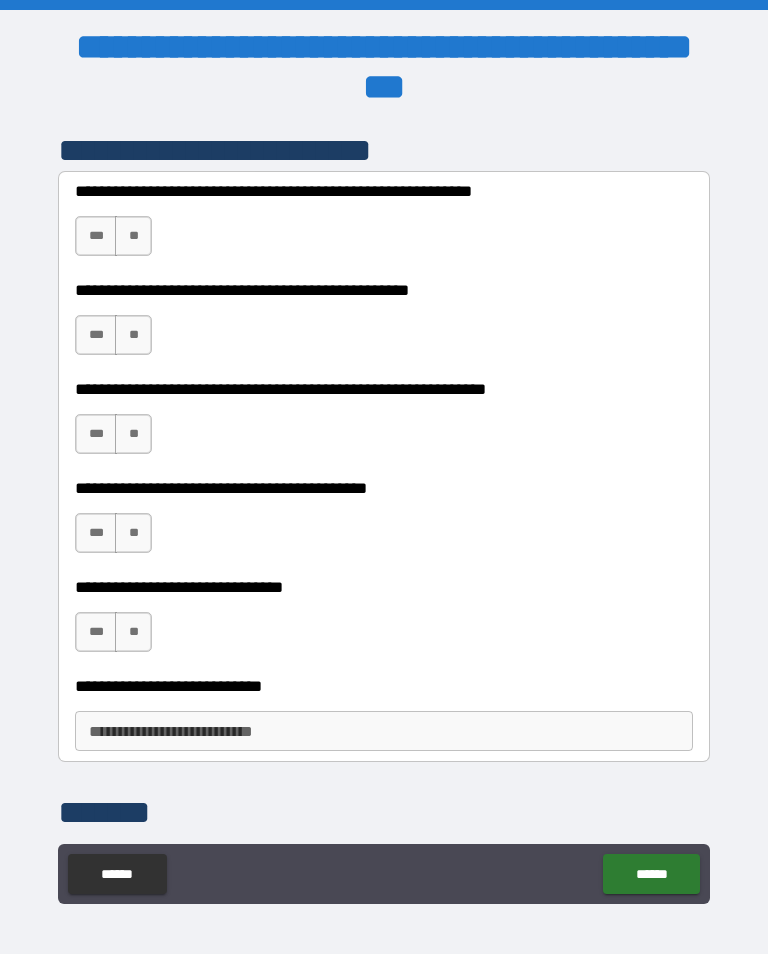 scroll, scrollTop: 536, scrollLeft: 0, axis: vertical 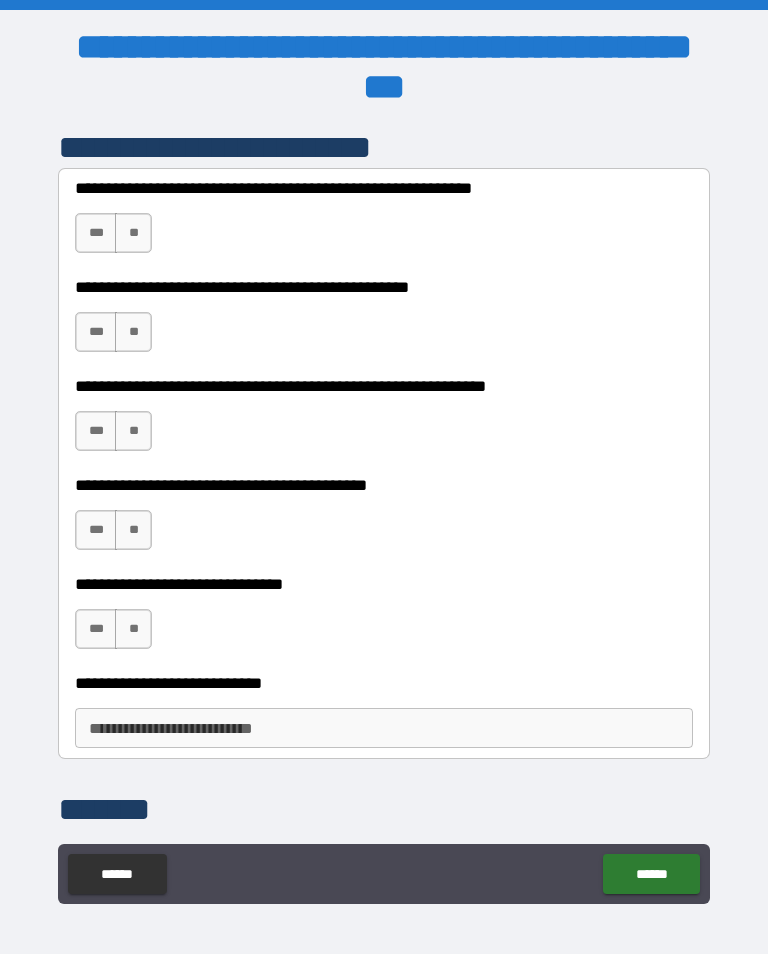 type on "*********" 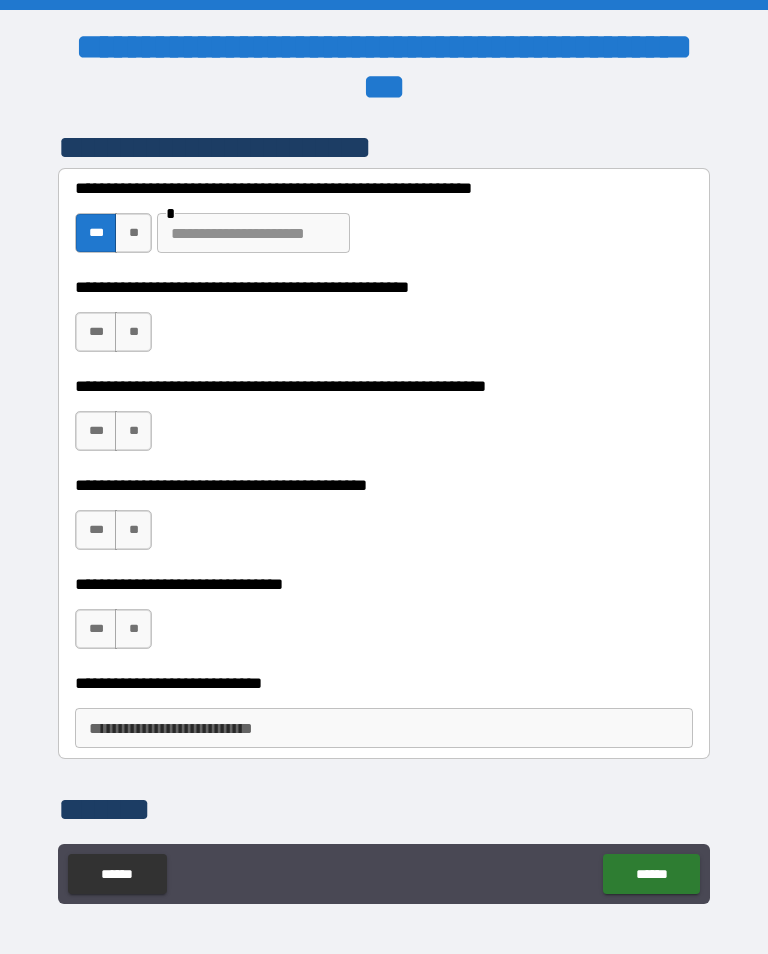 click at bounding box center (253, 233) 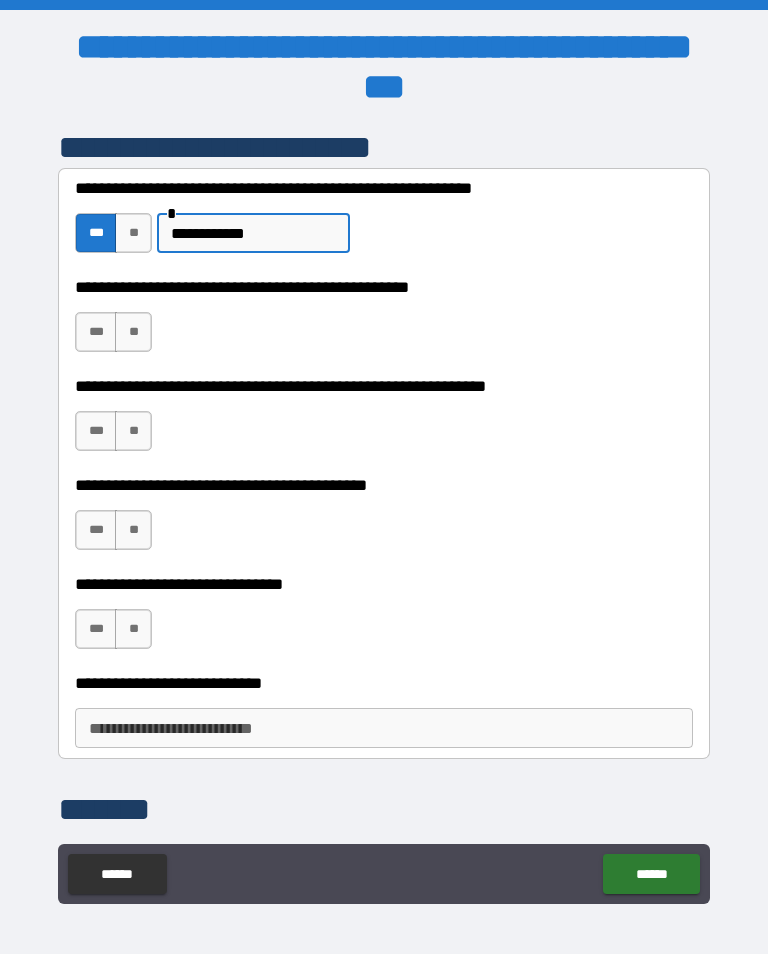 click on "**********" at bounding box center [253, 233] 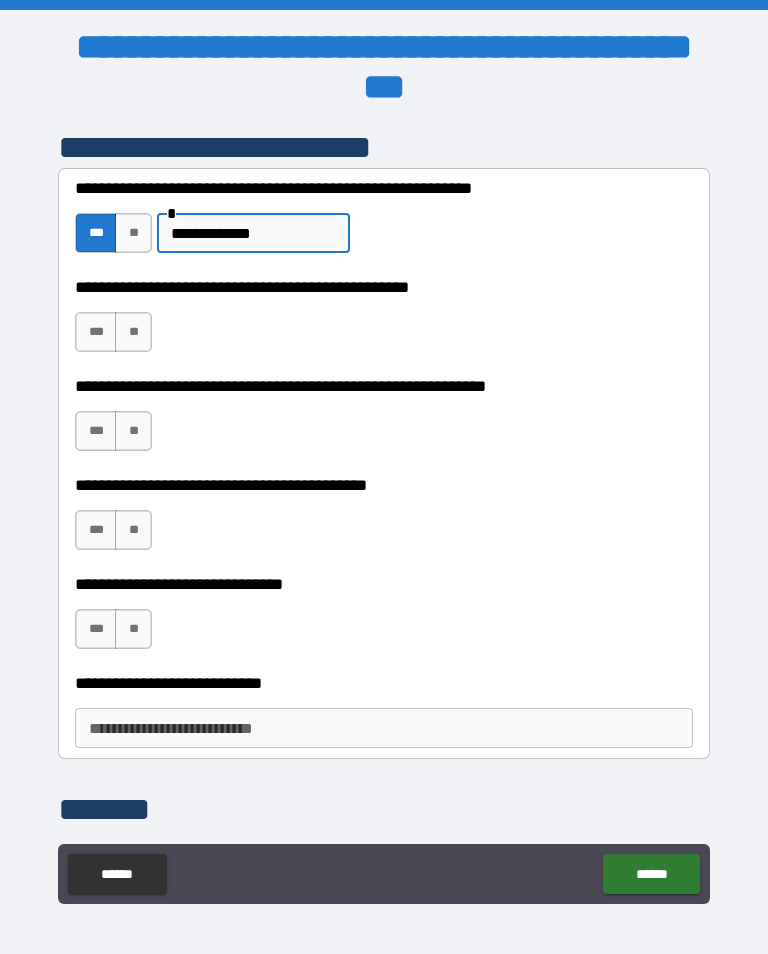 type on "**********" 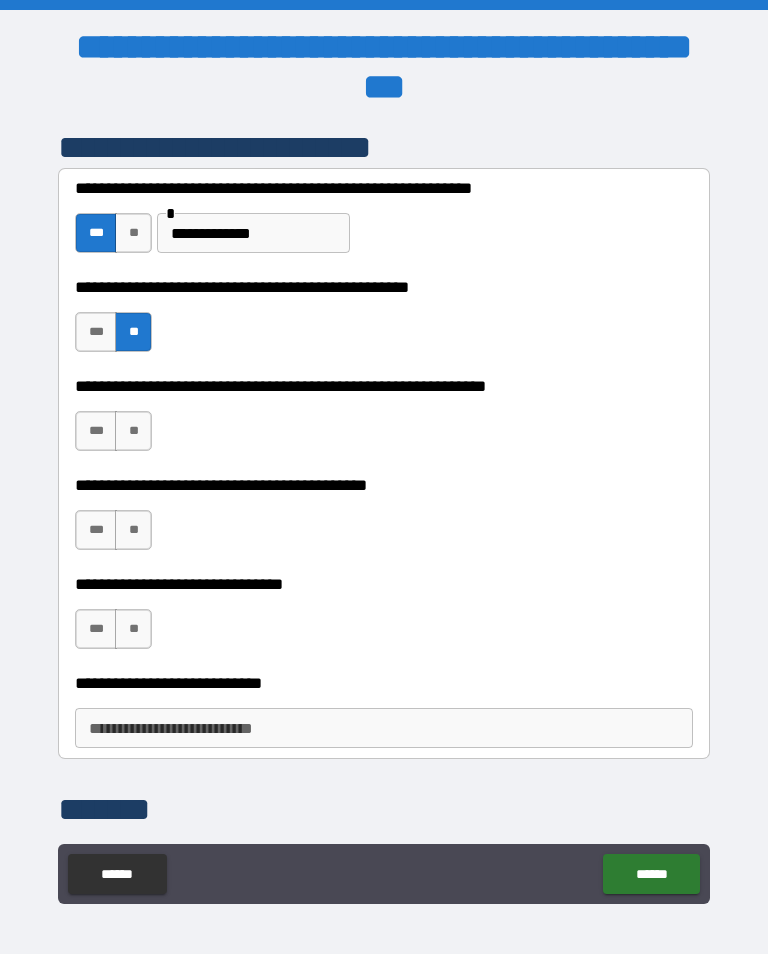 click on "***" at bounding box center (96, 431) 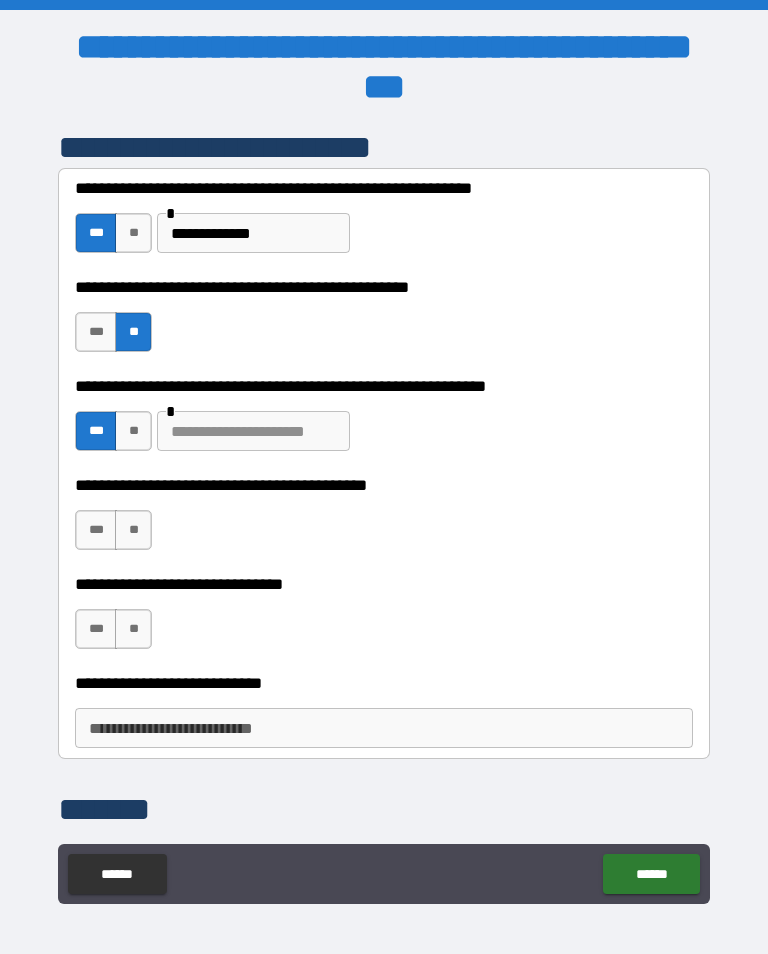 click at bounding box center (253, 431) 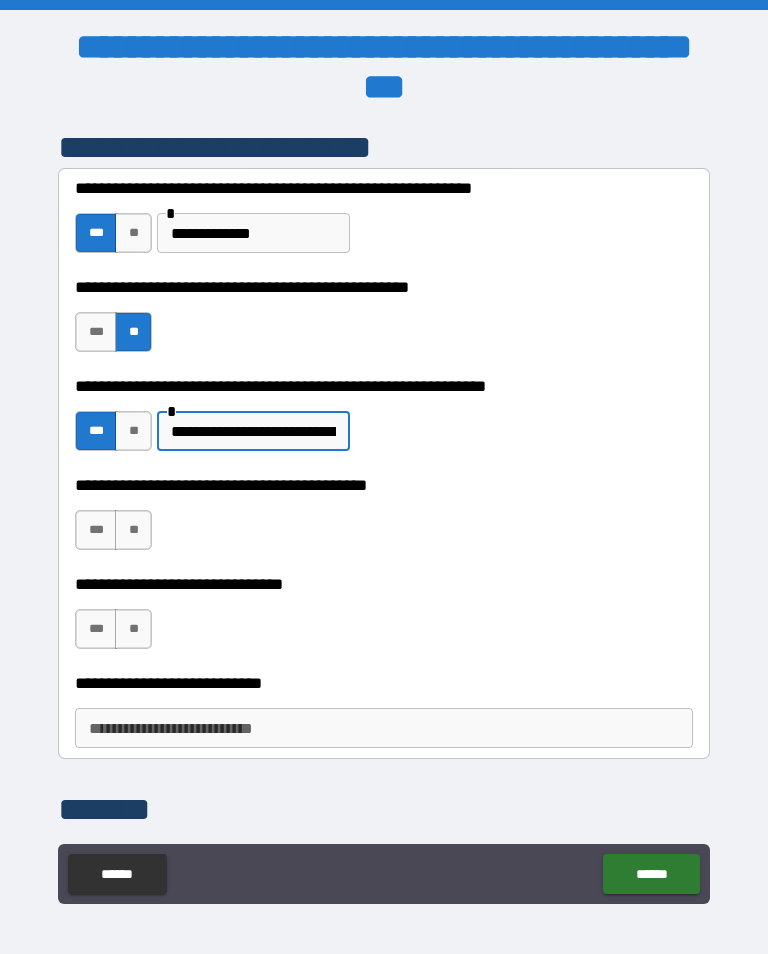 click on "**********" at bounding box center (253, 431) 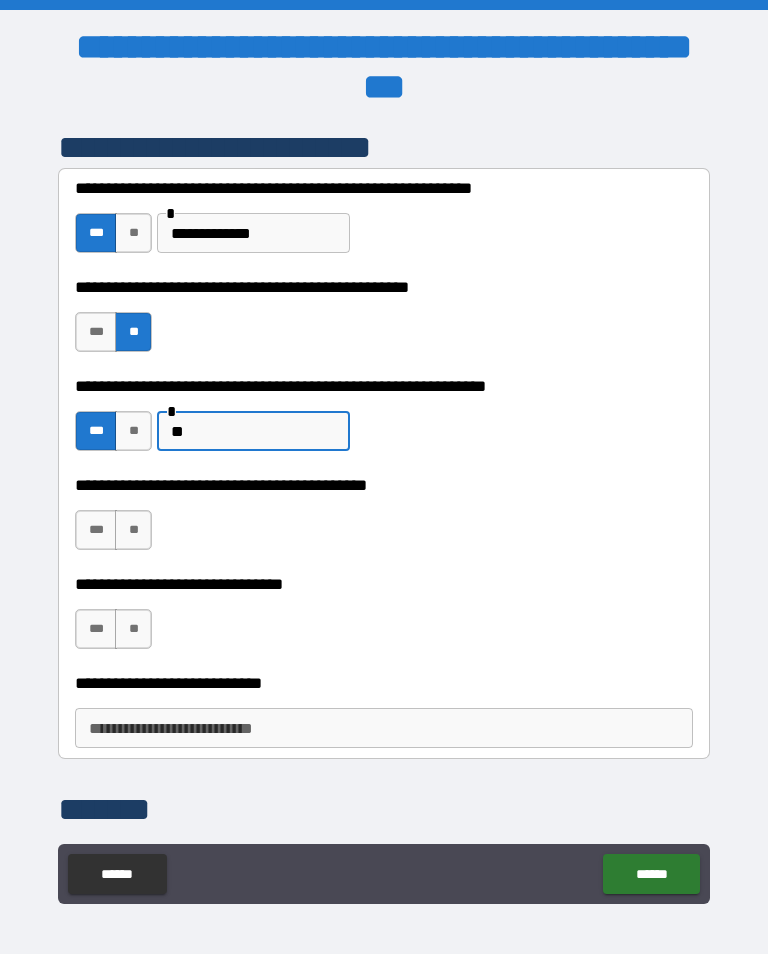 type on "*" 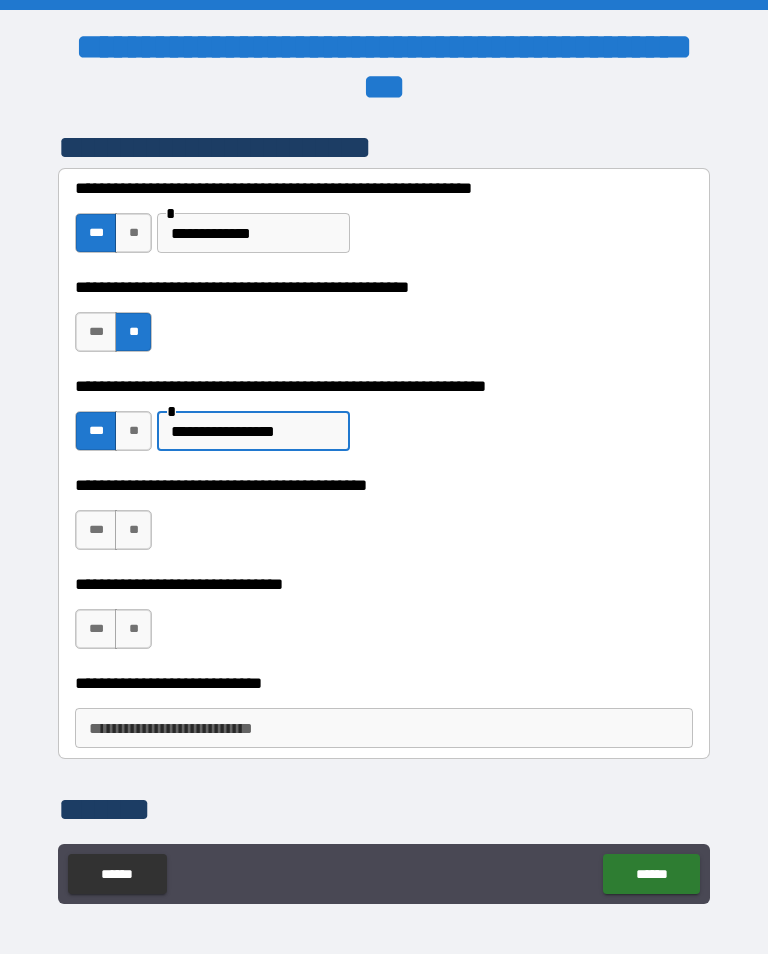 click on "**********" at bounding box center [253, 431] 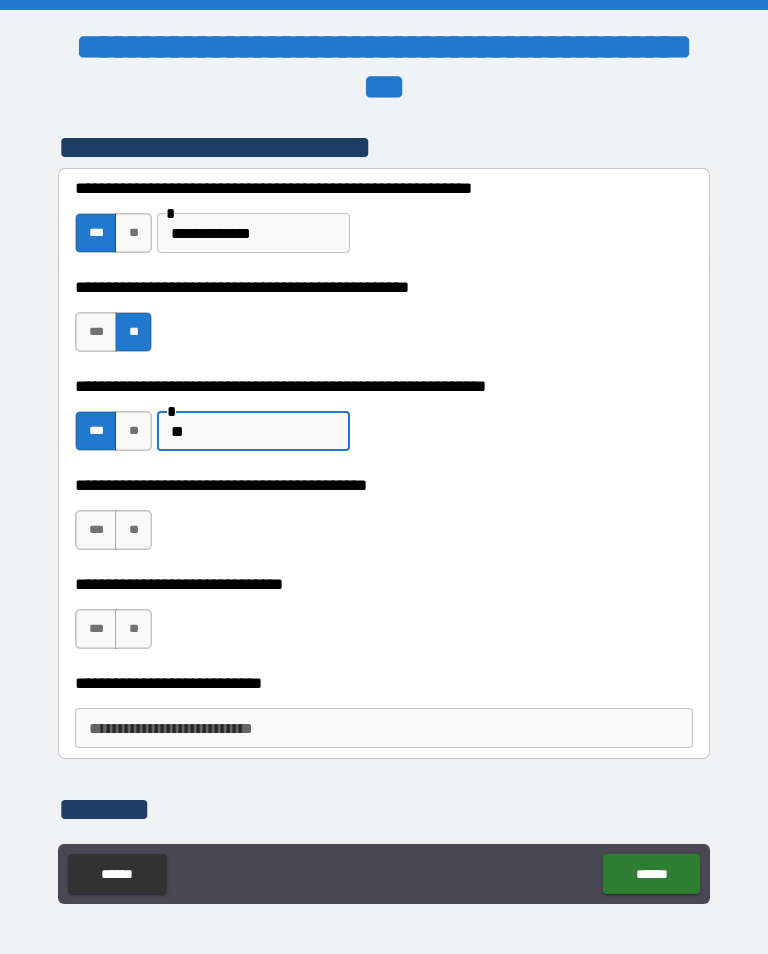 type on "*" 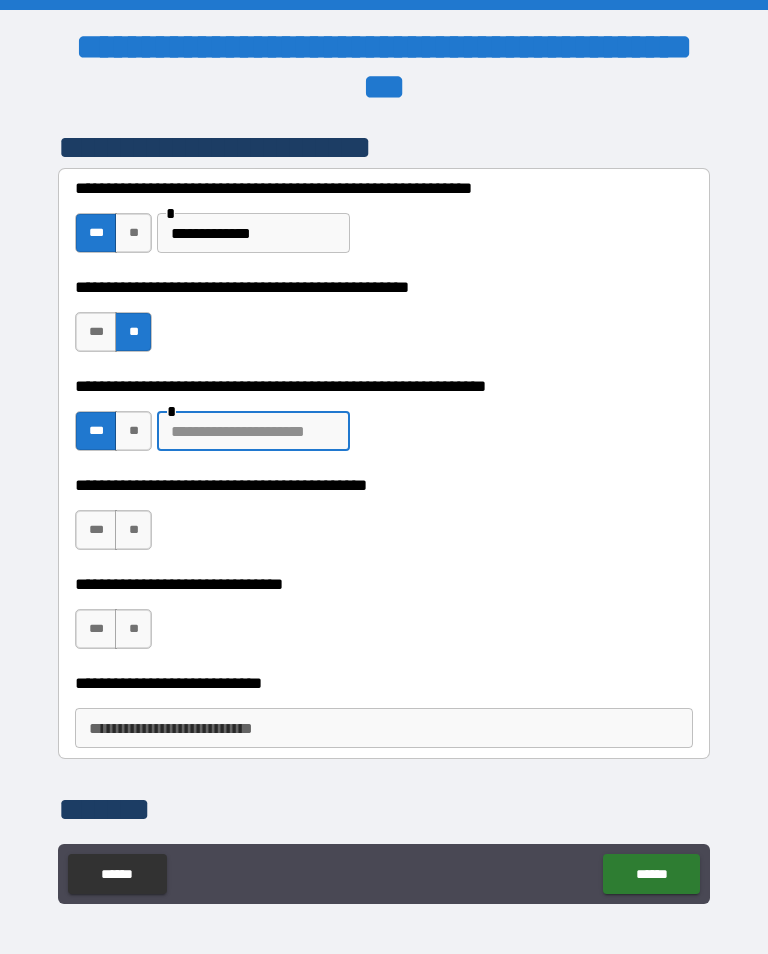 click at bounding box center (253, 431) 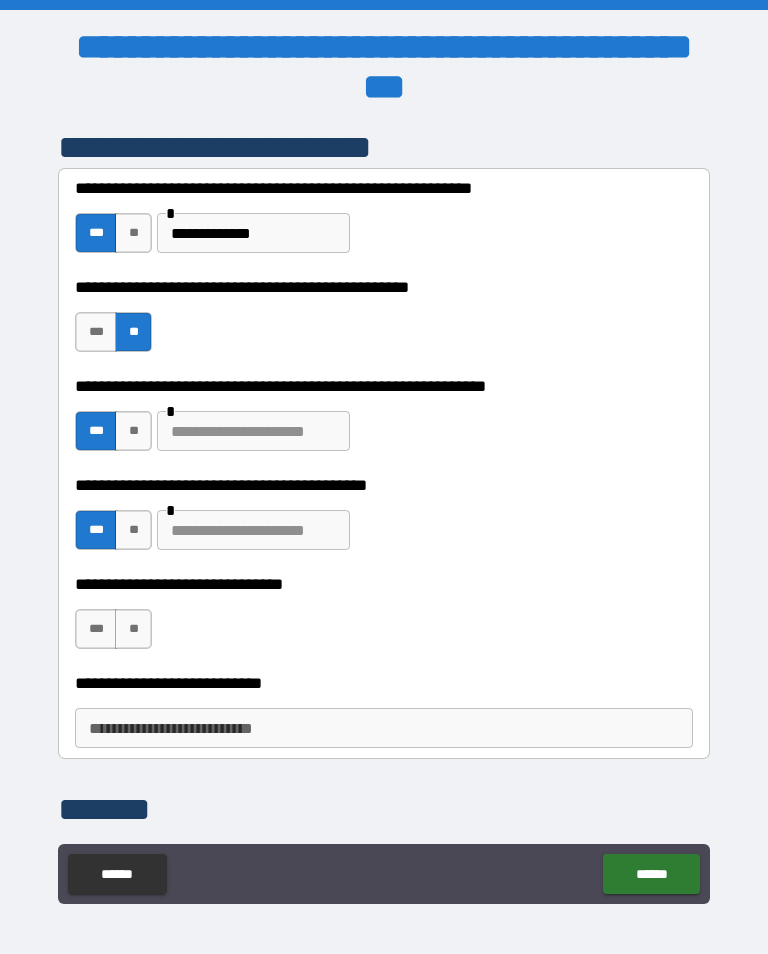 click at bounding box center (253, 530) 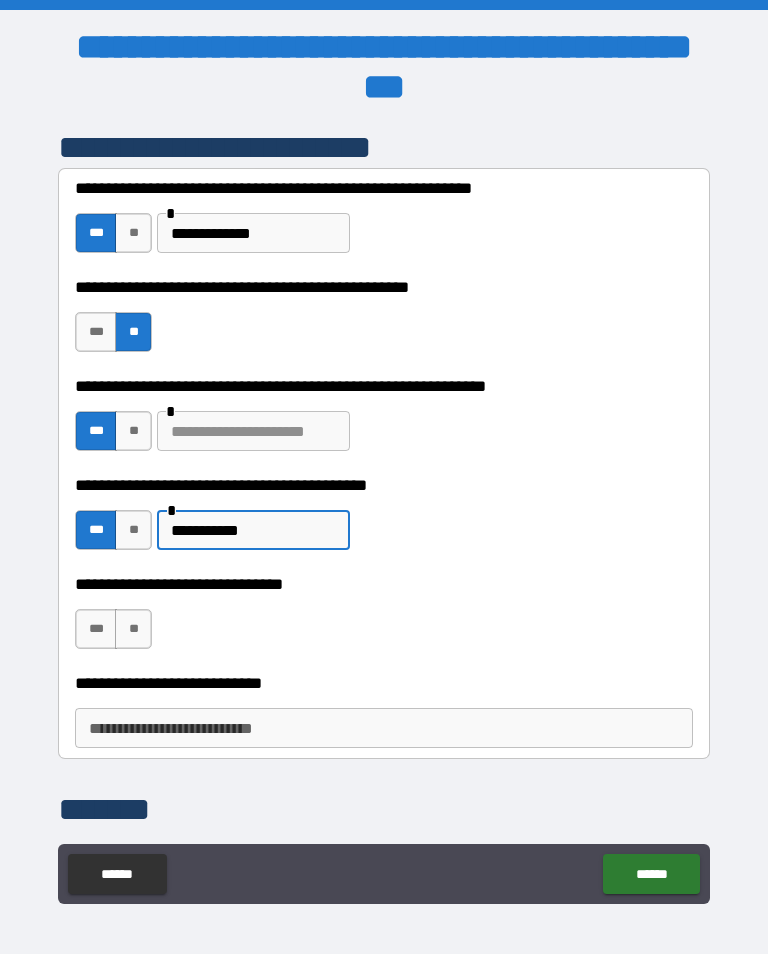 type on "**********" 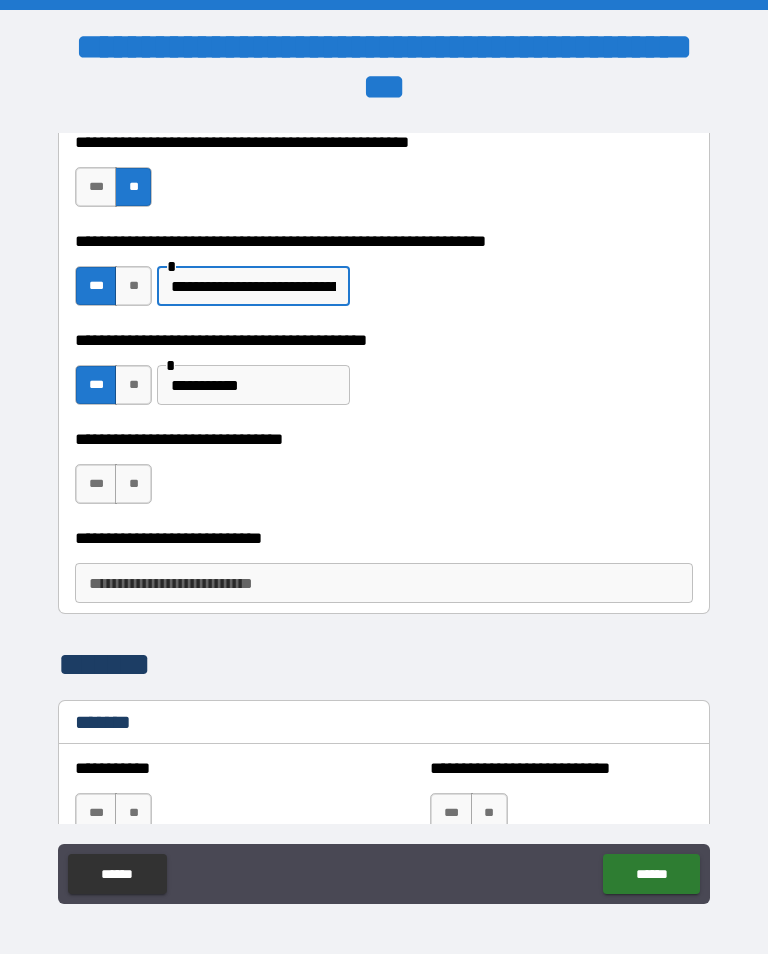 scroll, scrollTop: 683, scrollLeft: 0, axis: vertical 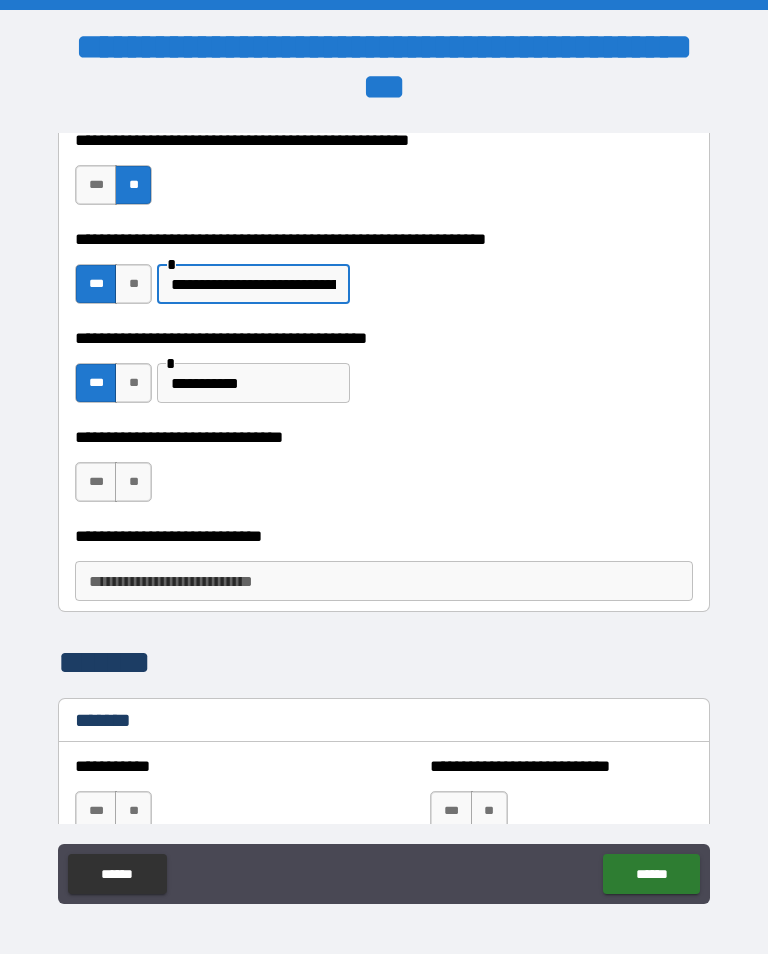 type on "**********" 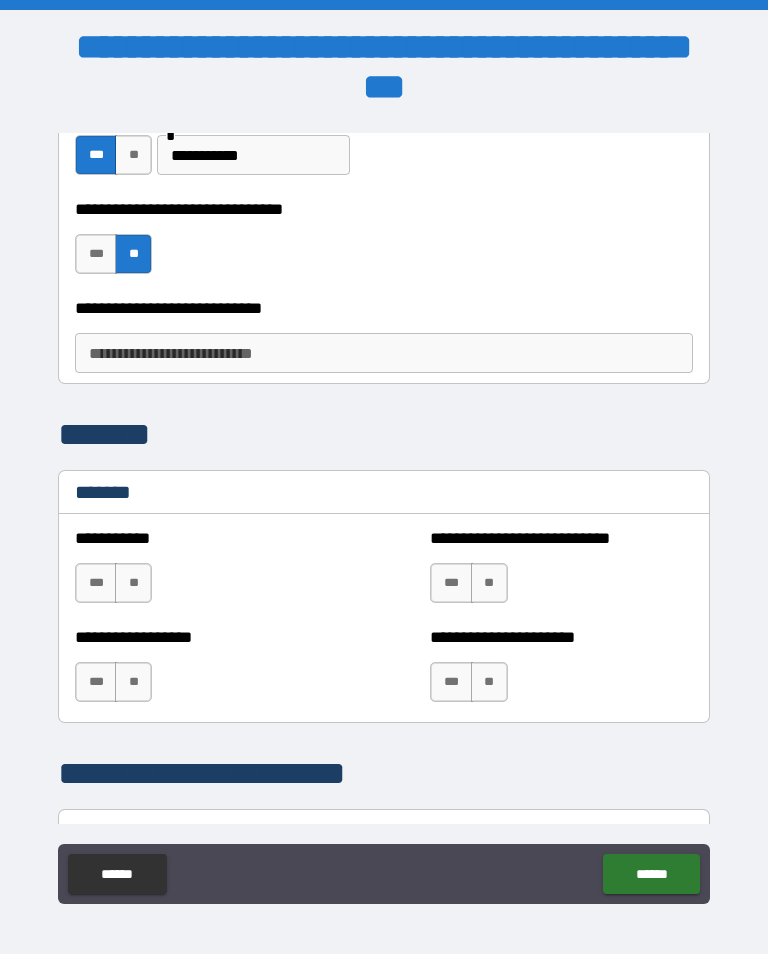 scroll, scrollTop: 911, scrollLeft: 0, axis: vertical 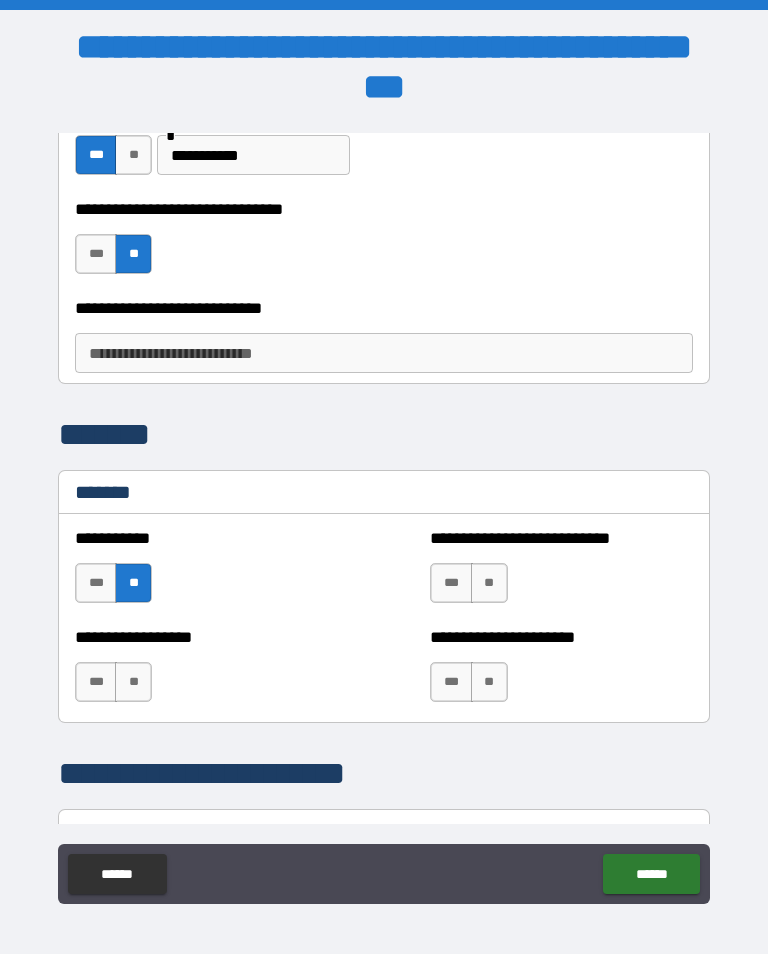 click on "**" at bounding box center (133, 682) 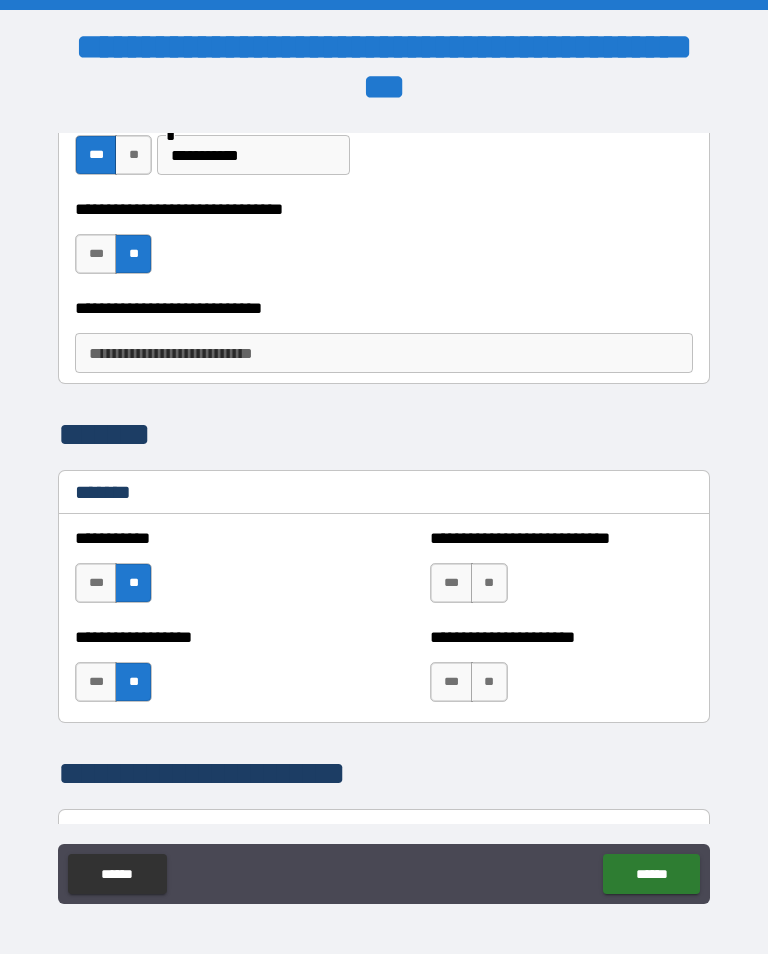 click on "**" at bounding box center (489, 583) 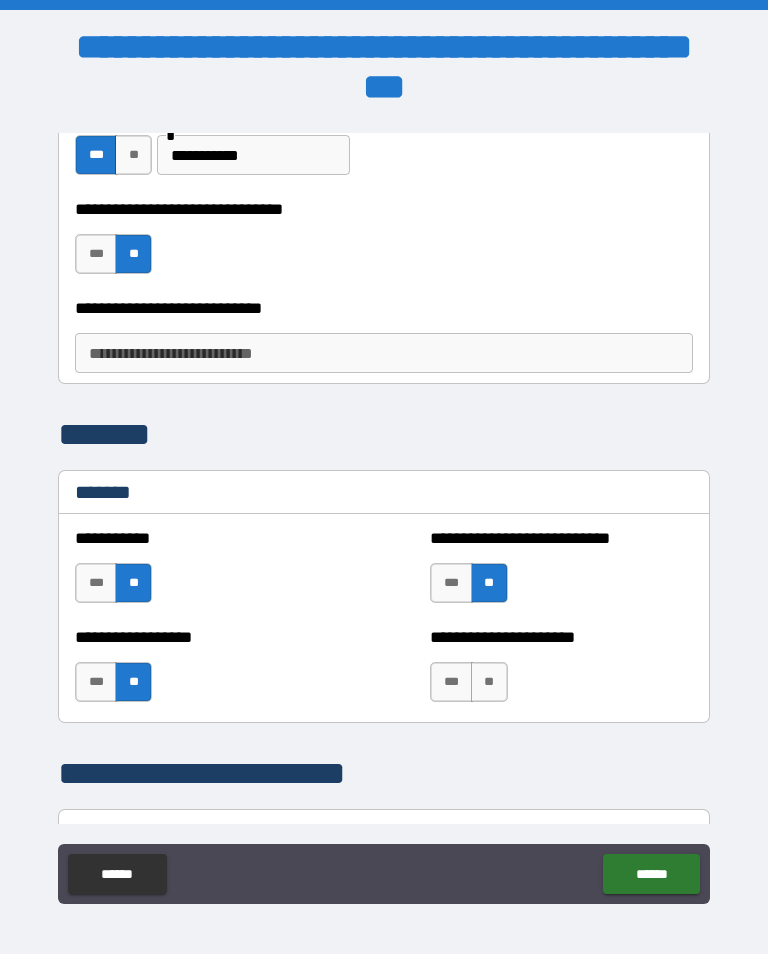 click on "**" at bounding box center (489, 682) 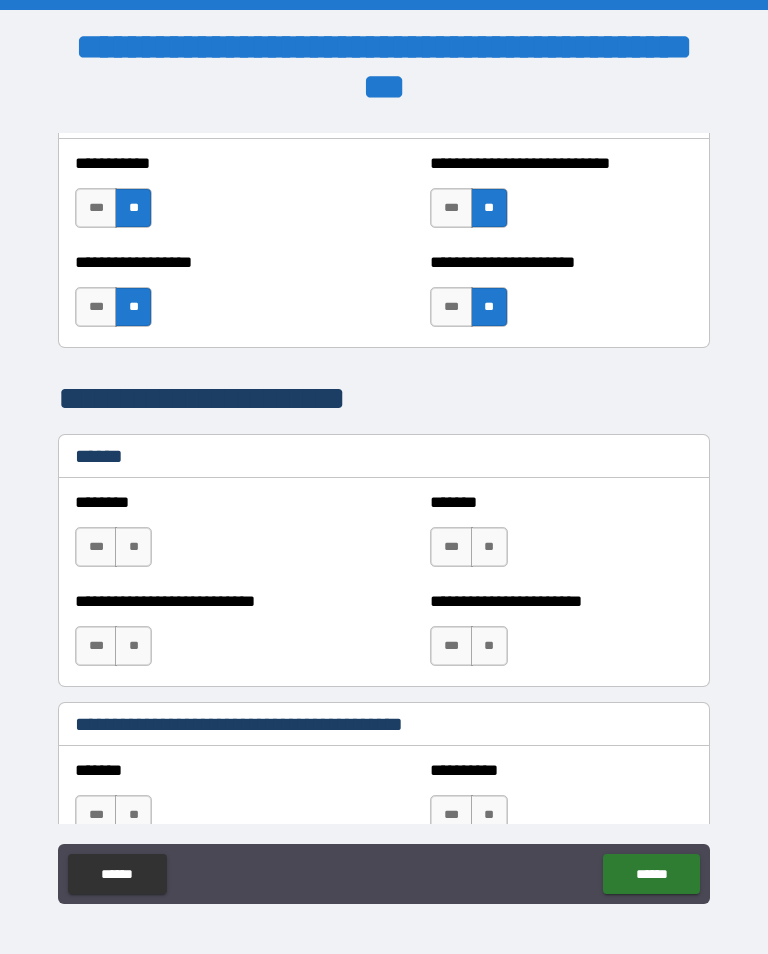 scroll, scrollTop: 1289, scrollLeft: 0, axis: vertical 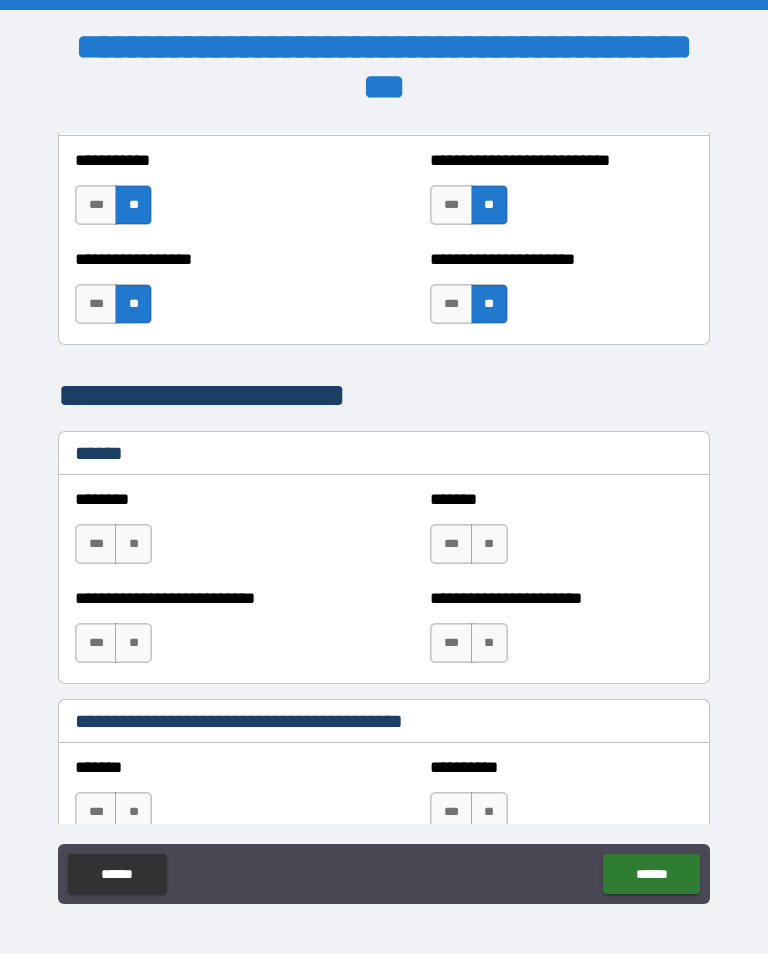 click on "**" at bounding box center (133, 544) 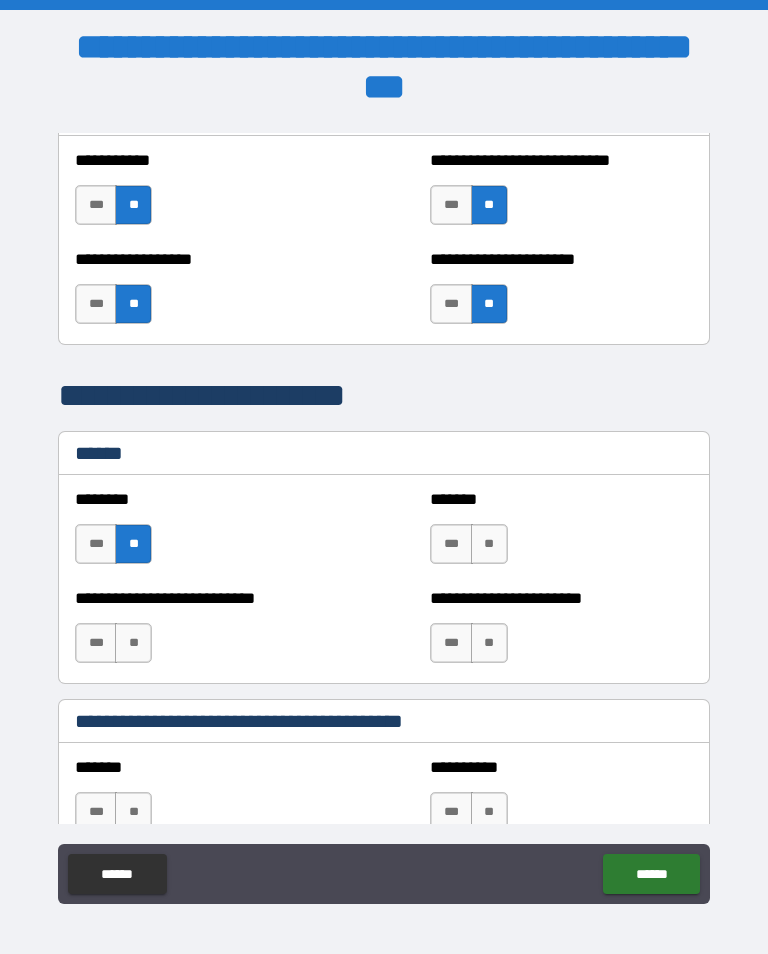 click on "**" at bounding box center (133, 643) 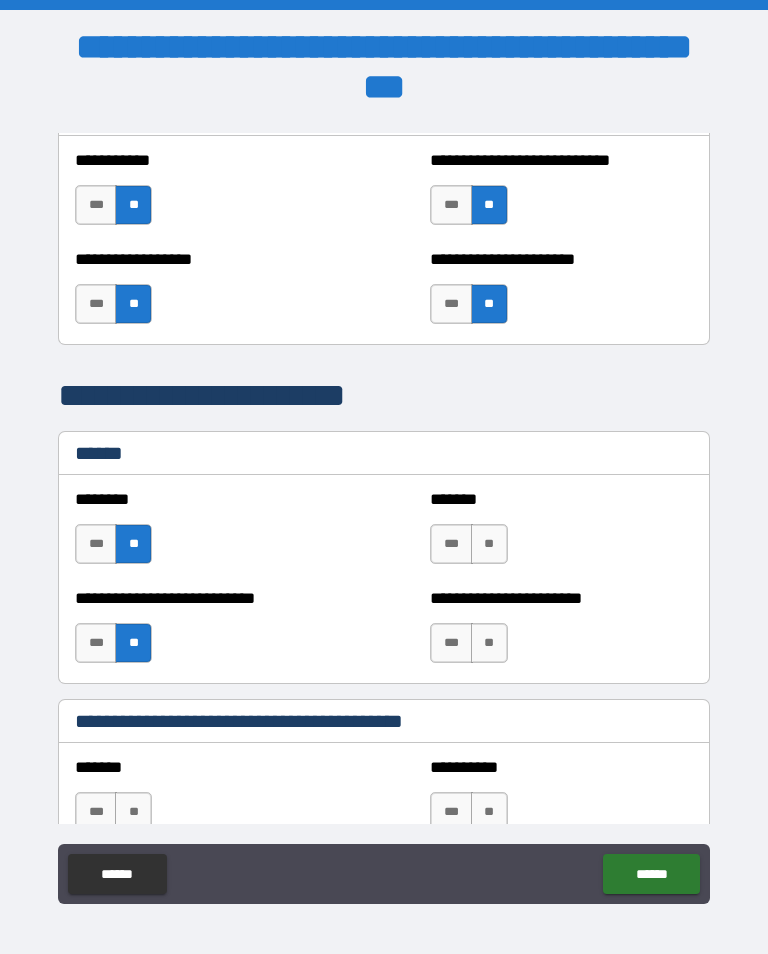 click on "**" at bounding box center [489, 544] 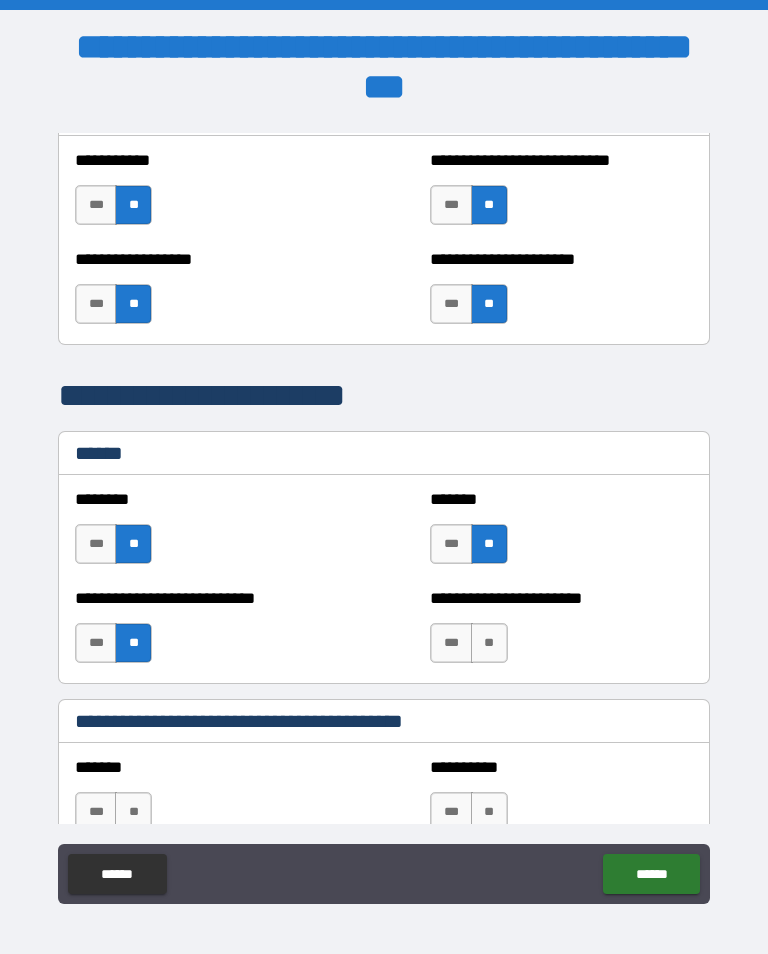 click on "**" at bounding box center (489, 643) 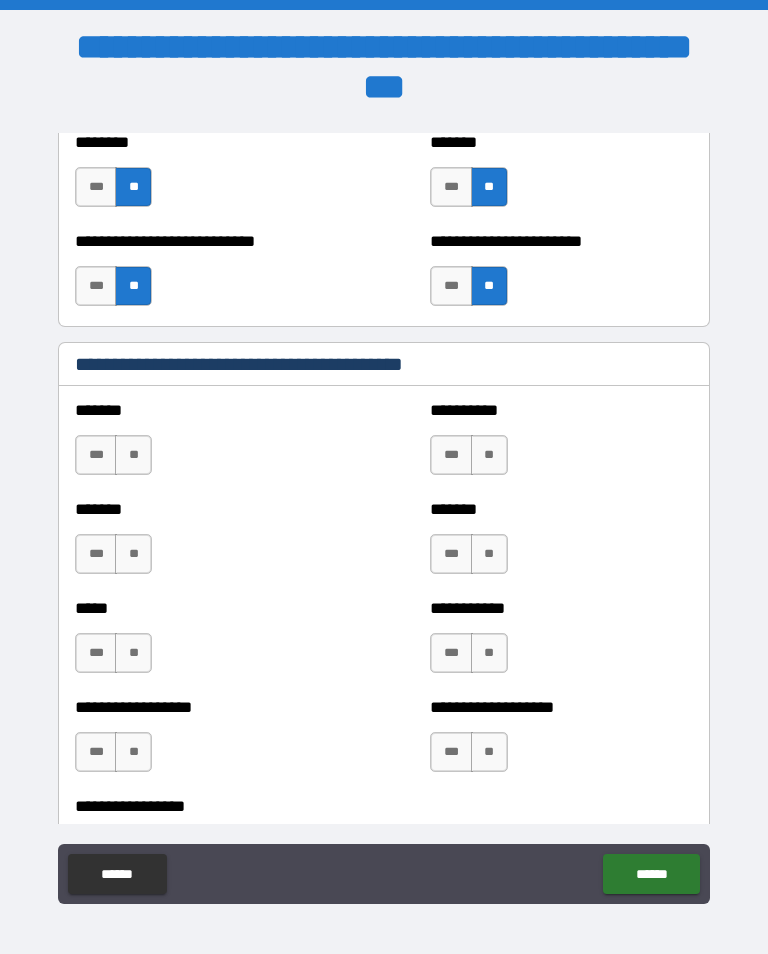scroll, scrollTop: 1661, scrollLeft: 0, axis: vertical 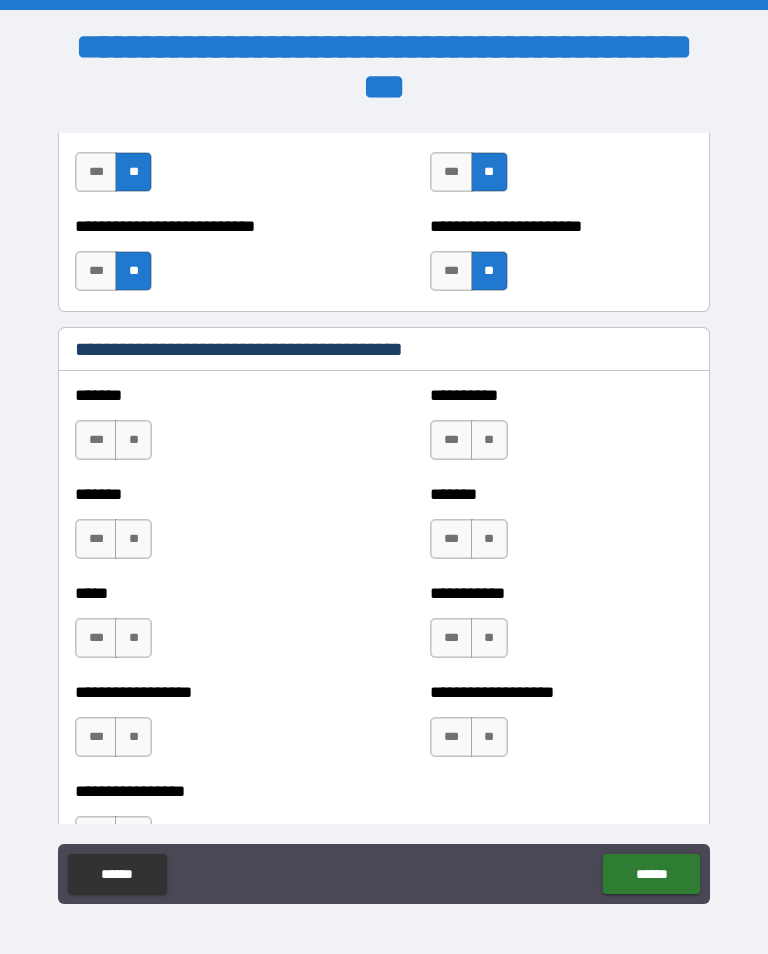click on "**" at bounding box center (133, 440) 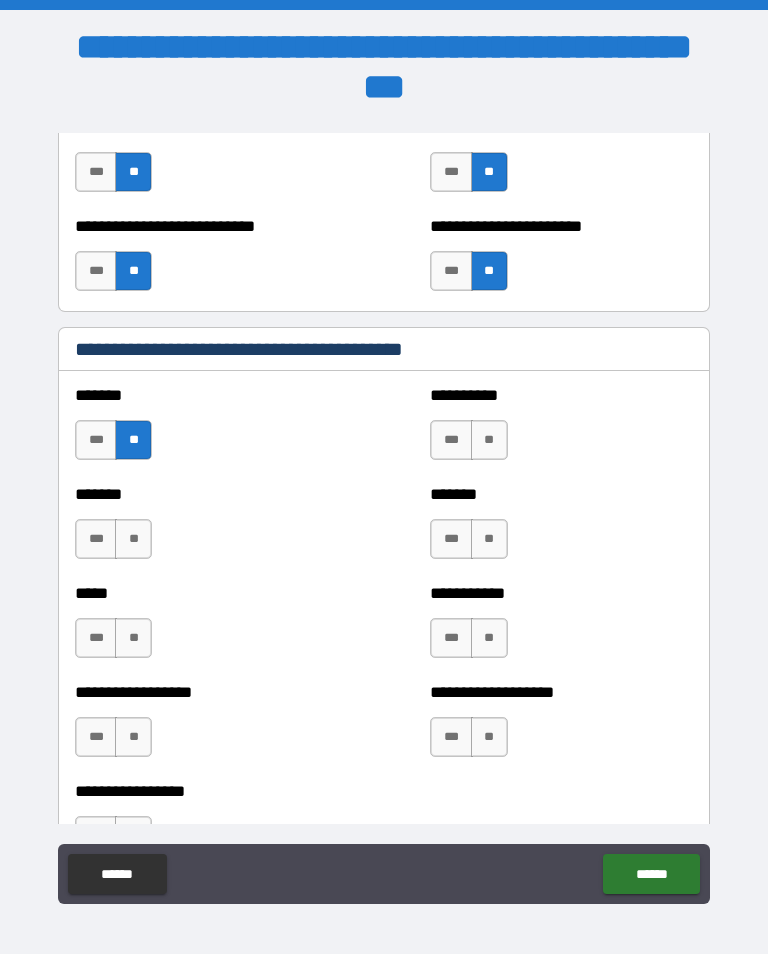 click on "**" at bounding box center (133, 539) 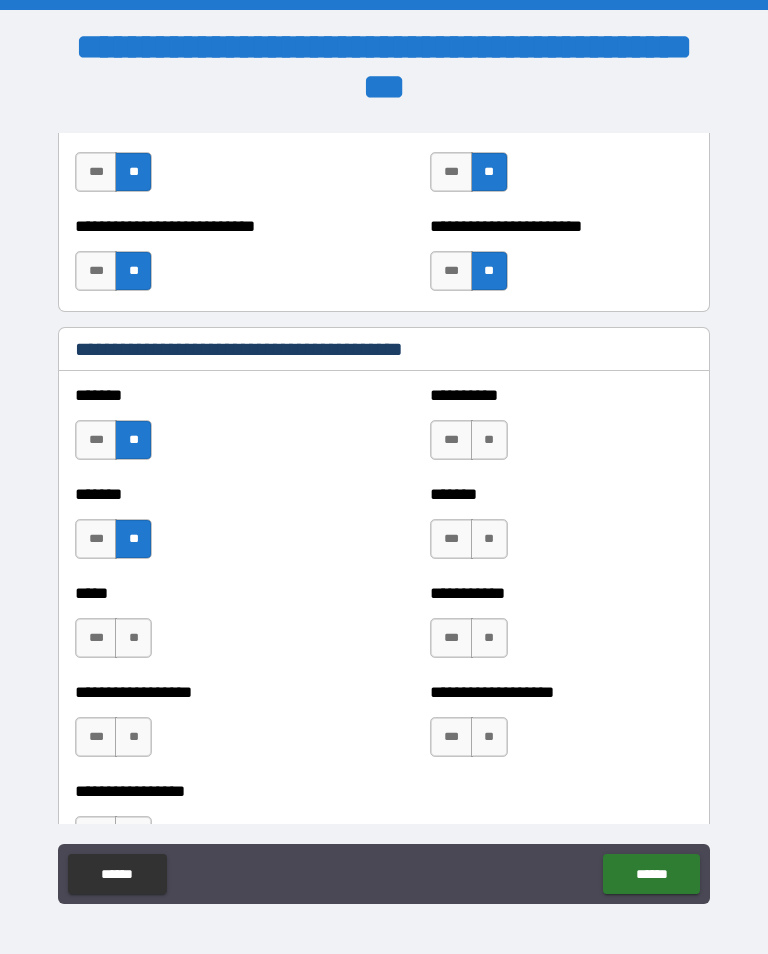 click on "**" at bounding box center (133, 638) 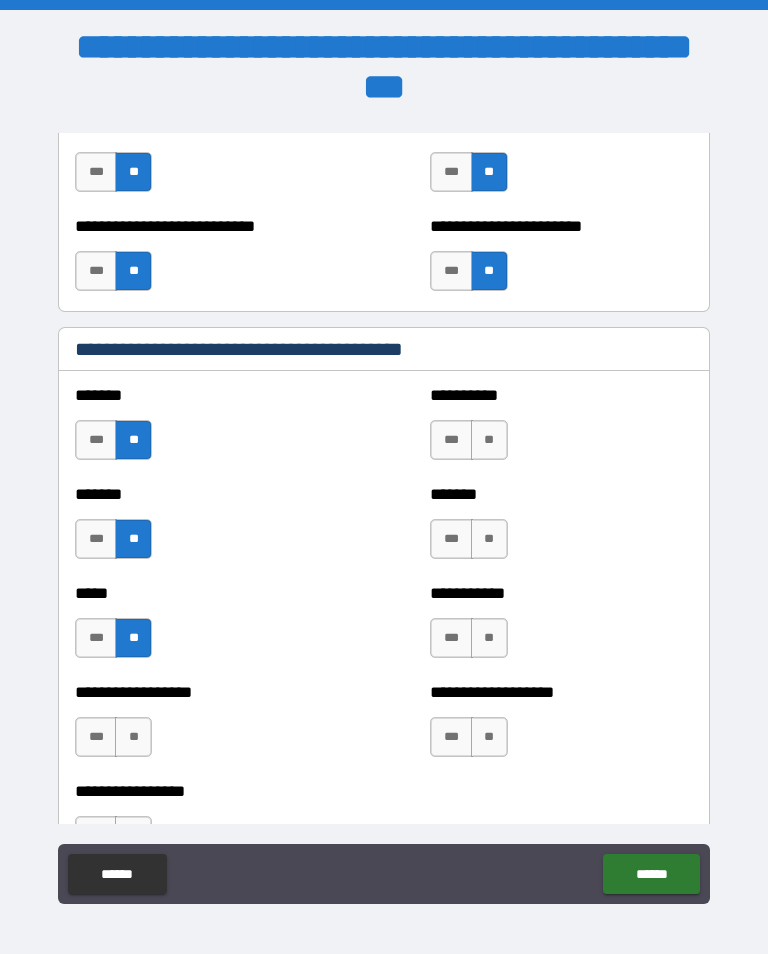click on "**" at bounding box center (133, 737) 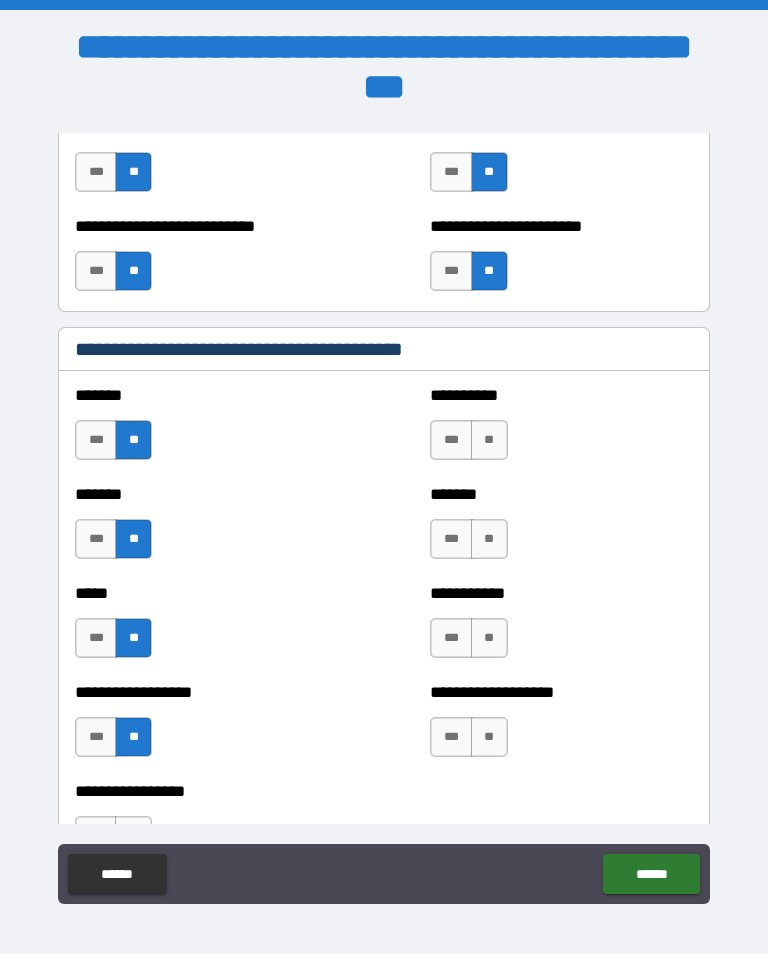 click on "**" at bounding box center [489, 440] 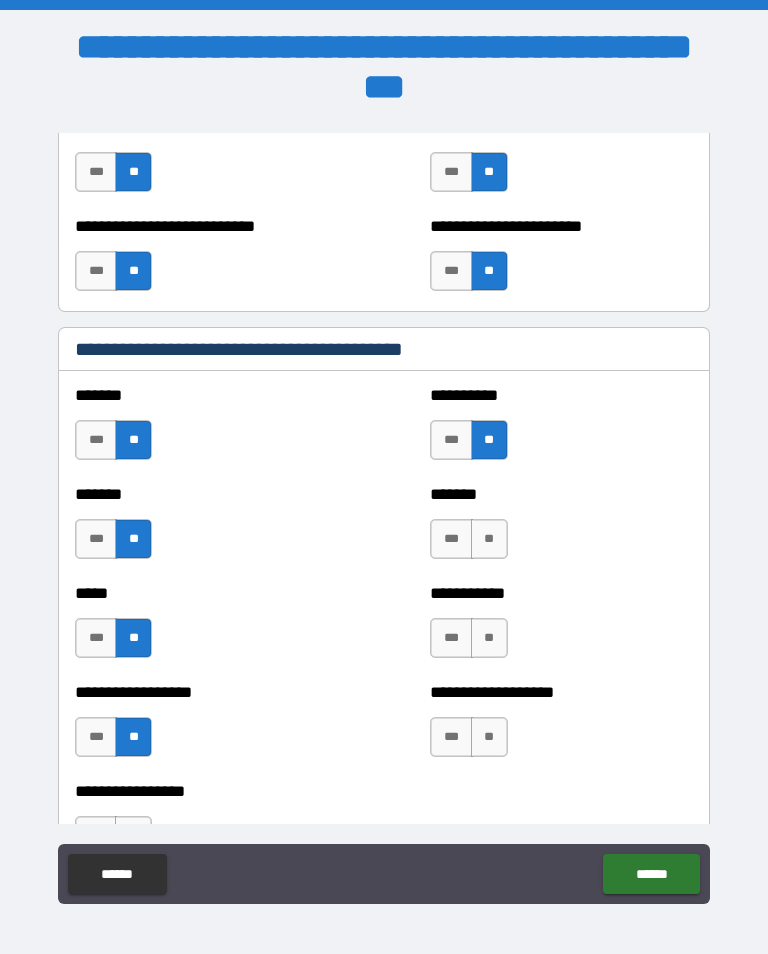 click on "**" at bounding box center [489, 539] 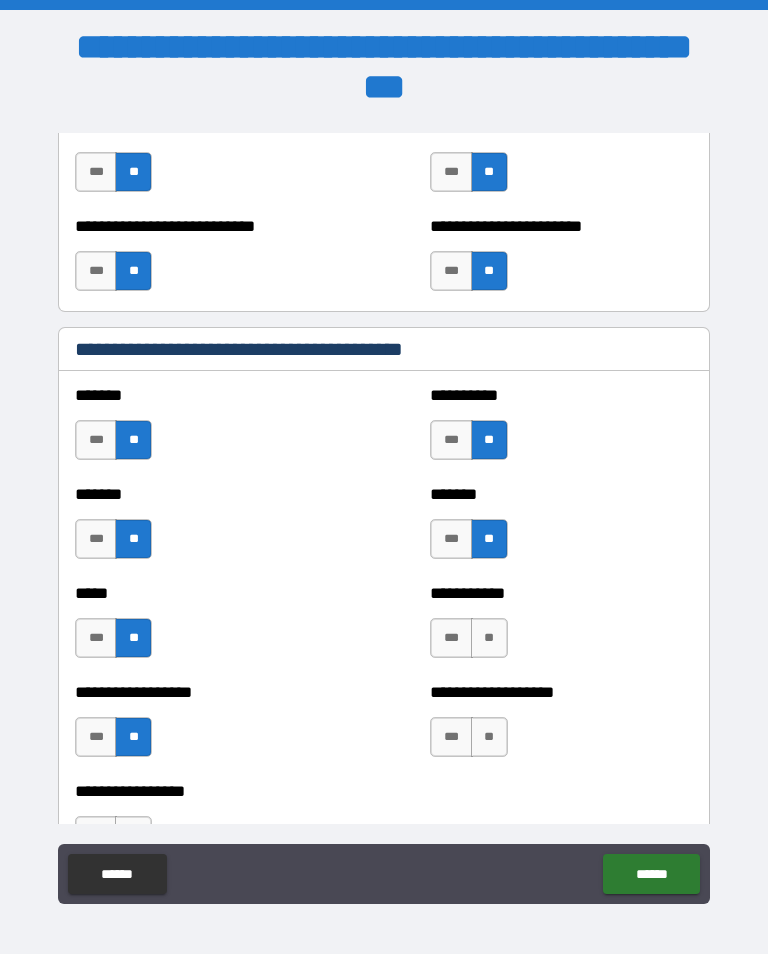 click on "**" at bounding box center (489, 638) 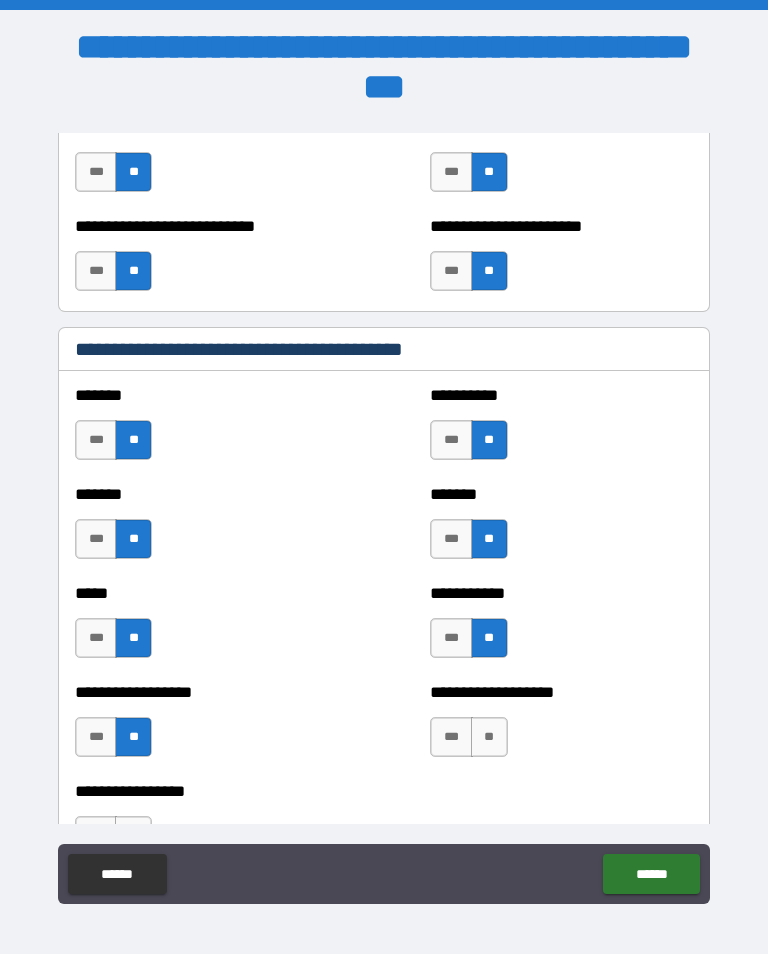 click on "**" at bounding box center (489, 737) 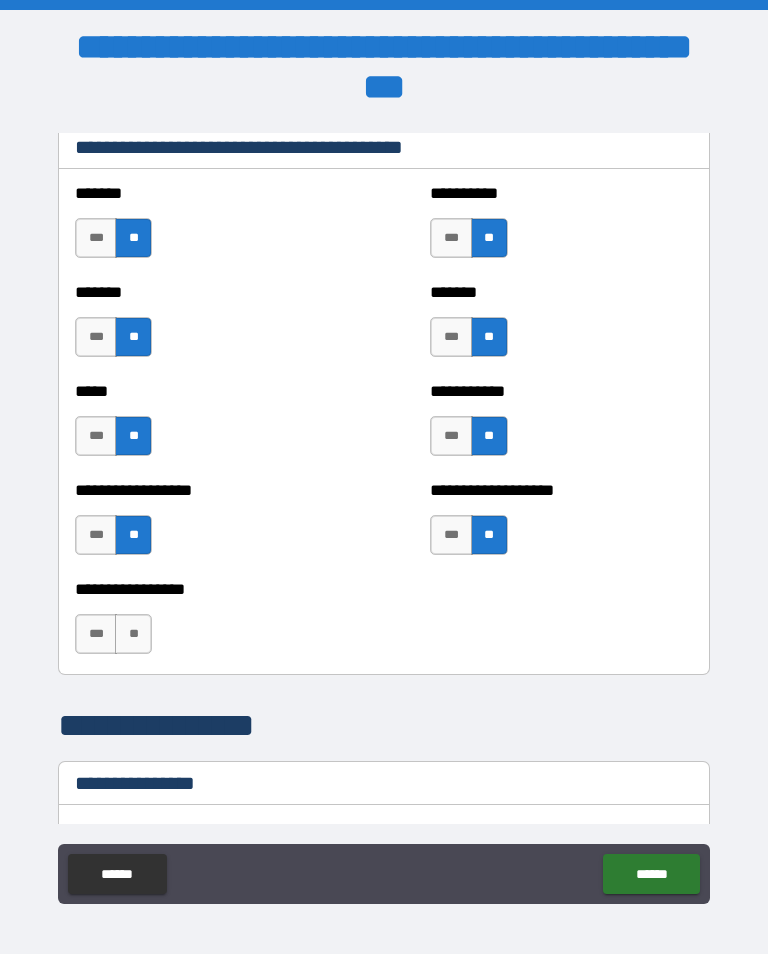 scroll, scrollTop: 1916, scrollLeft: 0, axis: vertical 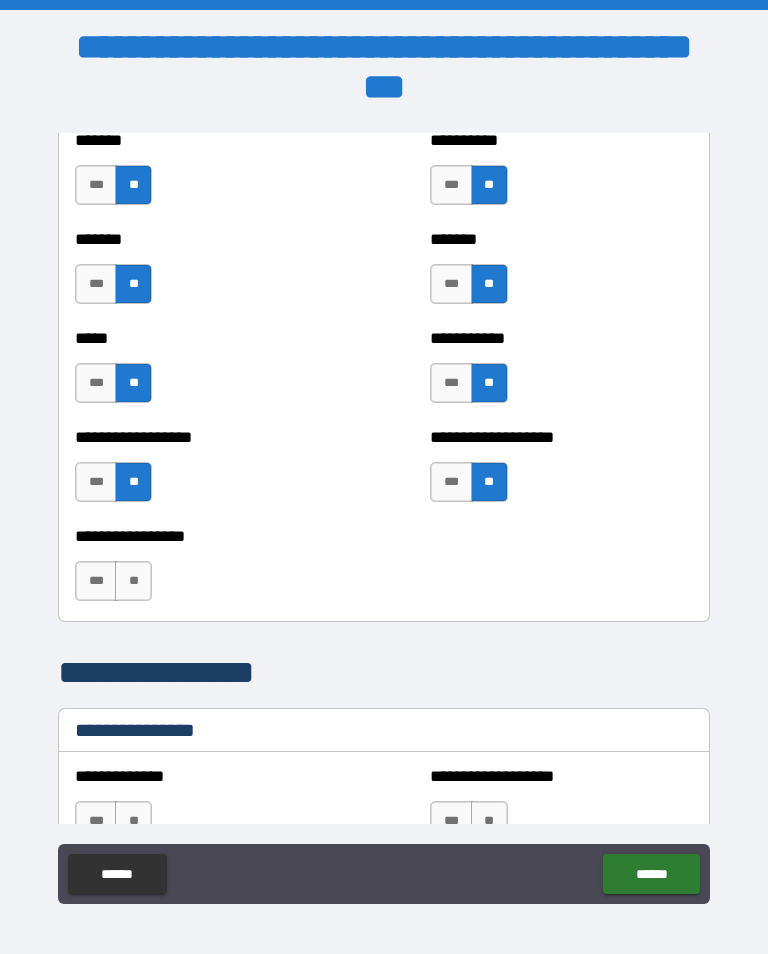 click on "**" at bounding box center (133, 581) 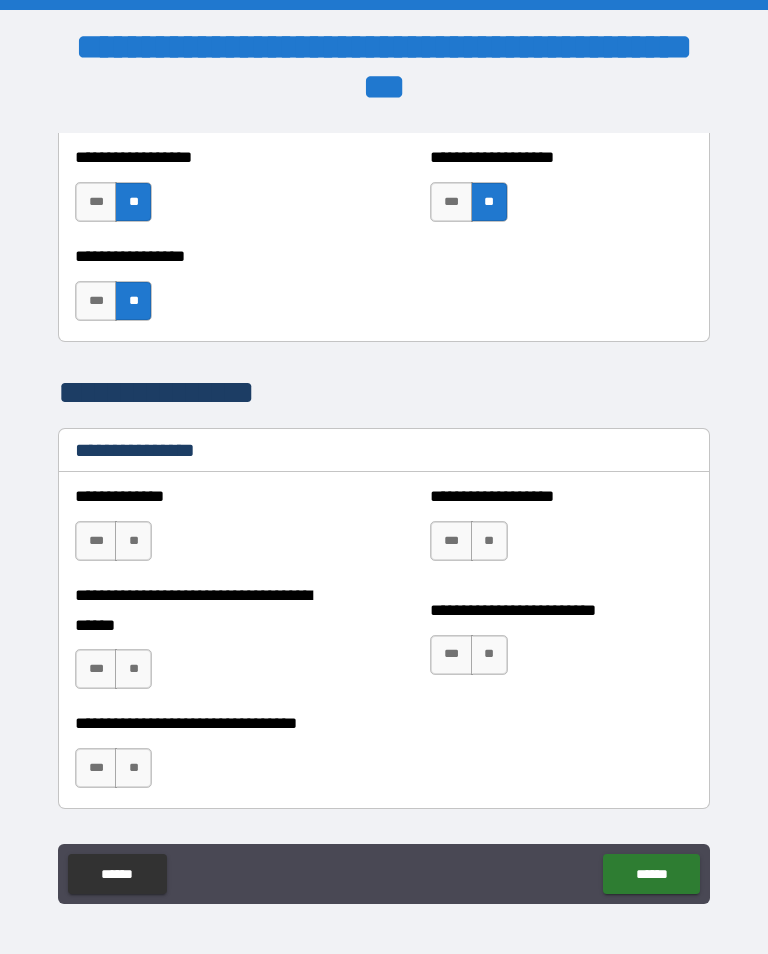 scroll, scrollTop: 2254, scrollLeft: 0, axis: vertical 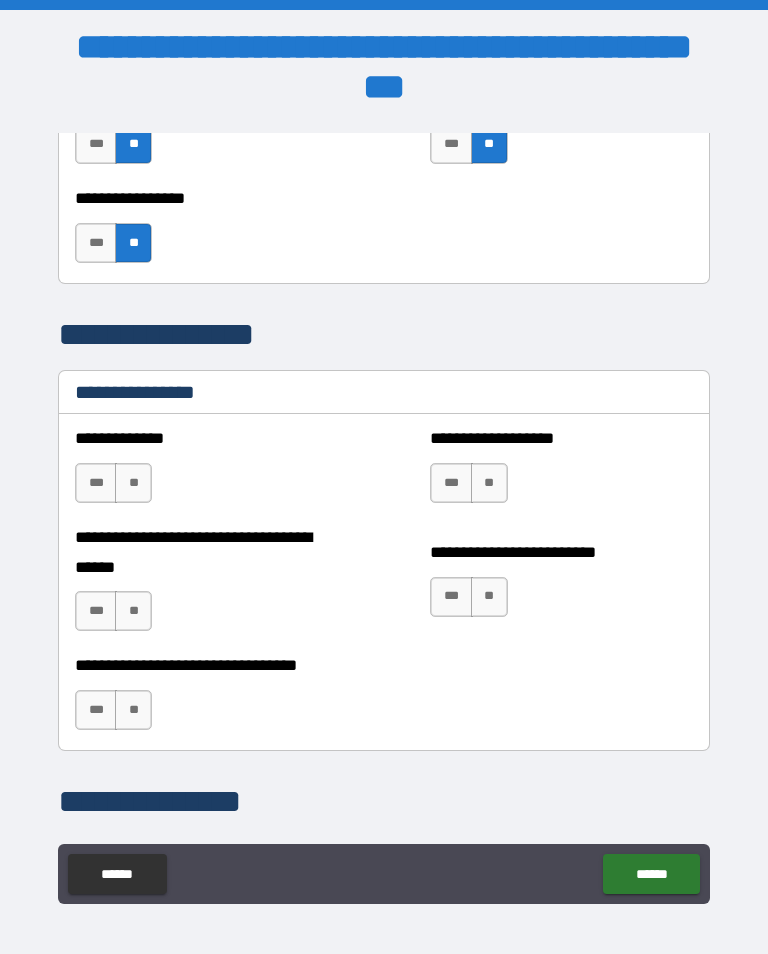 click on "**" at bounding box center [489, 483] 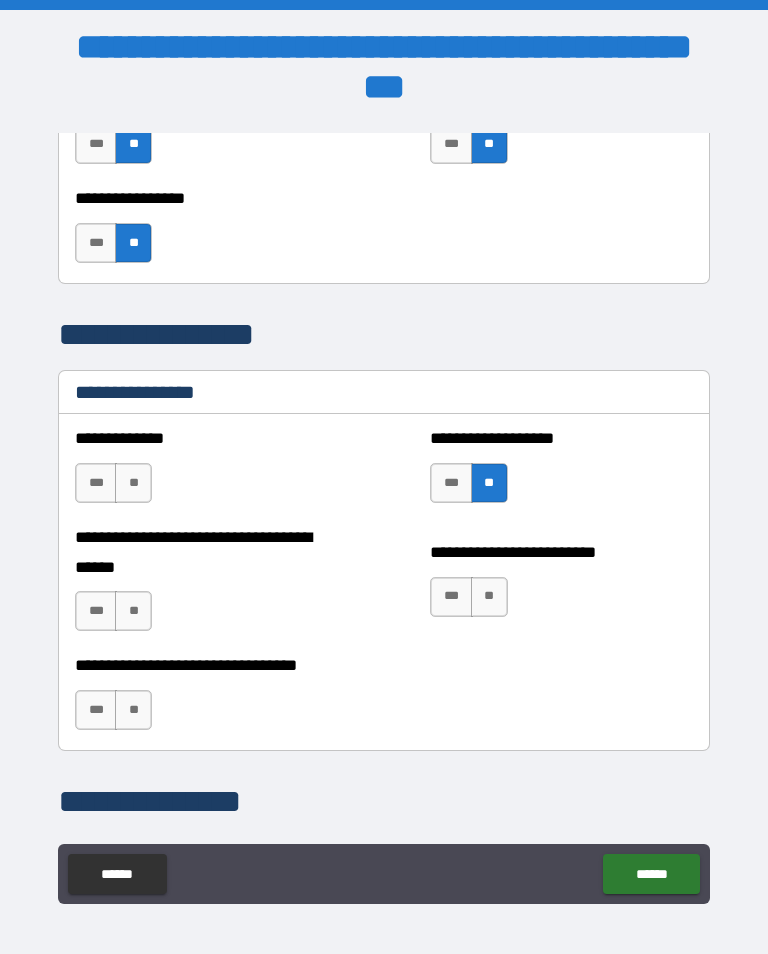click on "**" at bounding box center (133, 483) 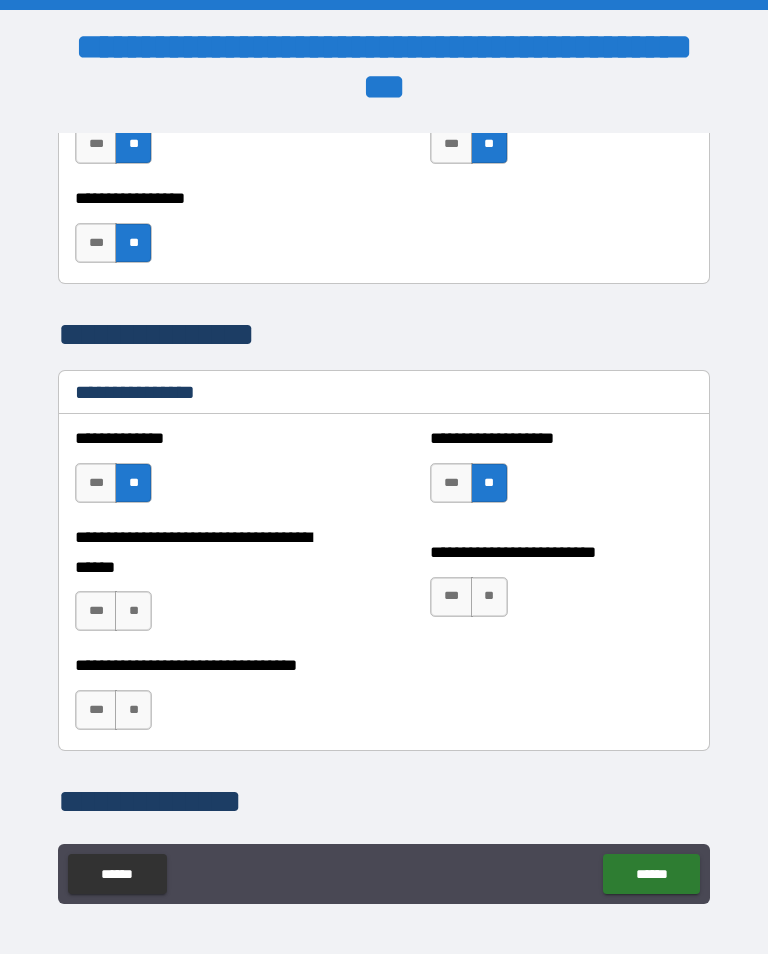 click on "**" at bounding box center [133, 710] 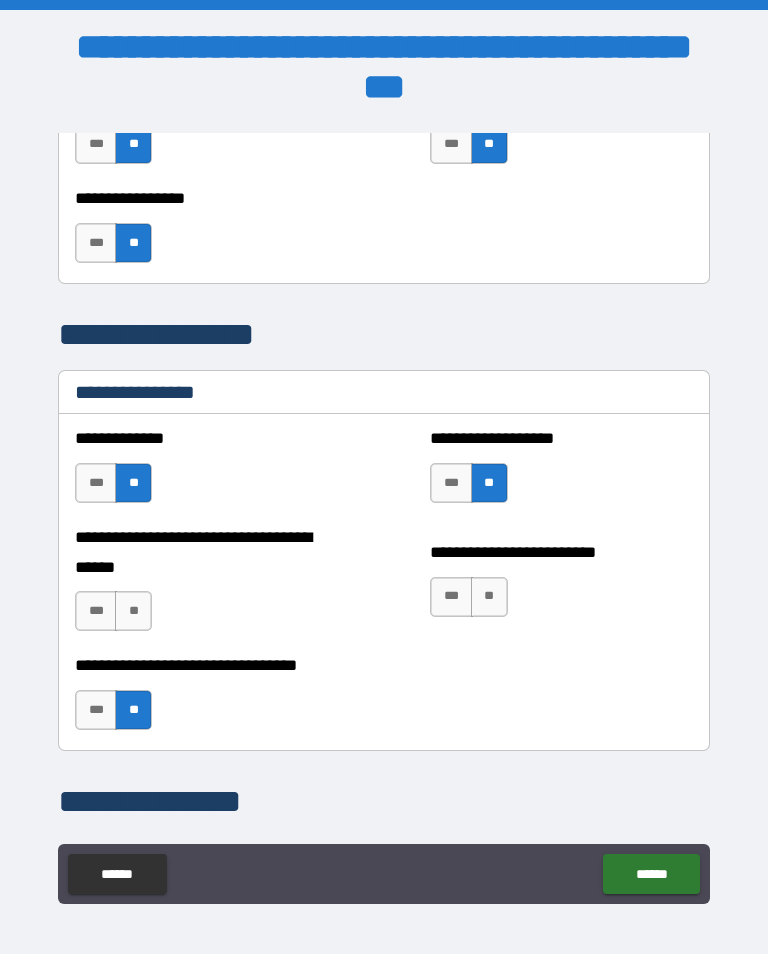 click on "**" at bounding box center (133, 611) 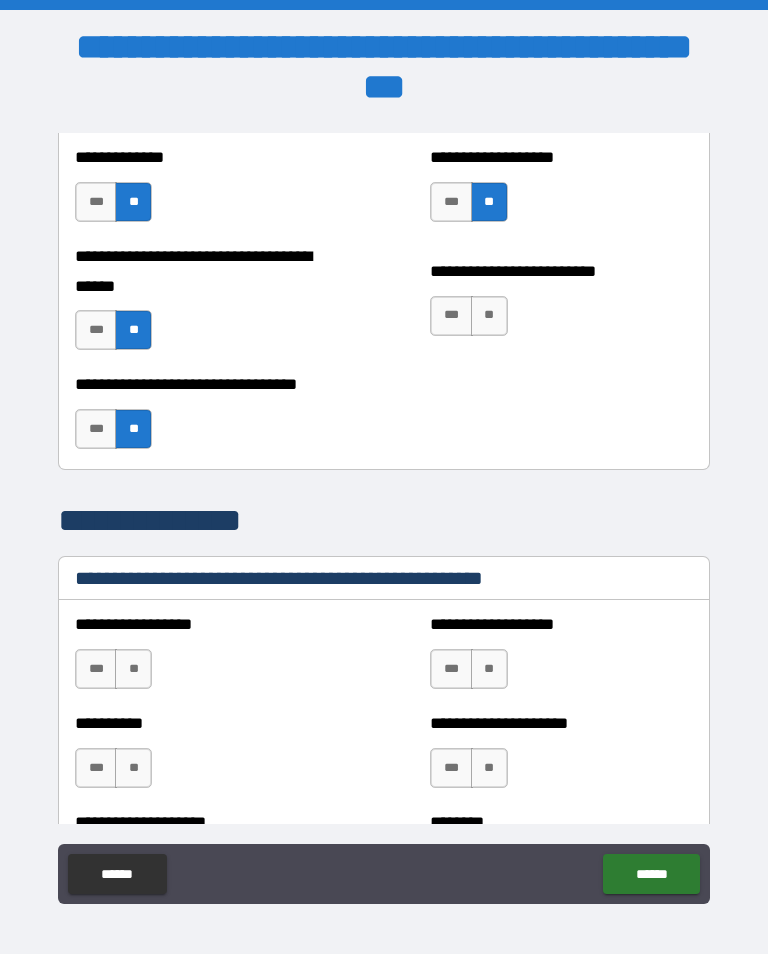 scroll, scrollTop: 2538, scrollLeft: 0, axis: vertical 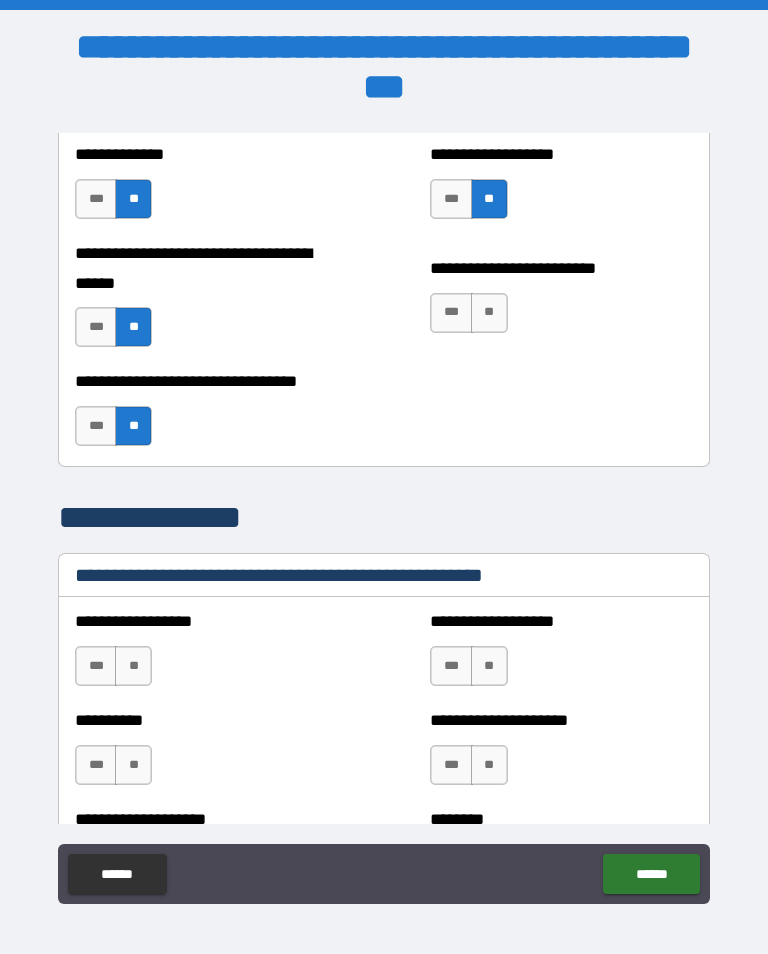click on "**" at bounding box center (489, 313) 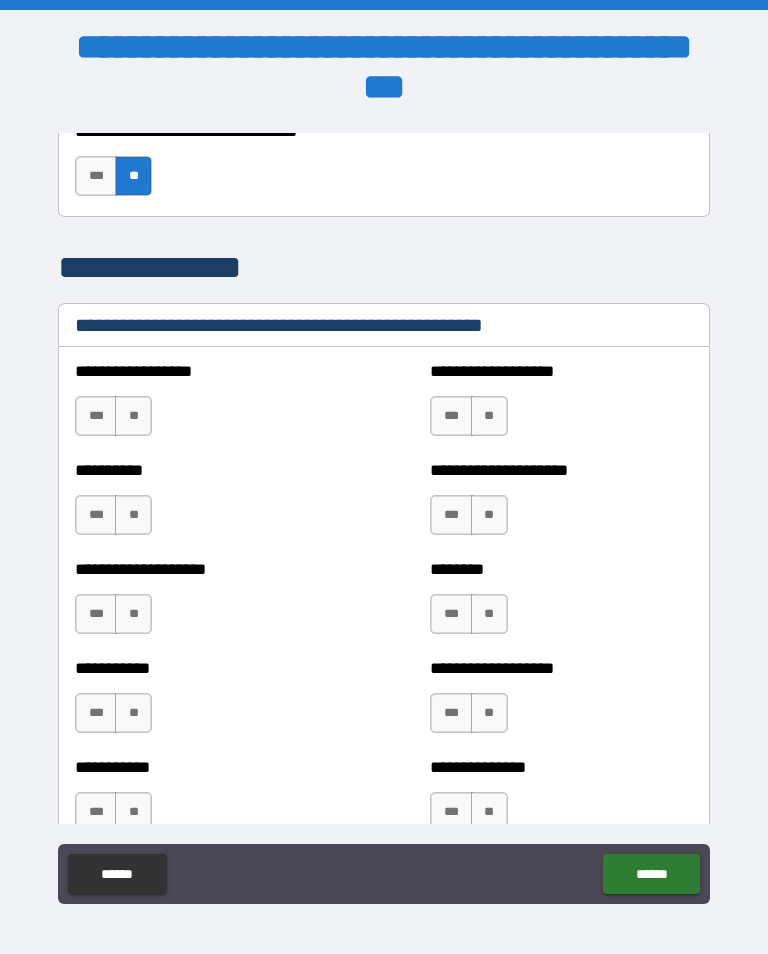 scroll, scrollTop: 2799, scrollLeft: 0, axis: vertical 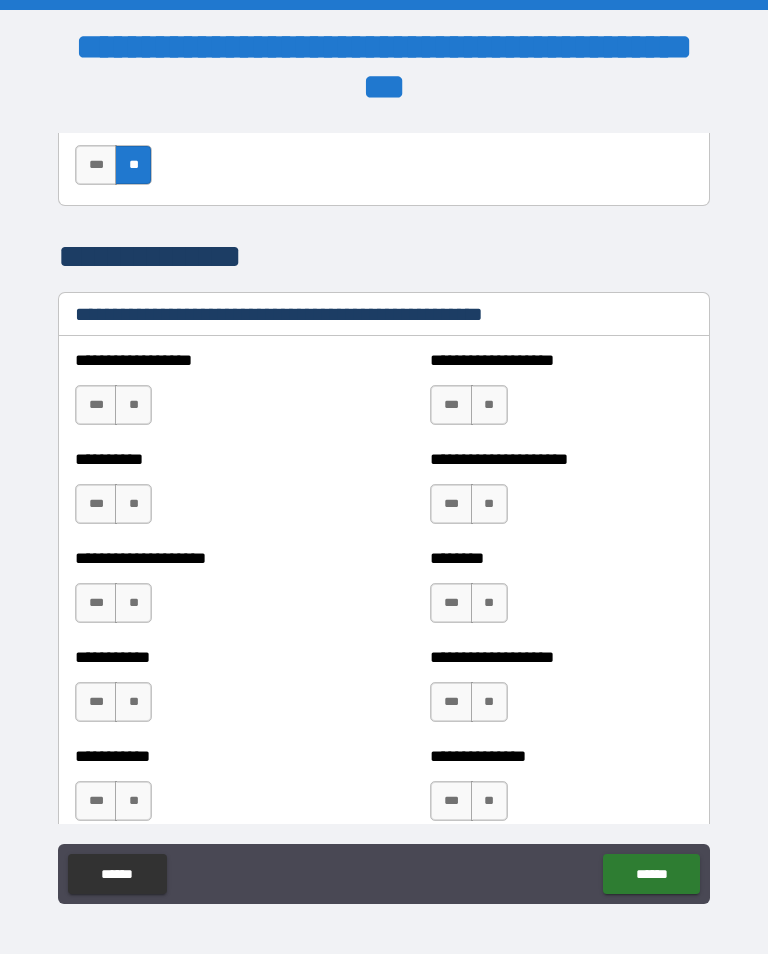 click on "**" at bounding box center [133, 405] 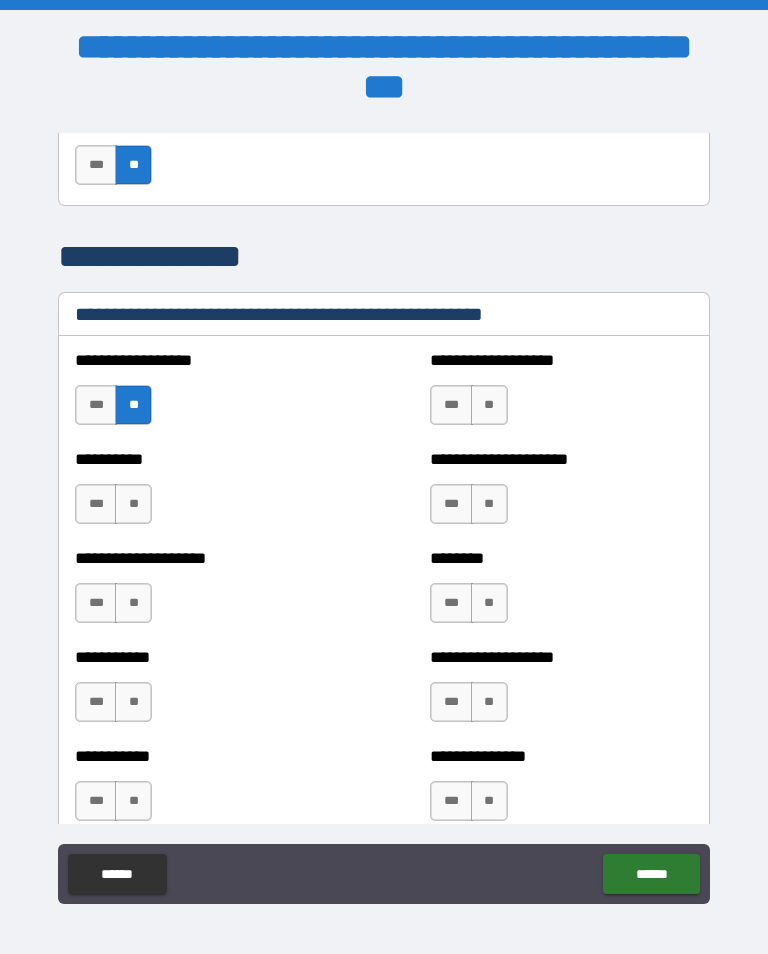 click on "**" at bounding box center [133, 504] 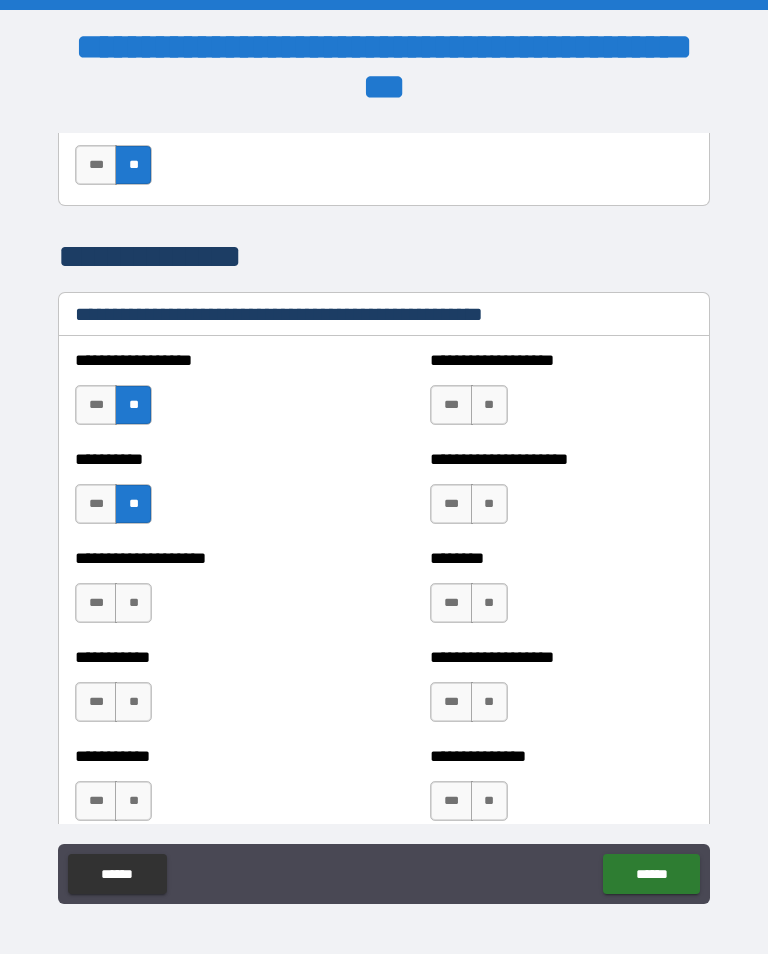 click on "**" at bounding box center (133, 603) 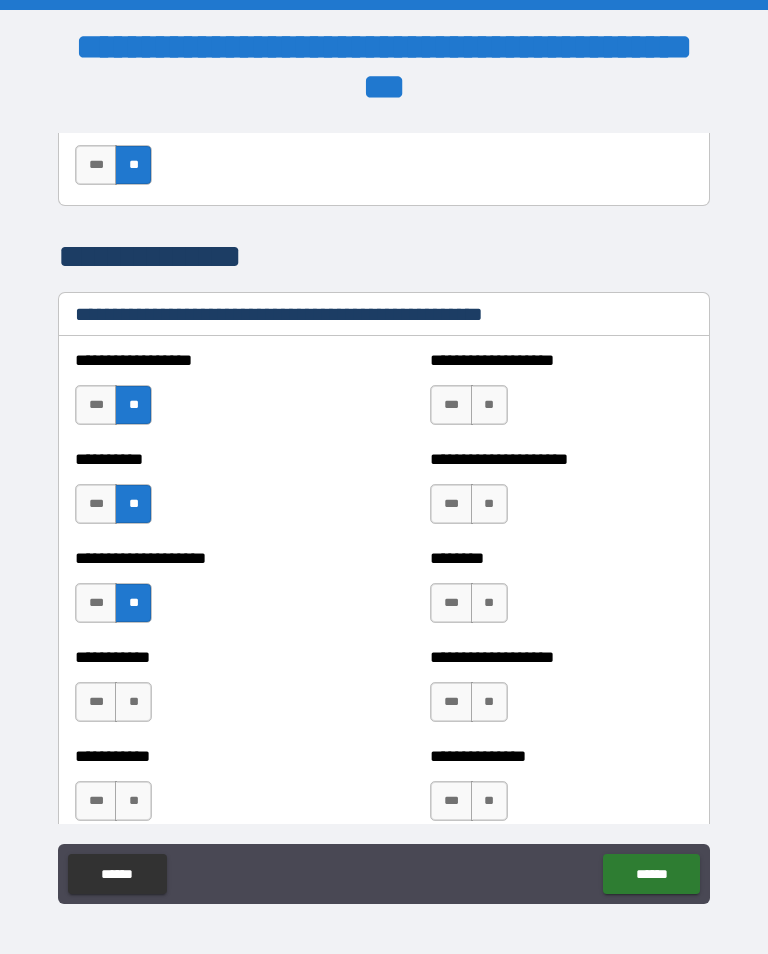 click on "**" at bounding box center [133, 702] 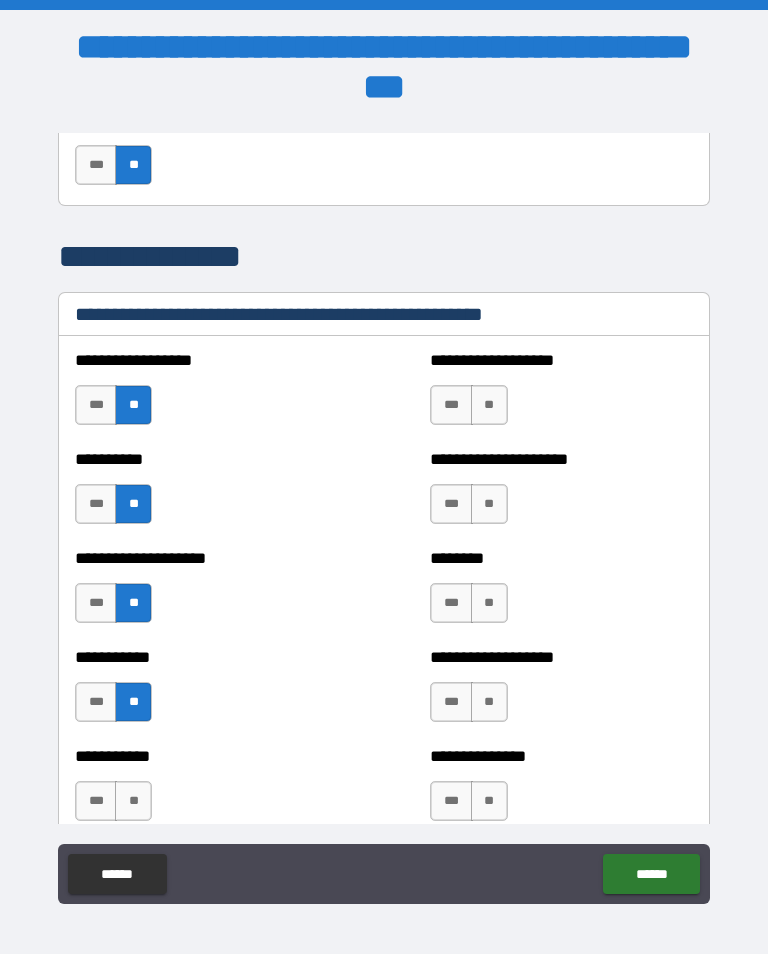 click on "**" at bounding box center (133, 801) 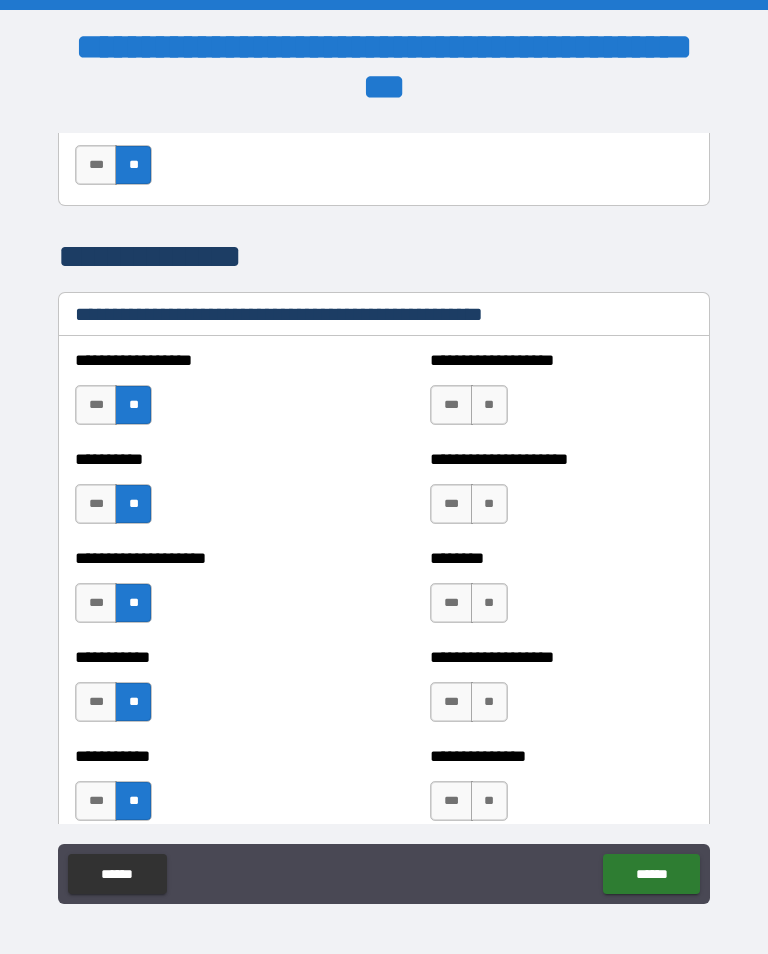 click on "**" at bounding box center [489, 405] 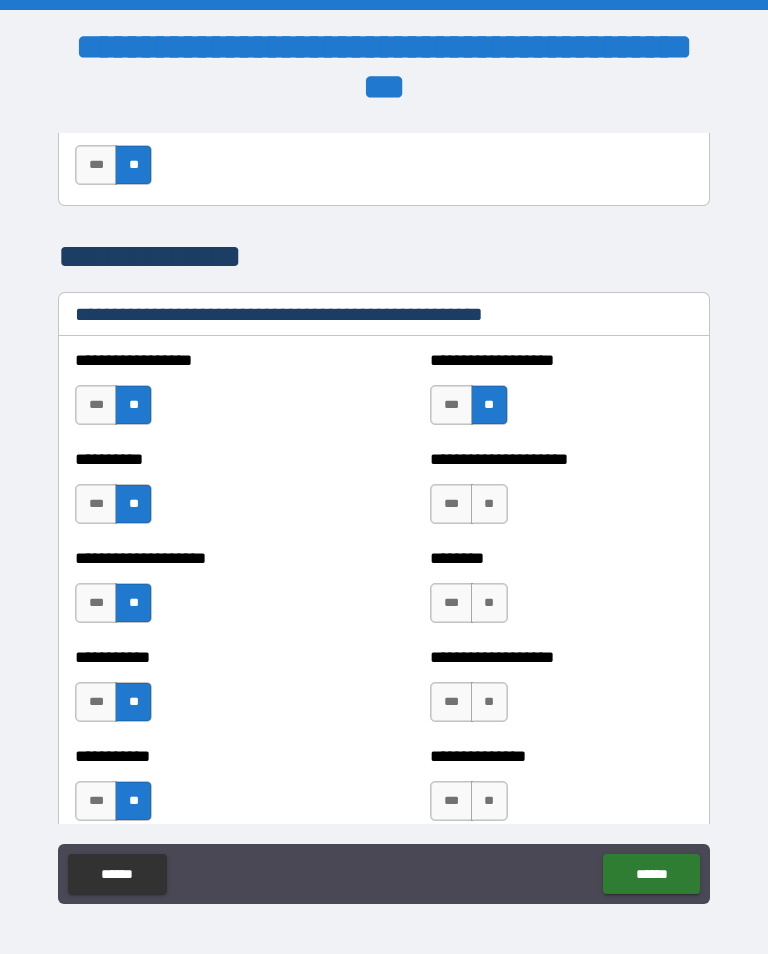 click on "**" at bounding box center (489, 504) 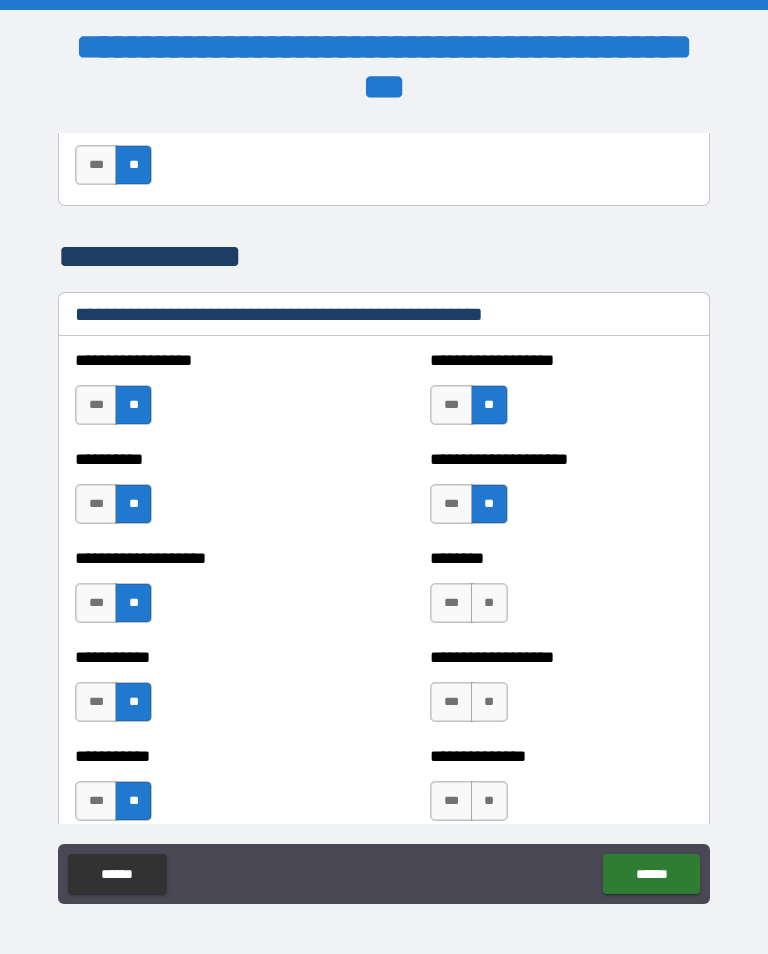 click on "**" at bounding box center (489, 603) 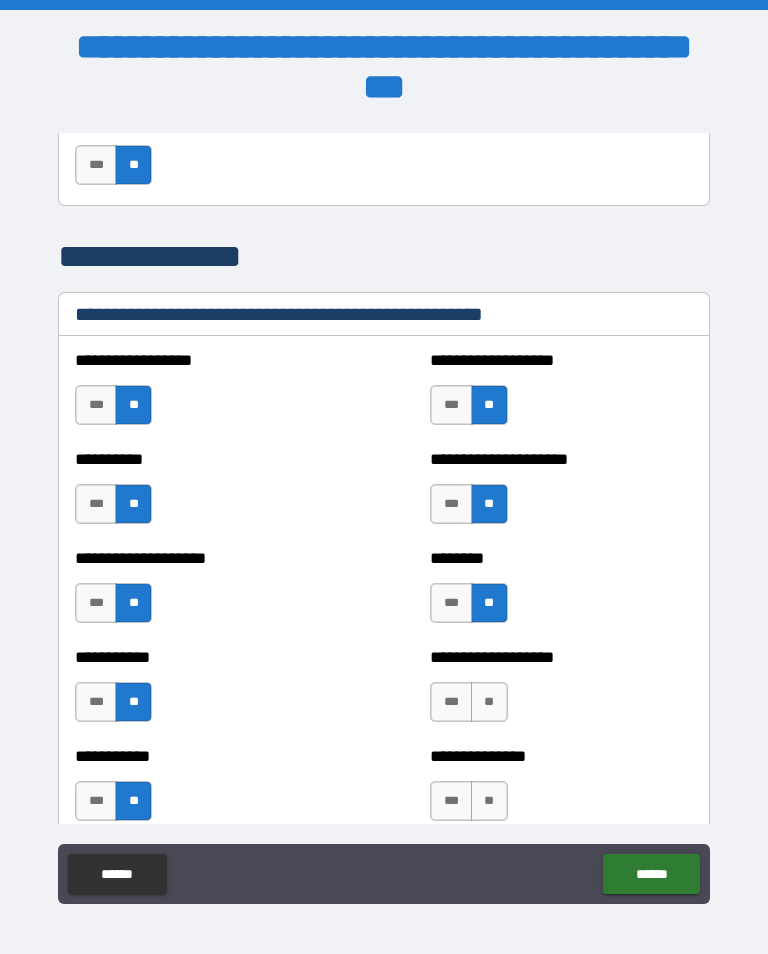 click on "**" at bounding box center (489, 702) 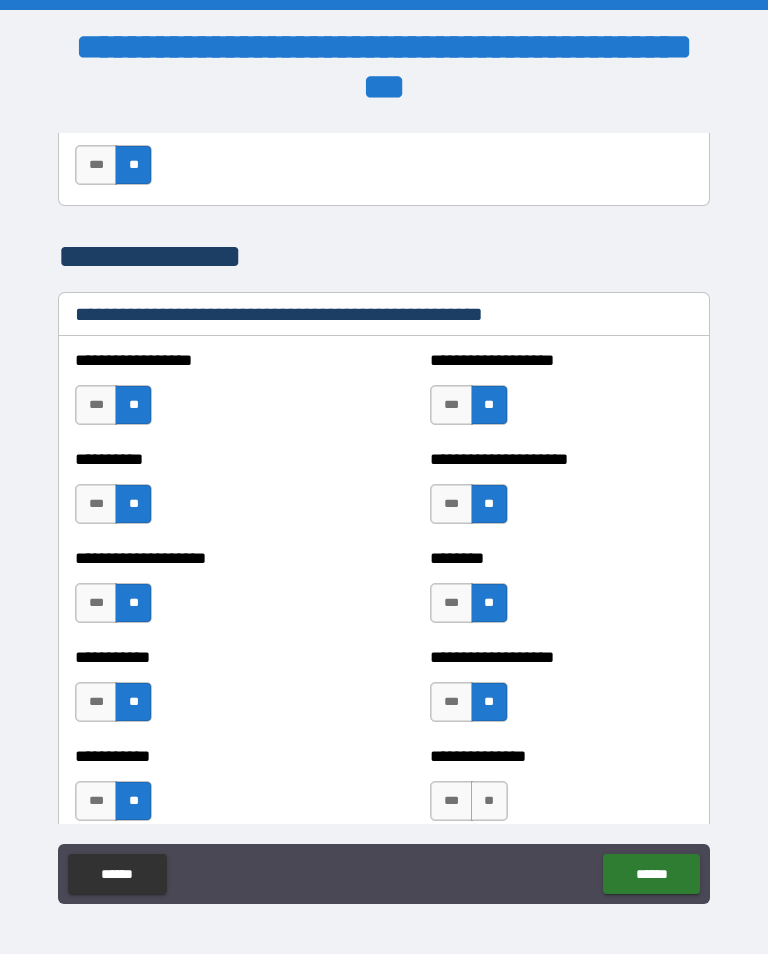 click on "**" at bounding box center [489, 801] 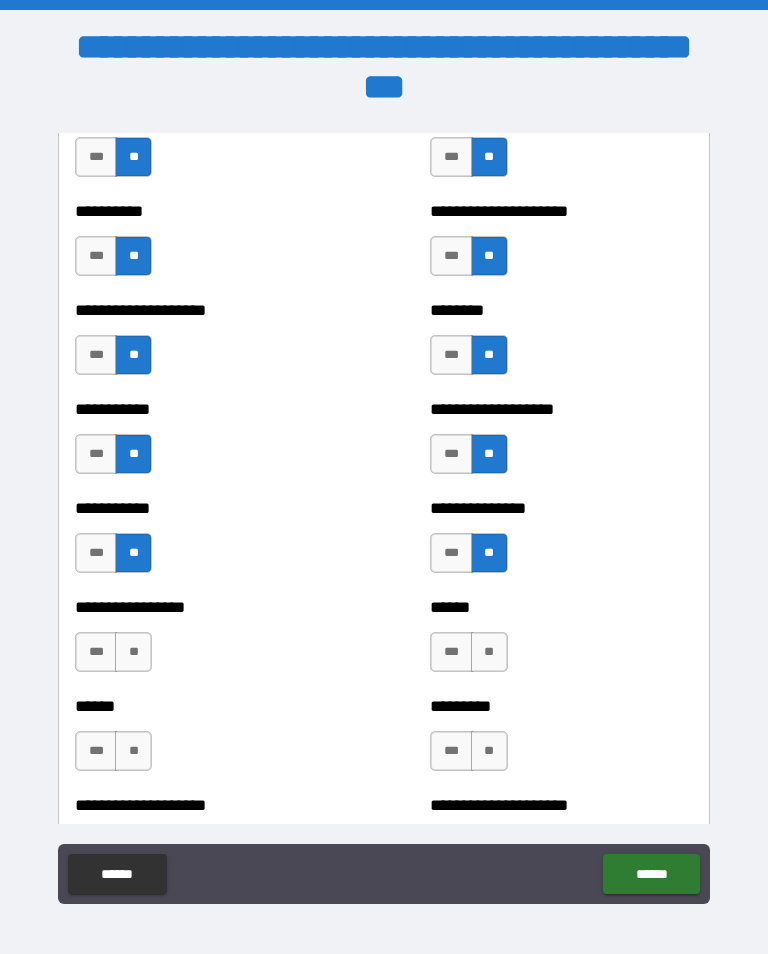 scroll, scrollTop: 3060, scrollLeft: 0, axis: vertical 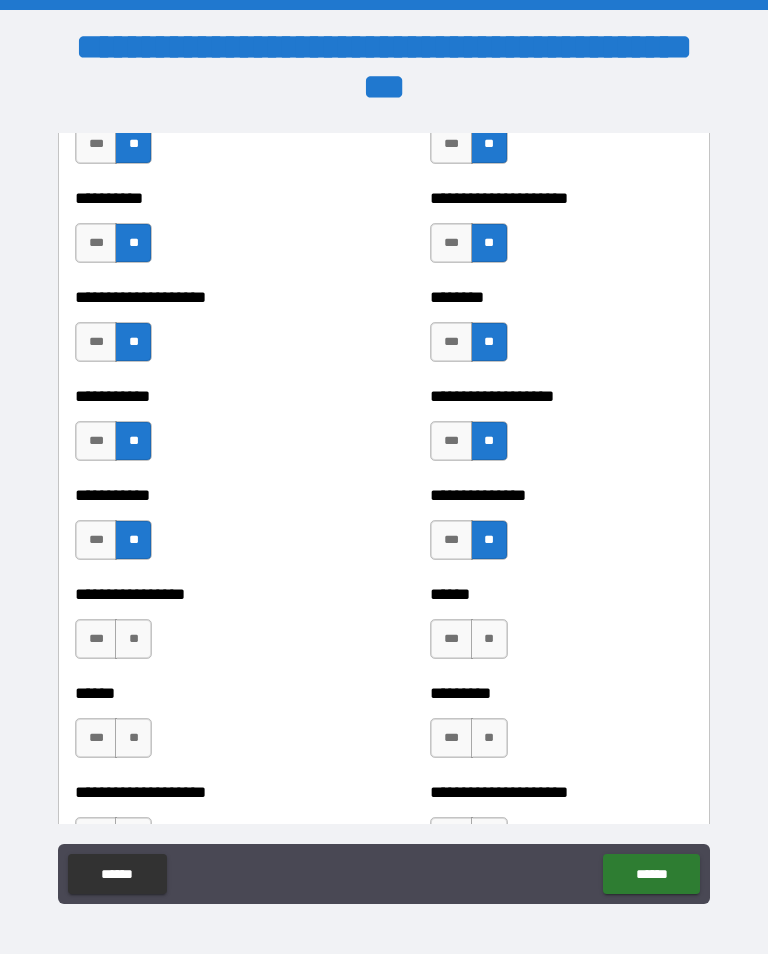 click on "**" at bounding box center (489, 639) 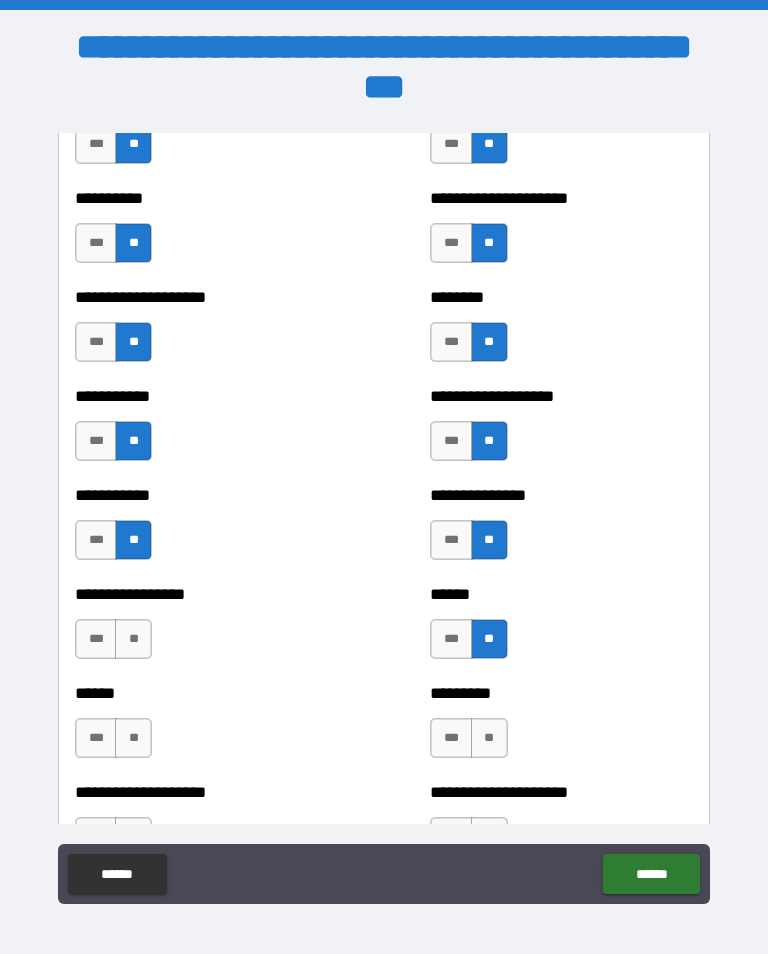 click on "**" at bounding box center [489, 738] 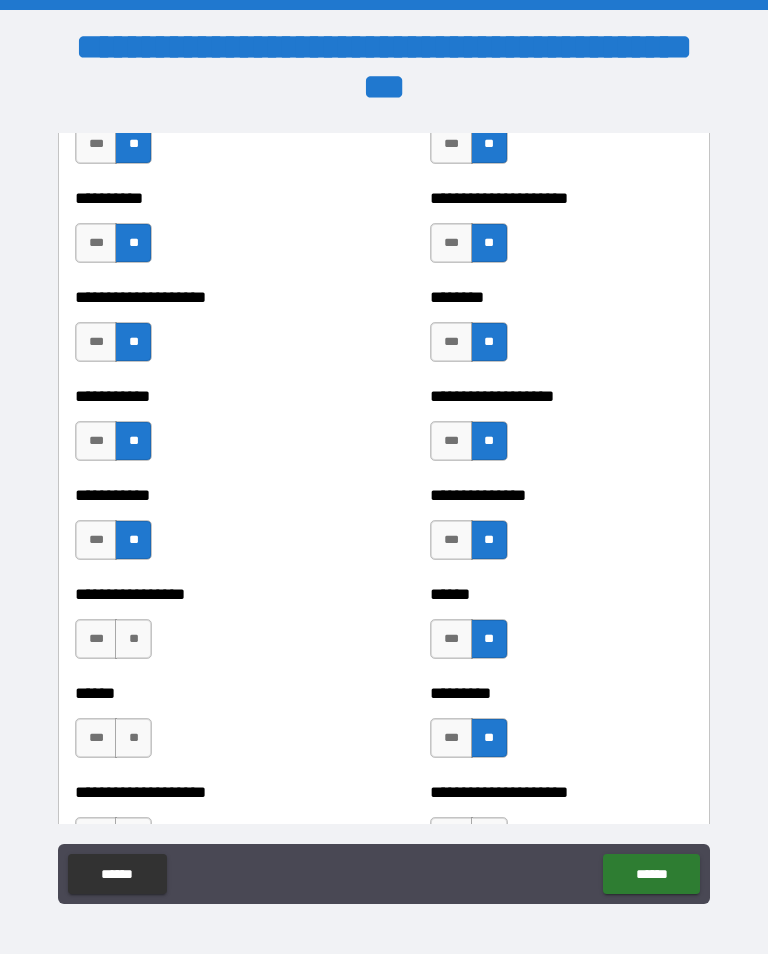 click on "**" at bounding box center [133, 639] 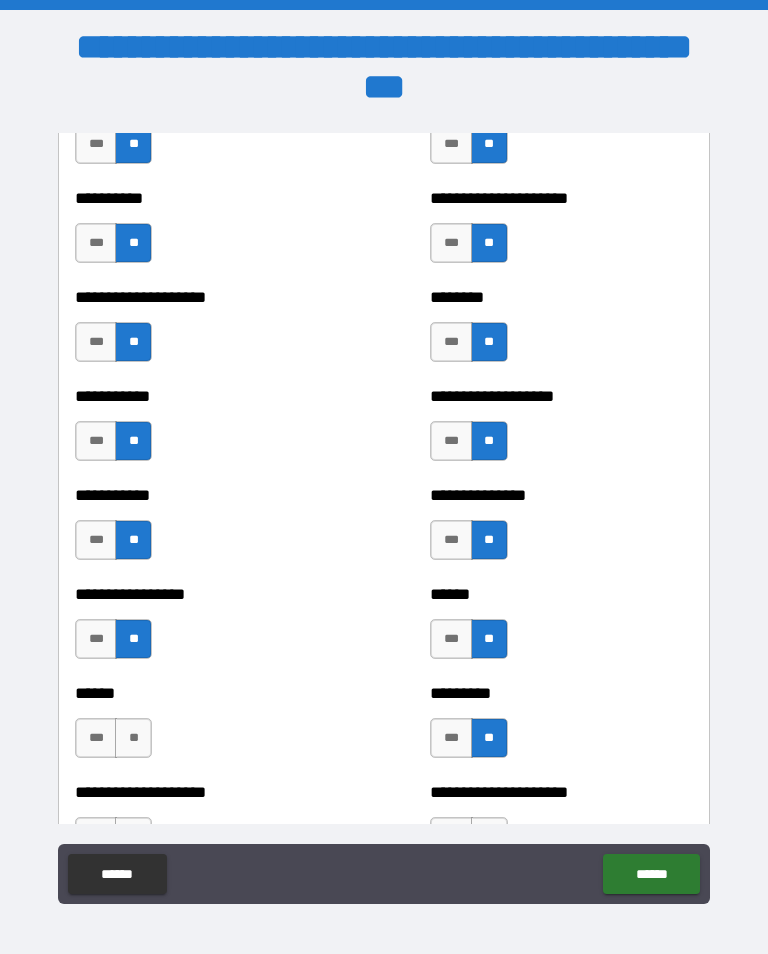 click on "**" at bounding box center (133, 738) 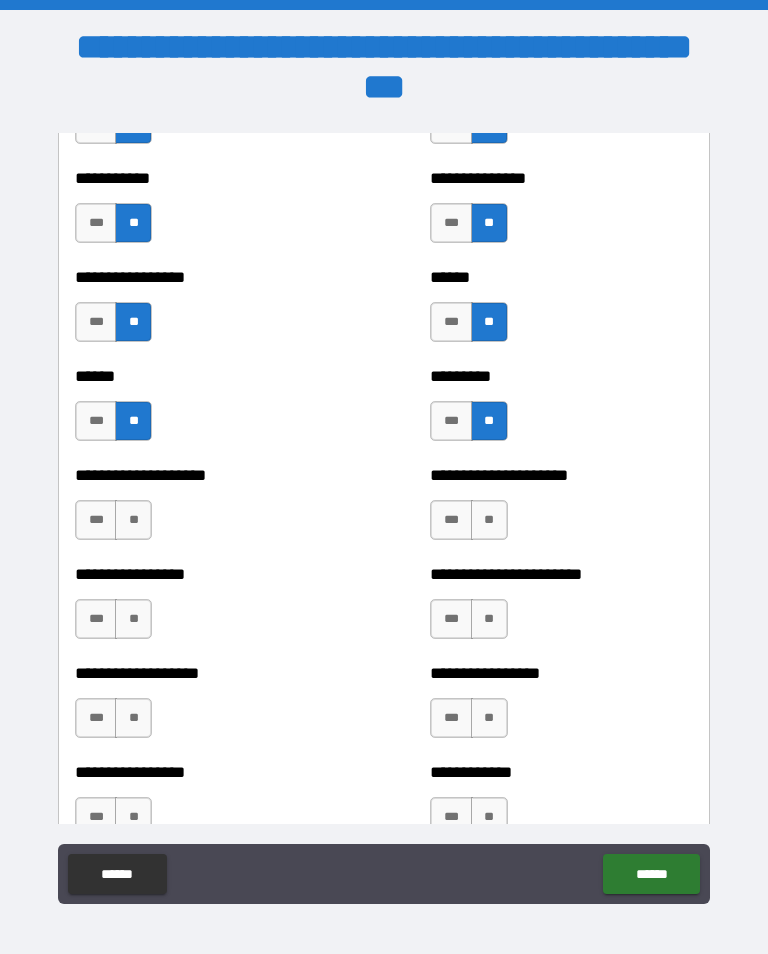 scroll, scrollTop: 3375, scrollLeft: 0, axis: vertical 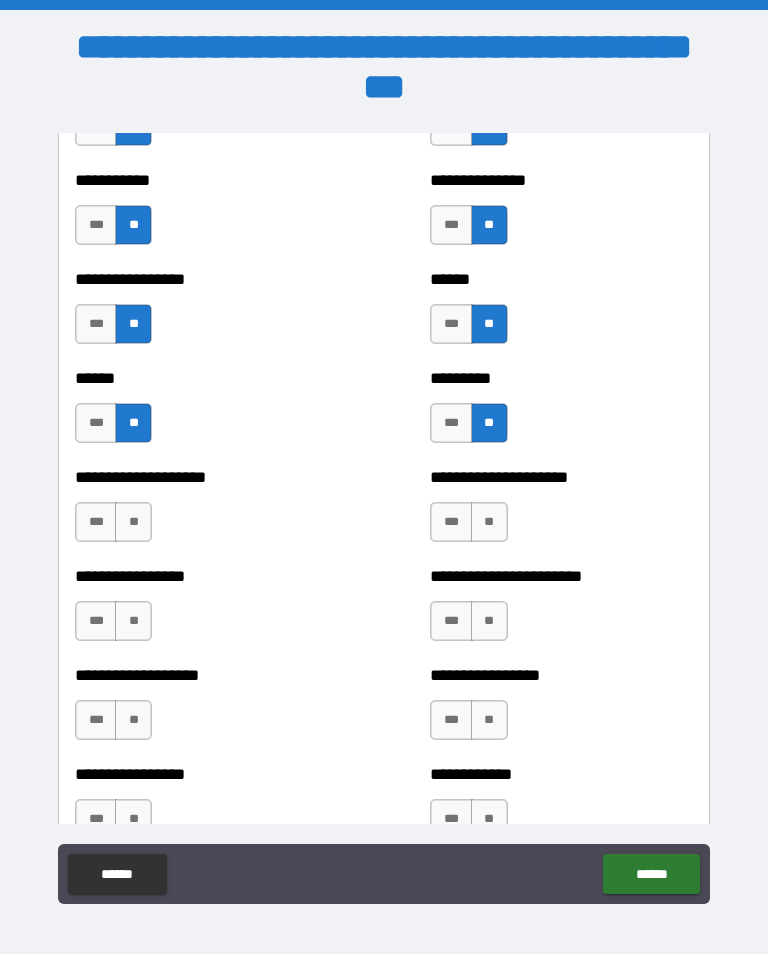 click on "***" at bounding box center (96, 522) 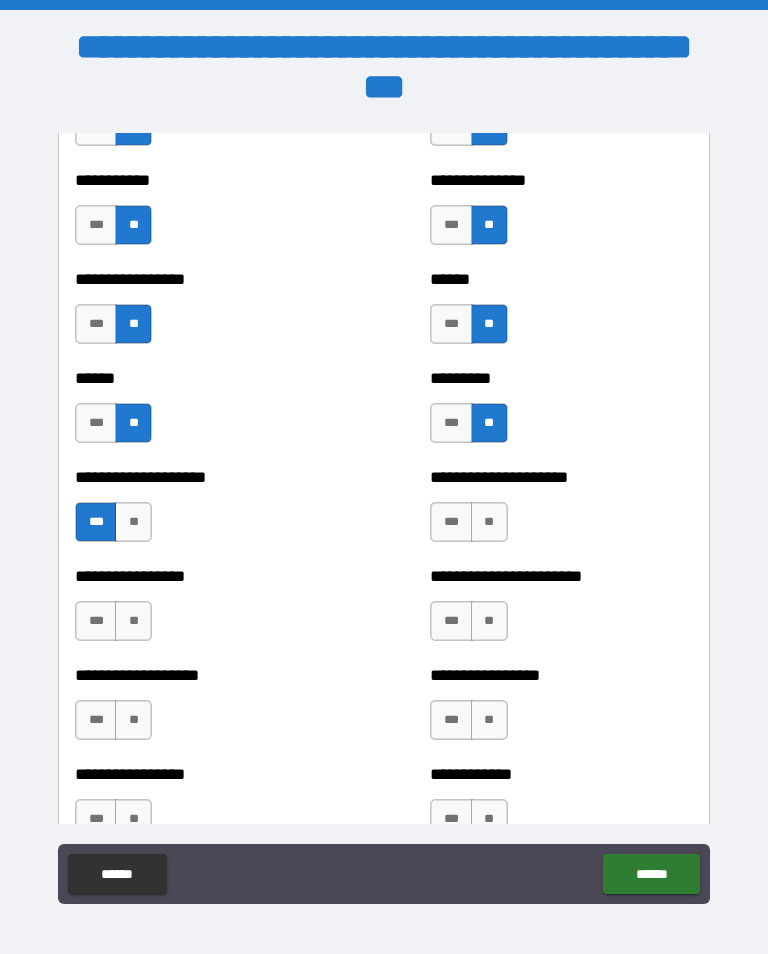 click on "***" at bounding box center (96, 621) 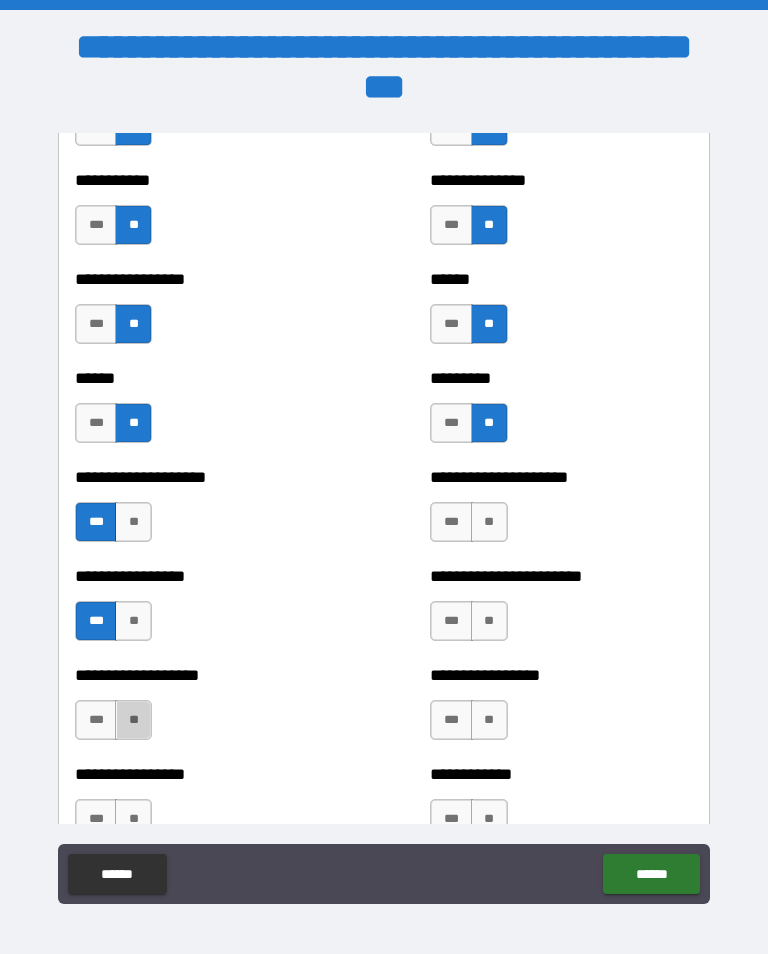 click on "**" at bounding box center [133, 720] 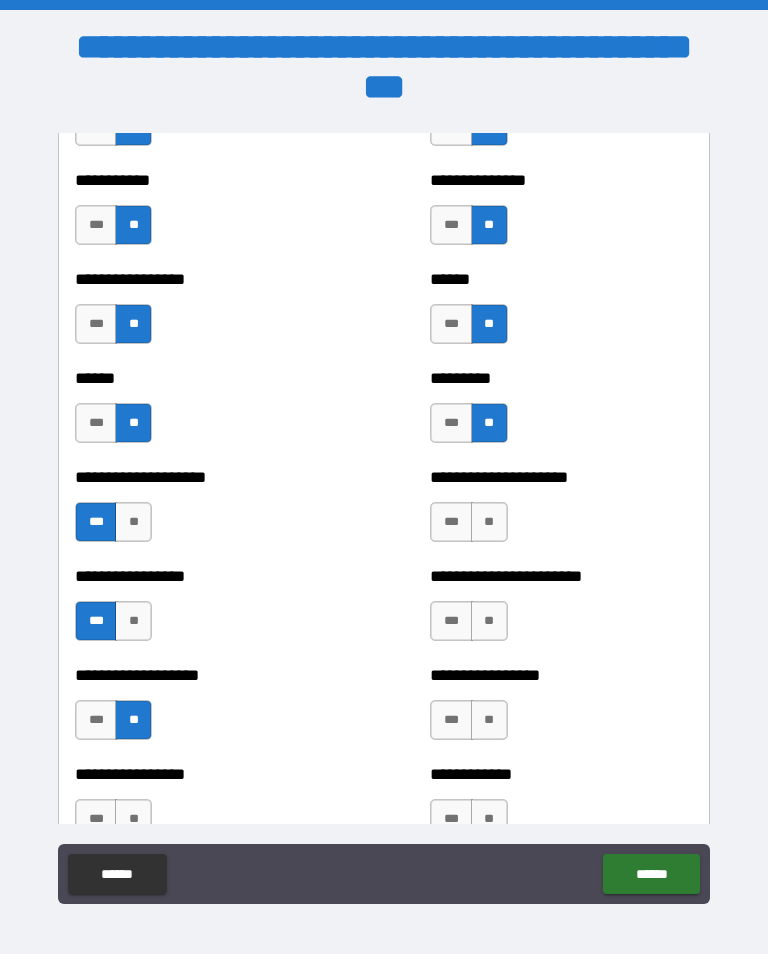 click on "**" at bounding box center [489, 522] 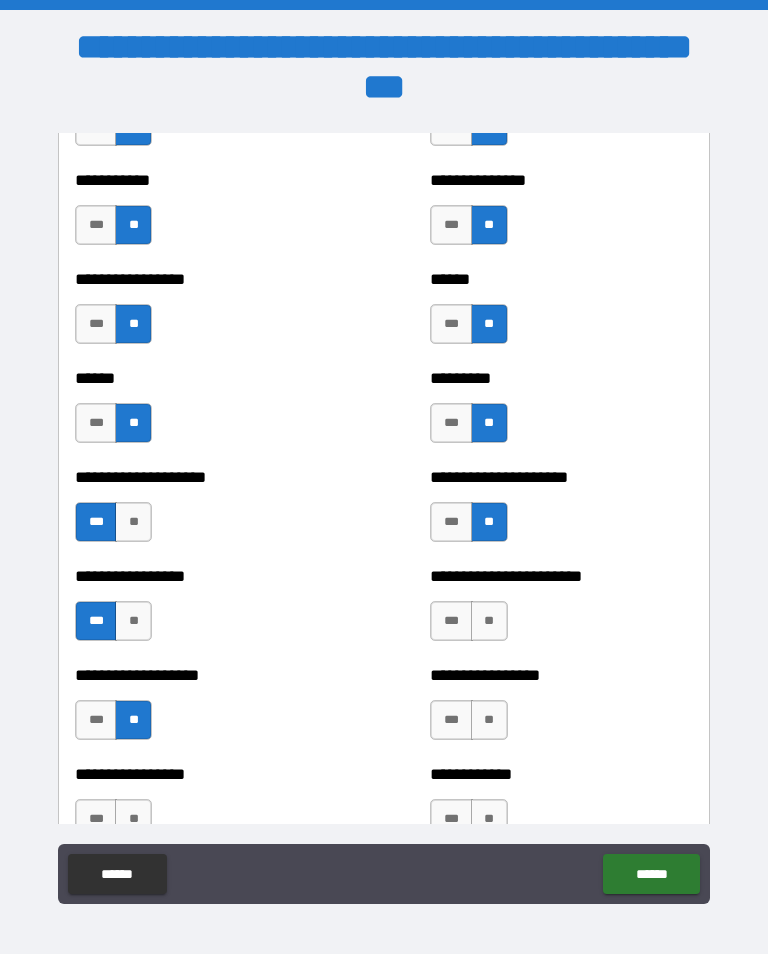click on "**" at bounding box center [489, 621] 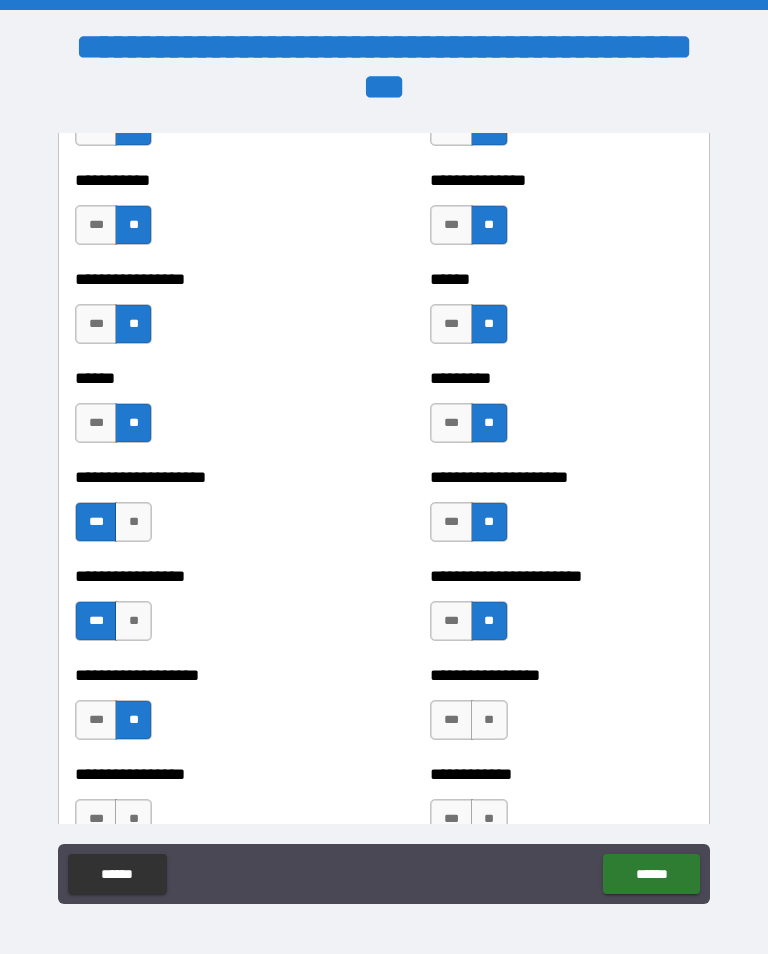 click on "**" at bounding box center (489, 720) 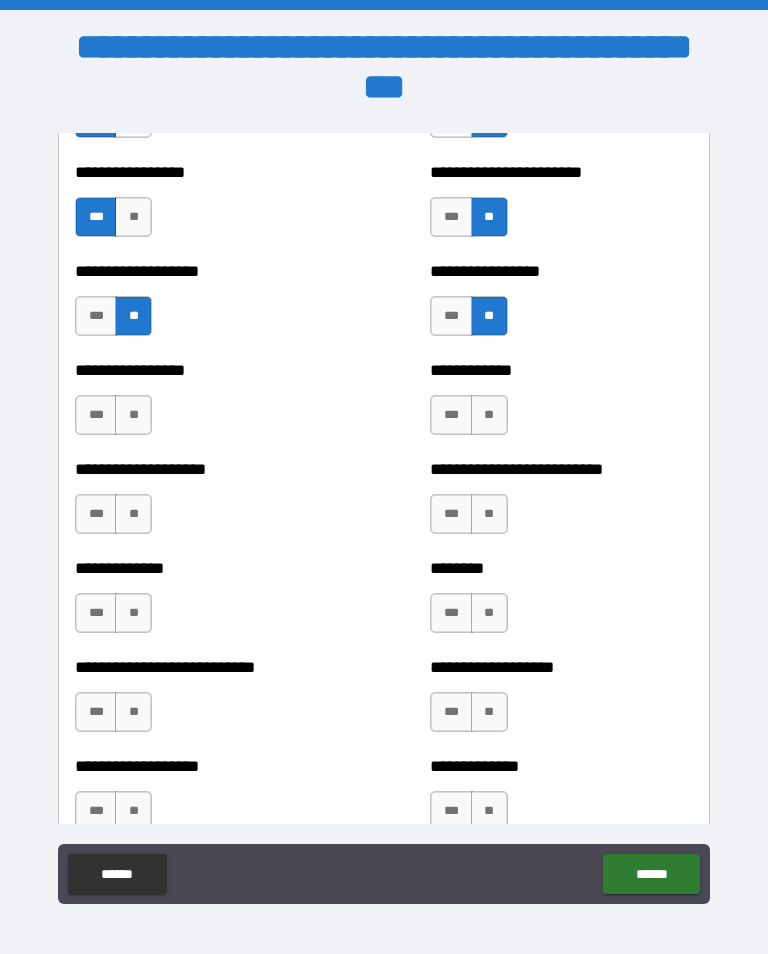 scroll, scrollTop: 3780, scrollLeft: 0, axis: vertical 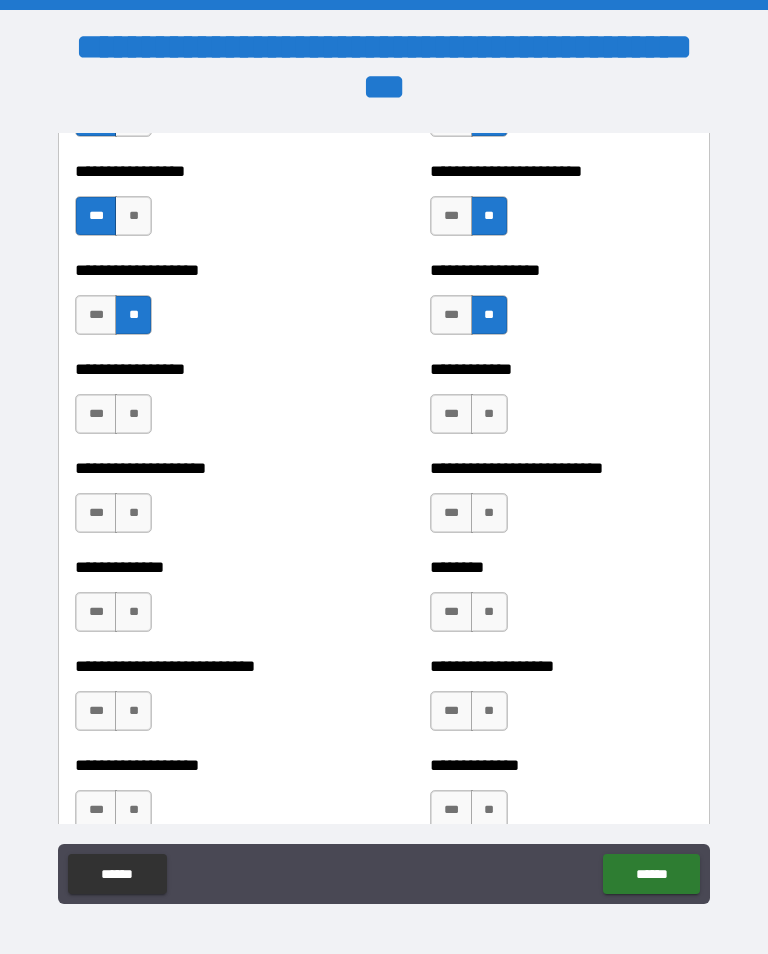 click on "**" at bounding box center (133, 414) 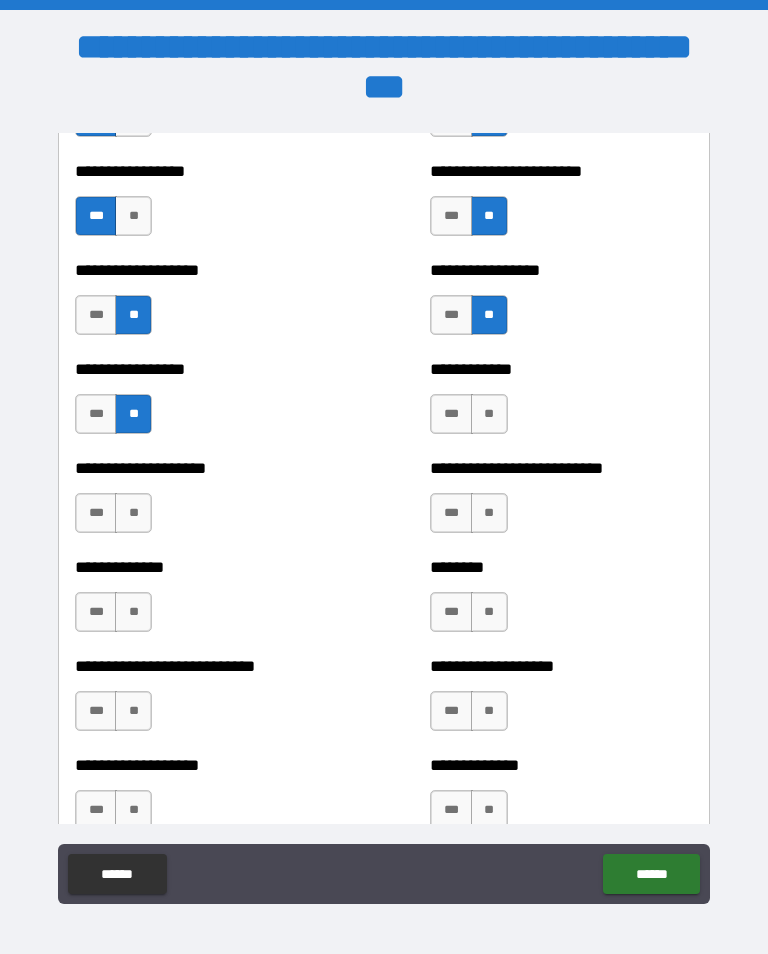 click on "**" at bounding box center (133, 513) 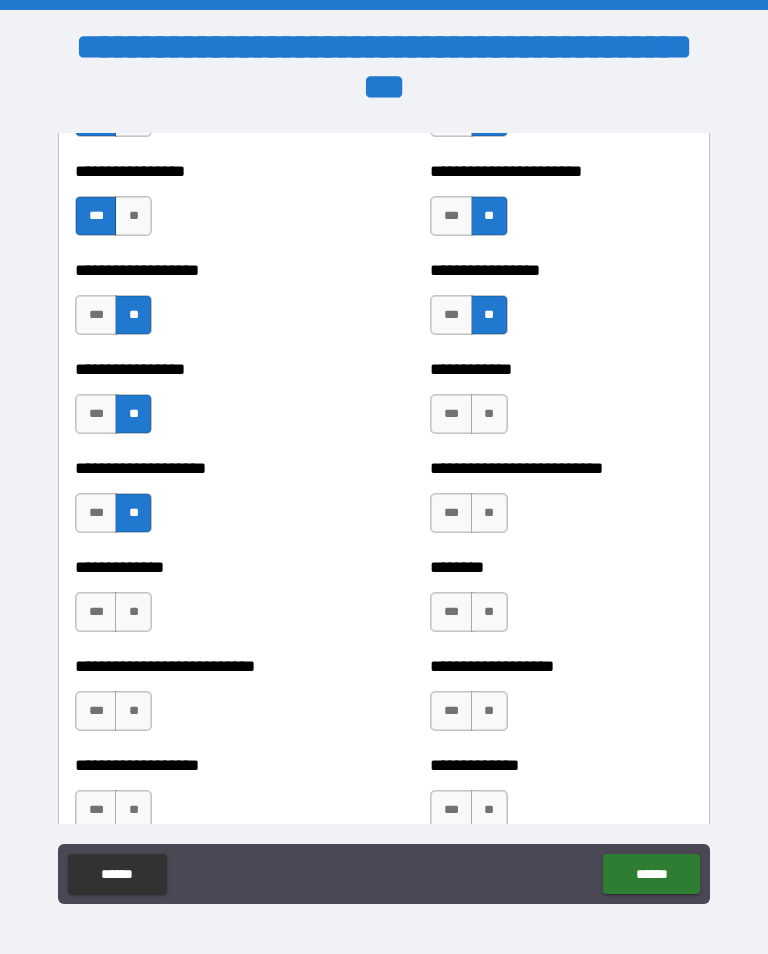click on "**" at bounding box center (133, 612) 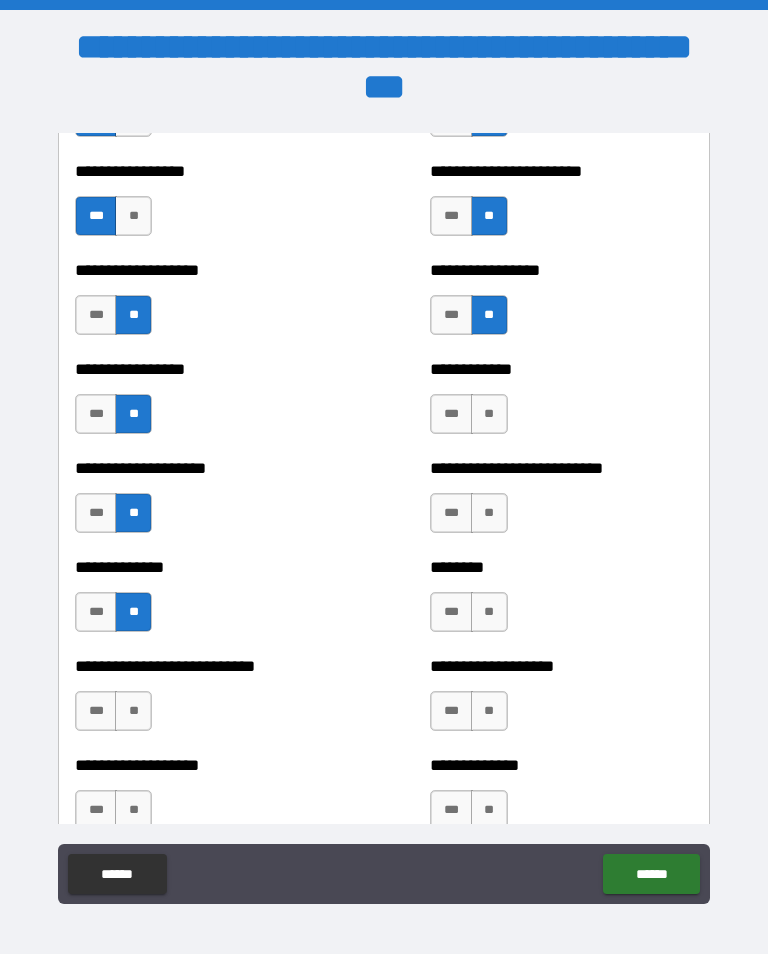 click on "**" at bounding box center (133, 711) 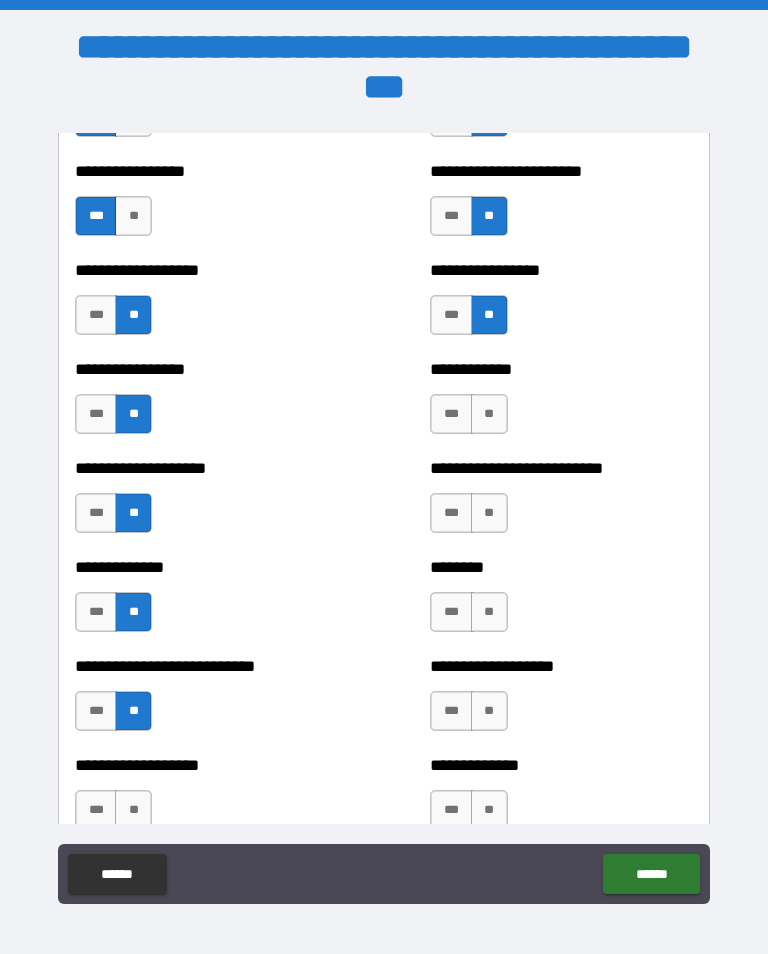 click on "**" at bounding box center [133, 810] 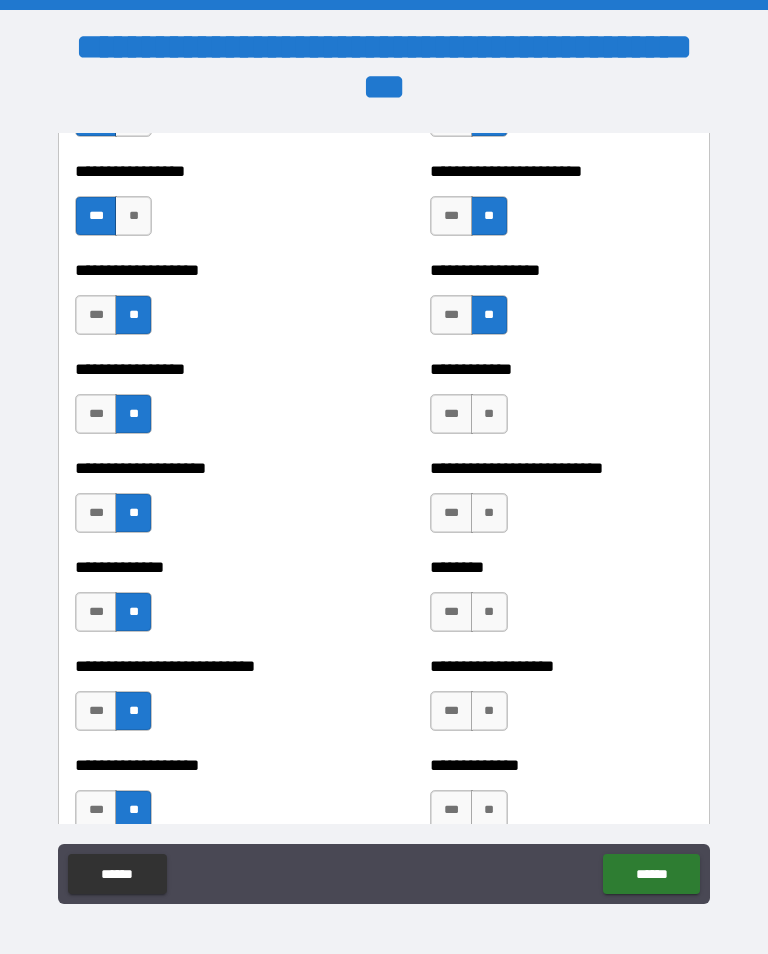 click on "**" at bounding box center (489, 513) 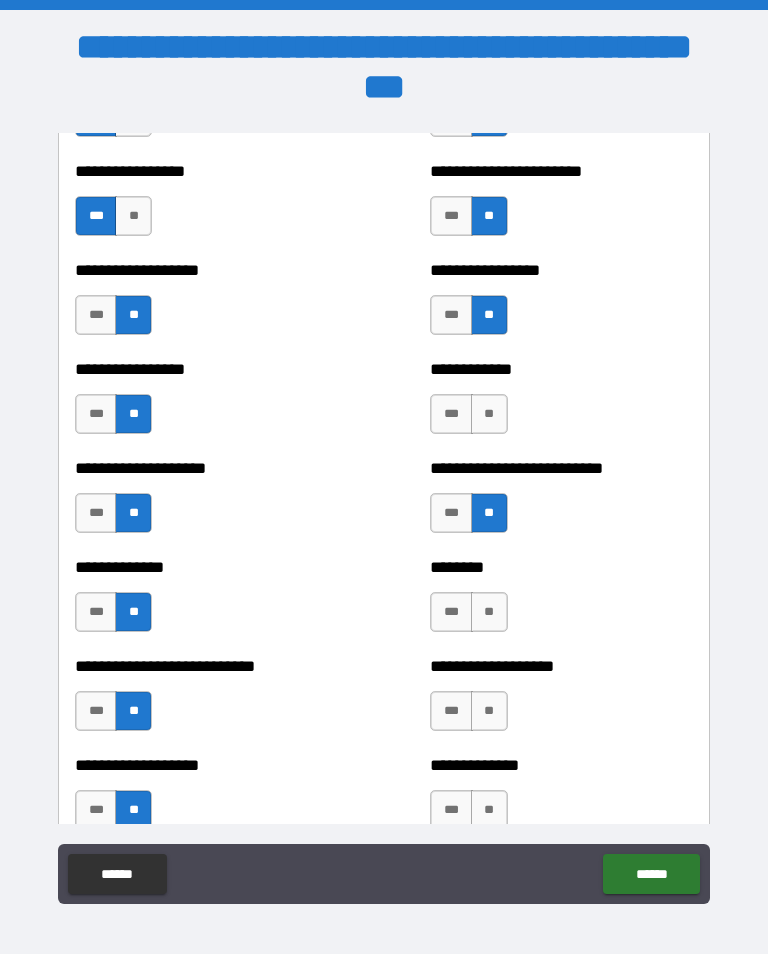 click on "**" at bounding box center (489, 414) 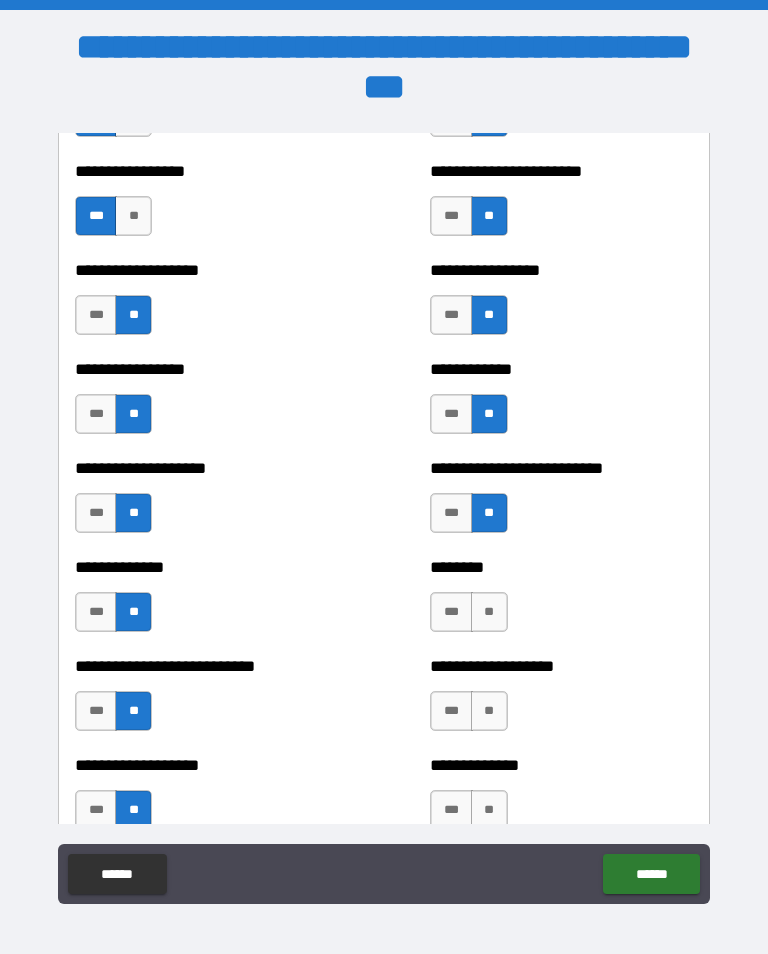 click on "**" at bounding box center (489, 612) 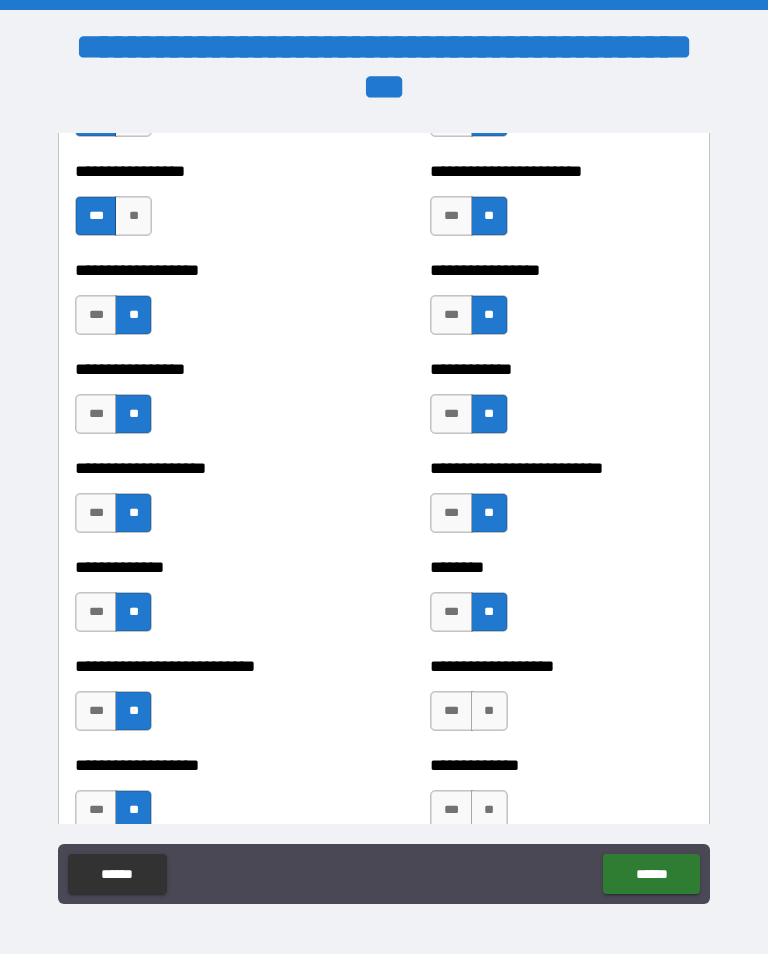 click on "**" at bounding box center (489, 711) 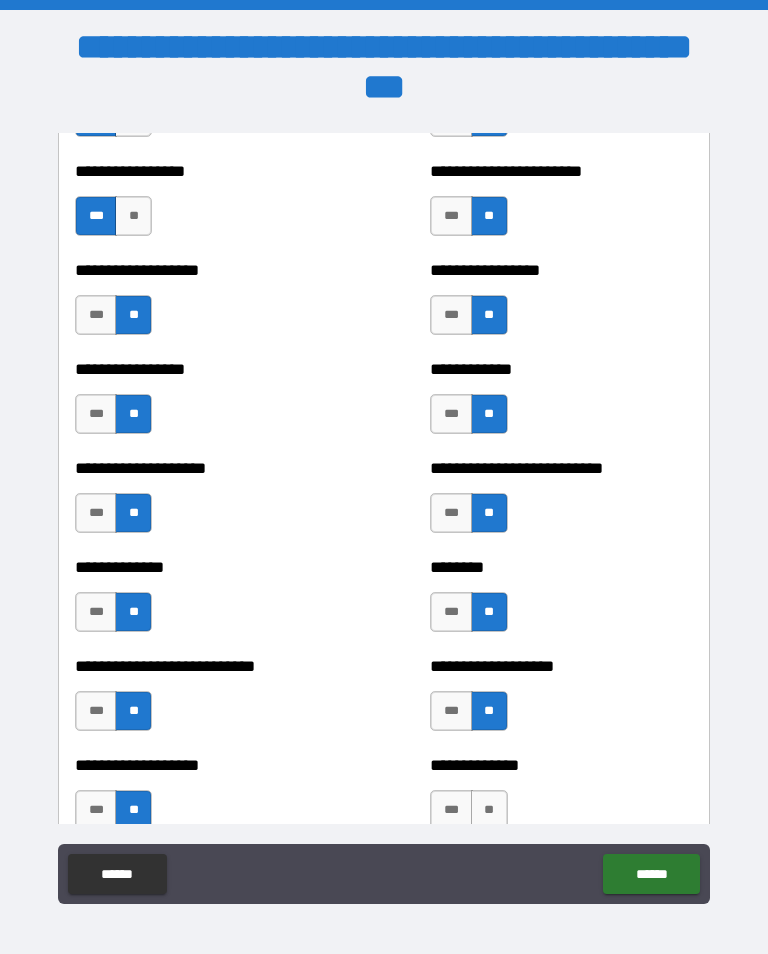click on "**" at bounding box center [489, 810] 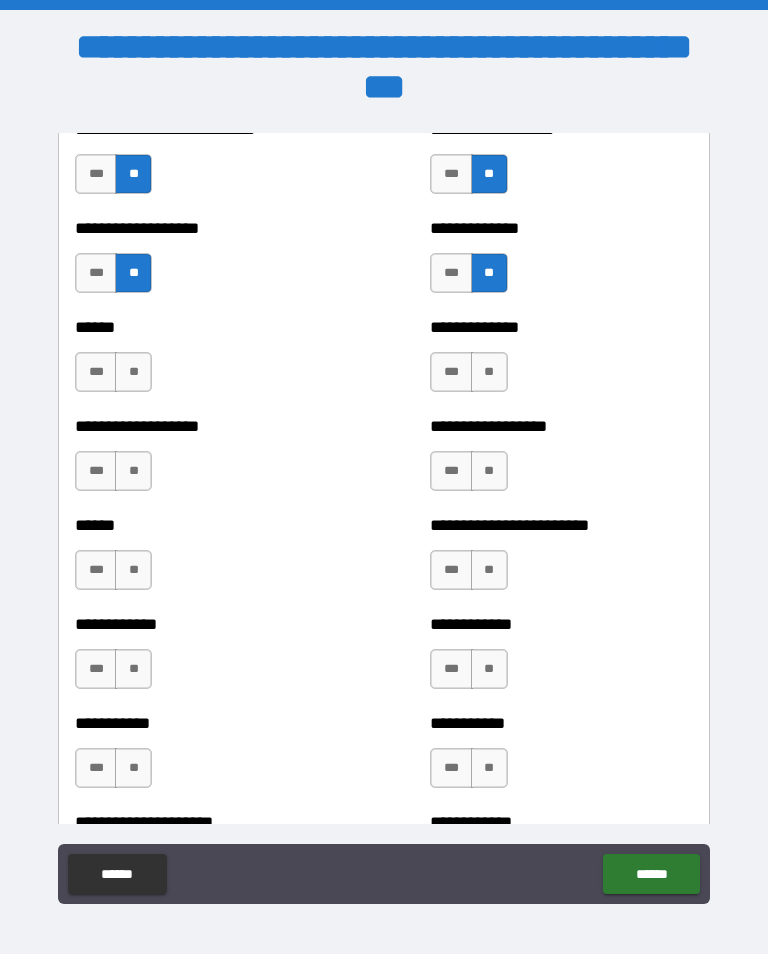 scroll, scrollTop: 4322, scrollLeft: 0, axis: vertical 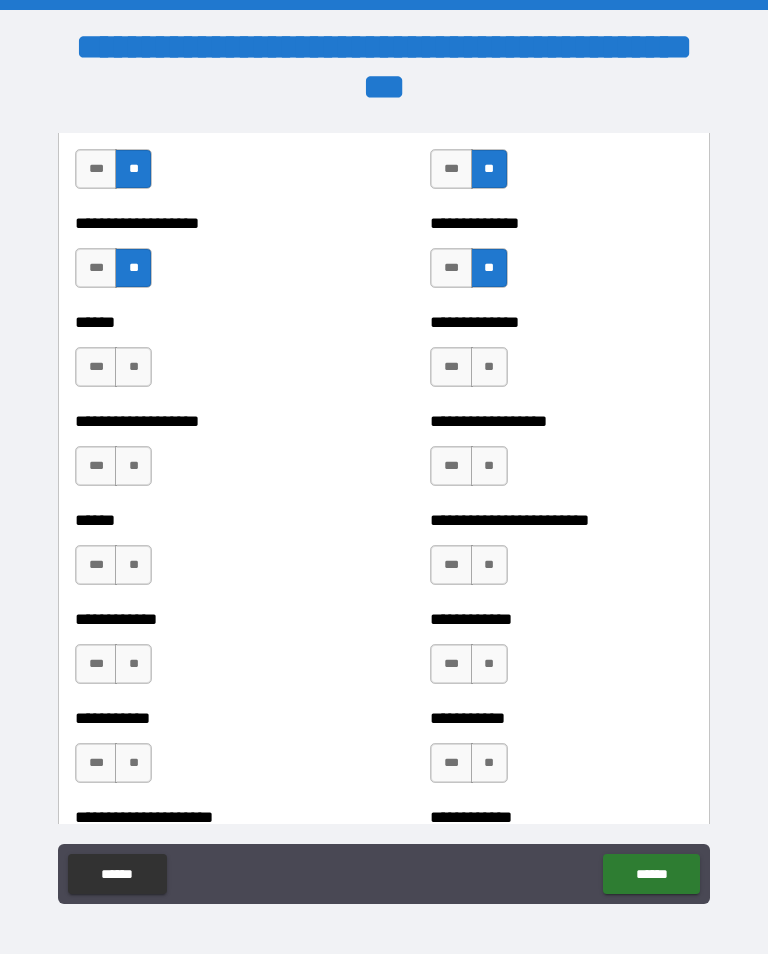 click on "**" at bounding box center [133, 367] 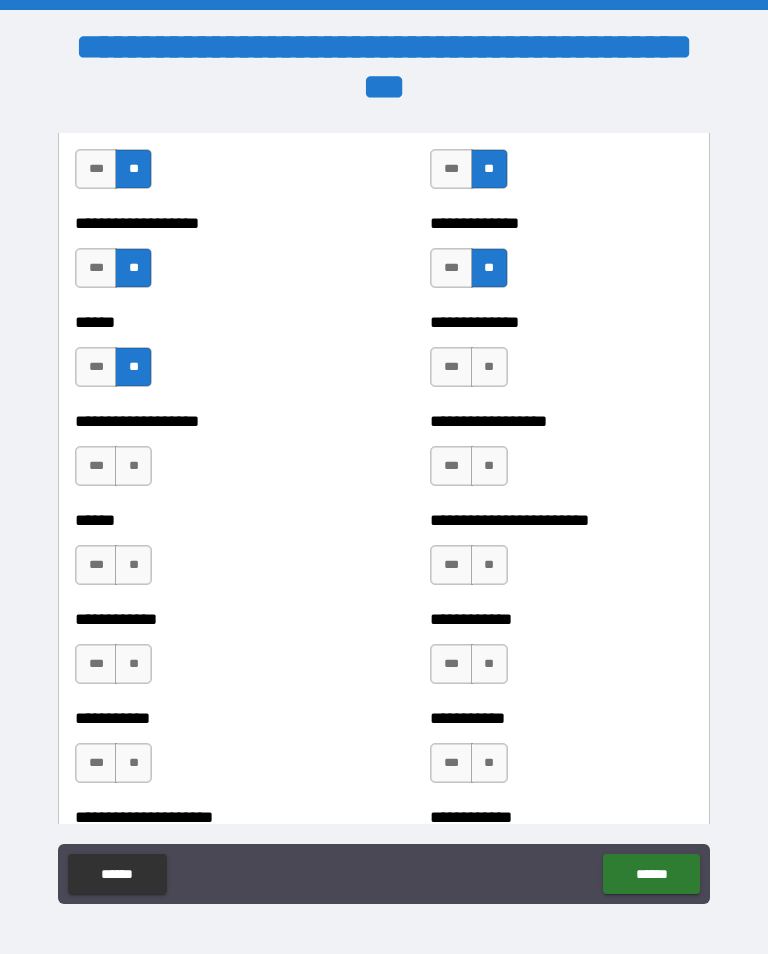 click on "**" at bounding box center [133, 466] 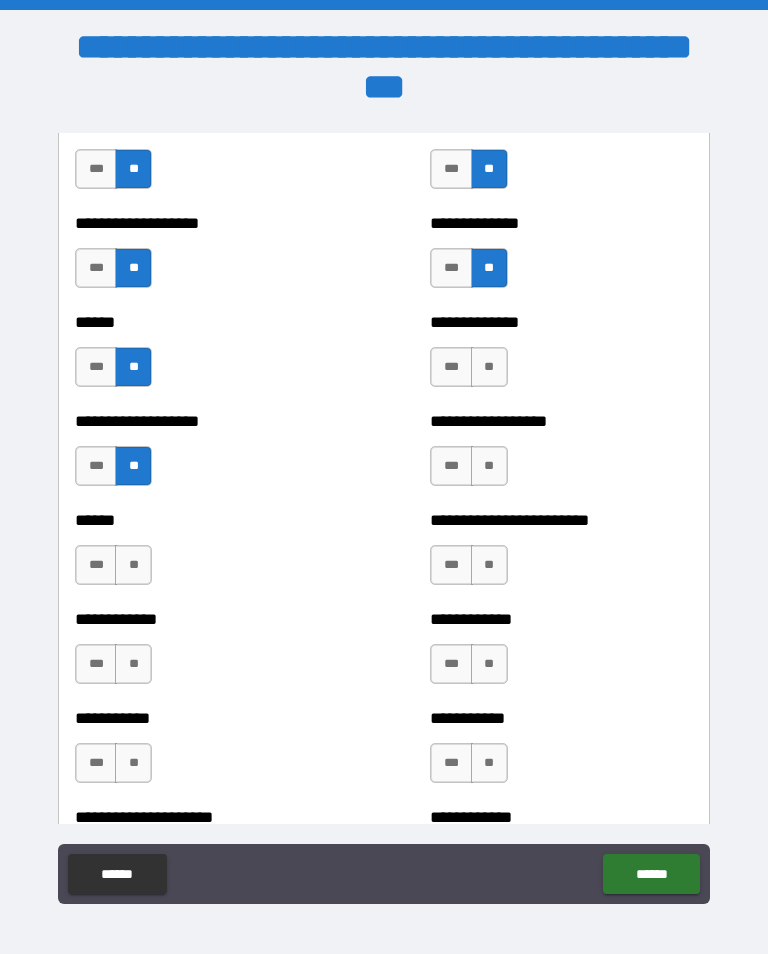click on "**" at bounding box center (133, 565) 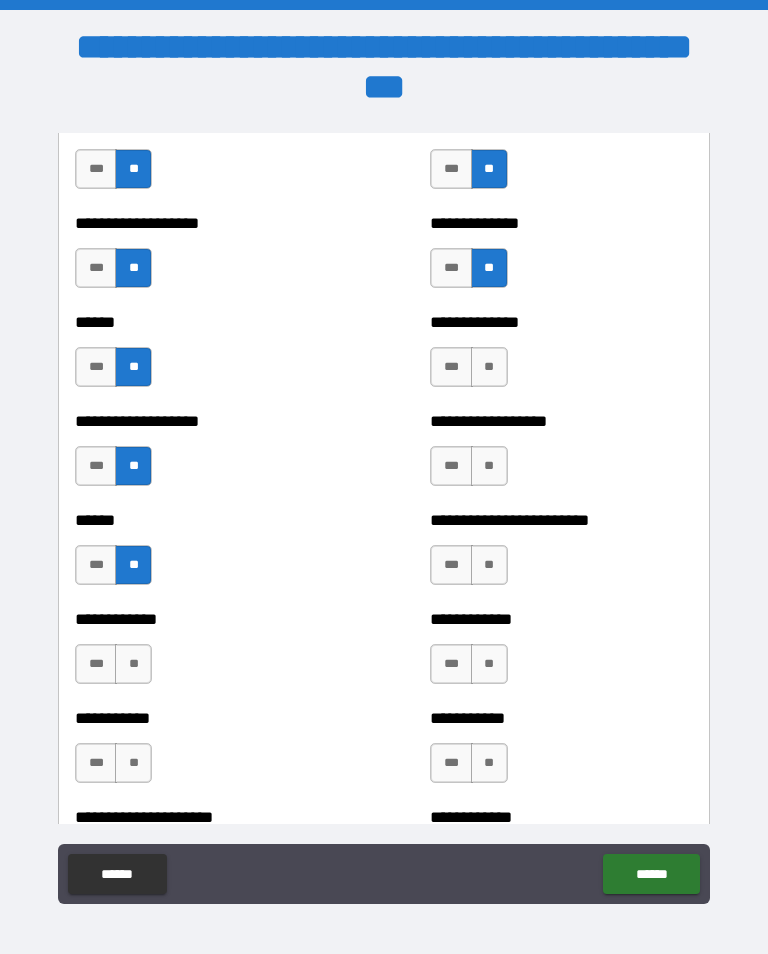click on "**" at bounding box center (133, 664) 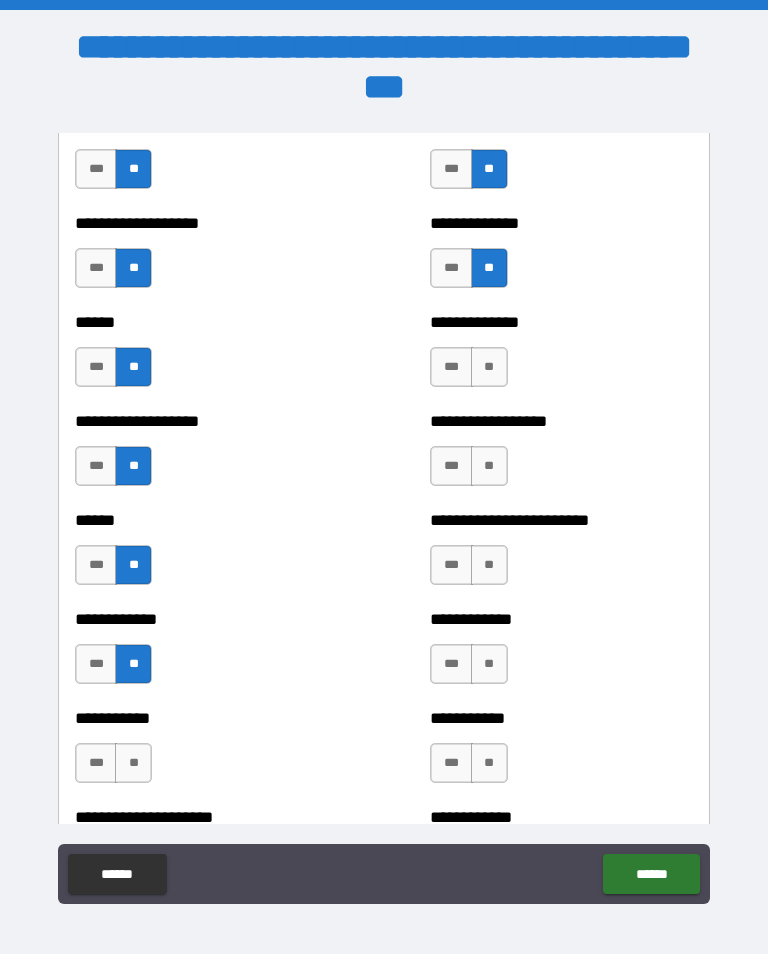 click on "**" at bounding box center [133, 763] 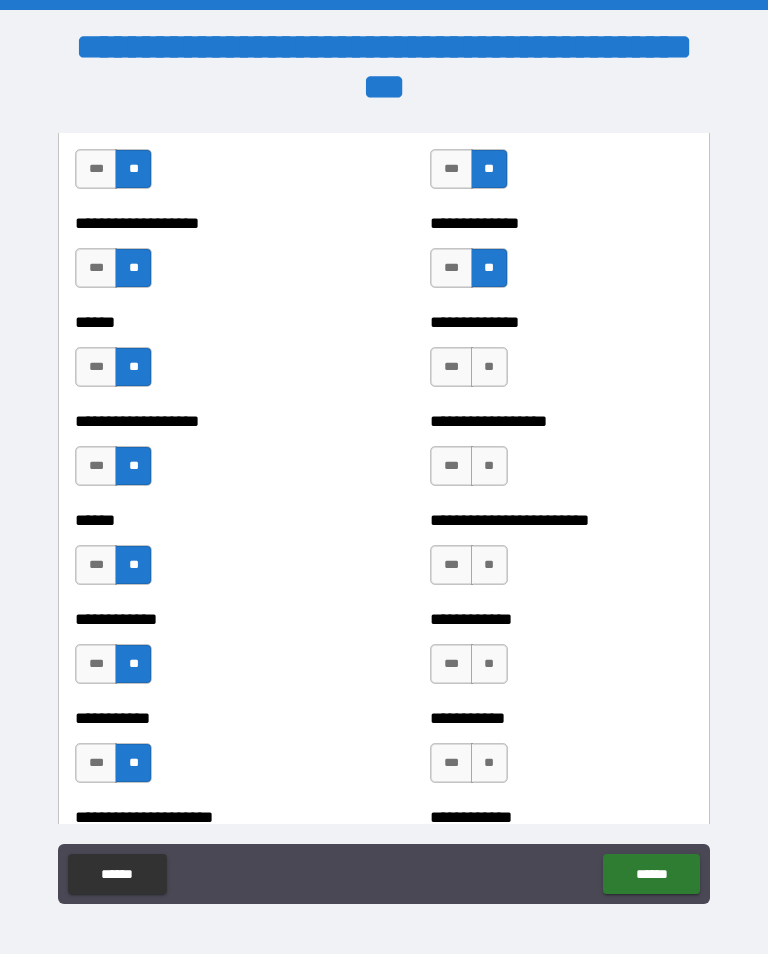 click on "**" at bounding box center (489, 466) 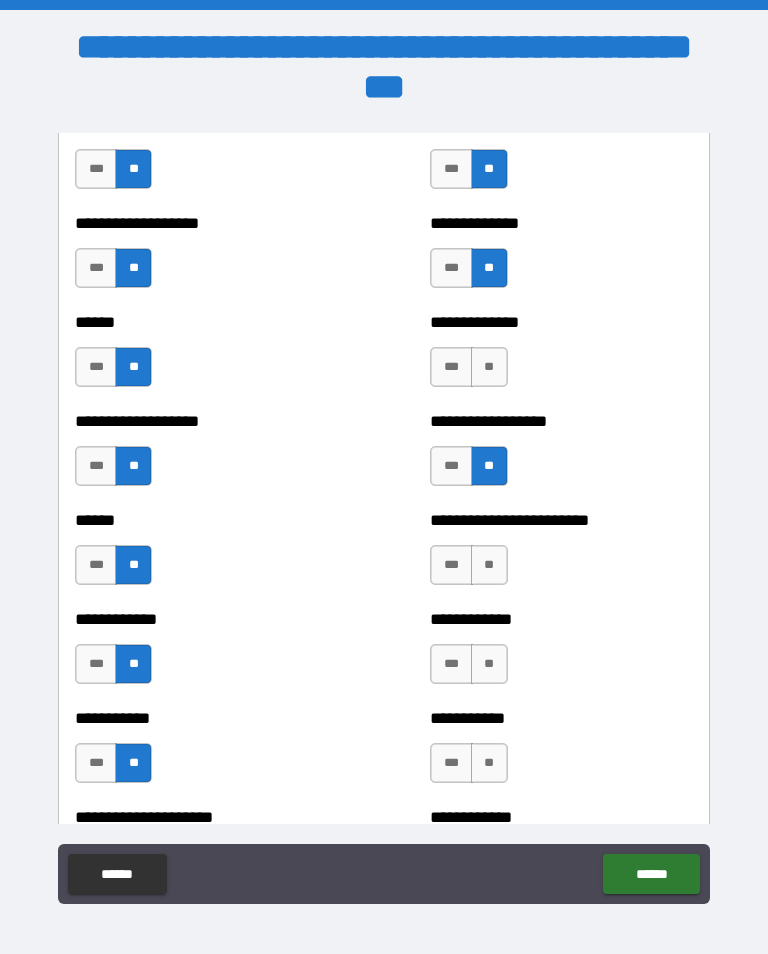 click on "**" at bounding box center [489, 565] 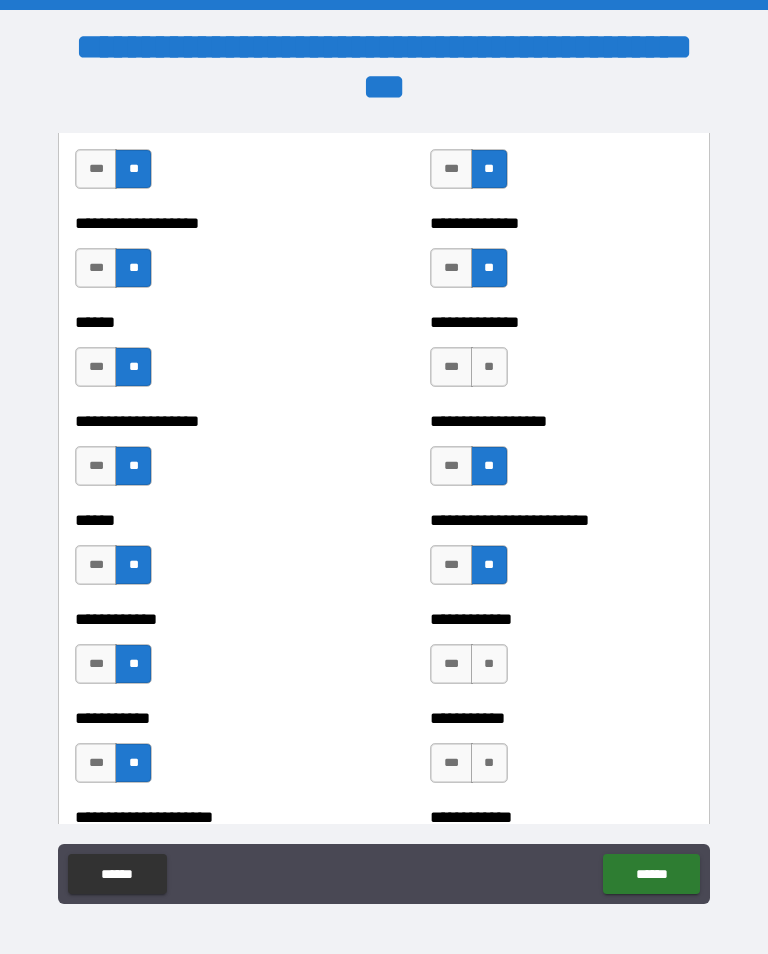 click on "**" at bounding box center (489, 664) 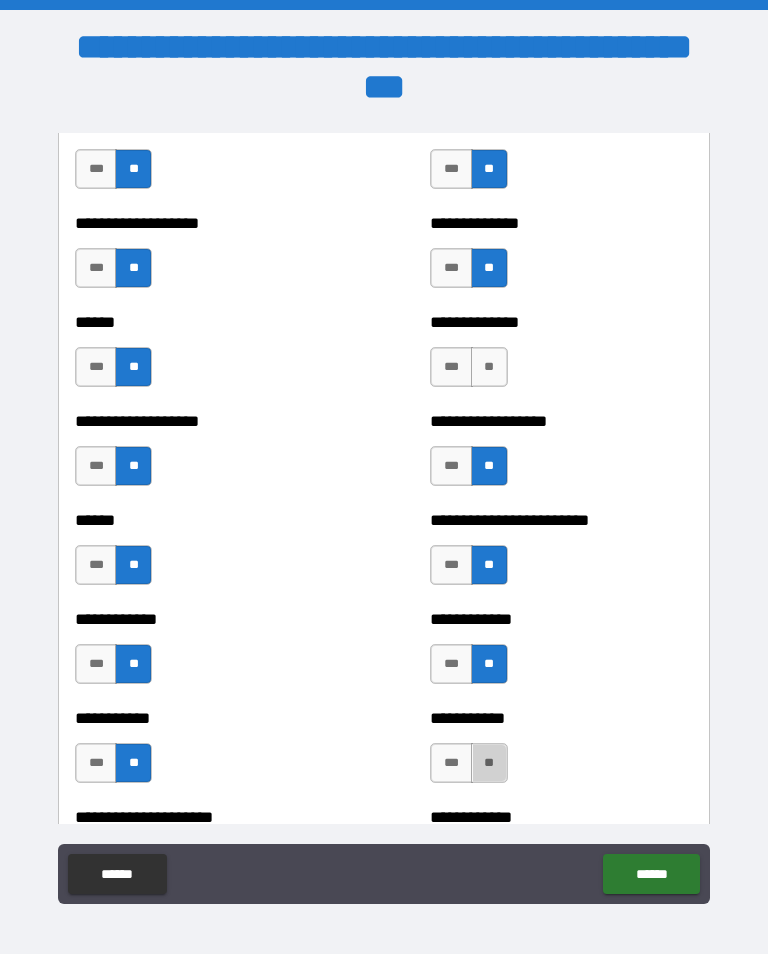 click on "**" at bounding box center [489, 763] 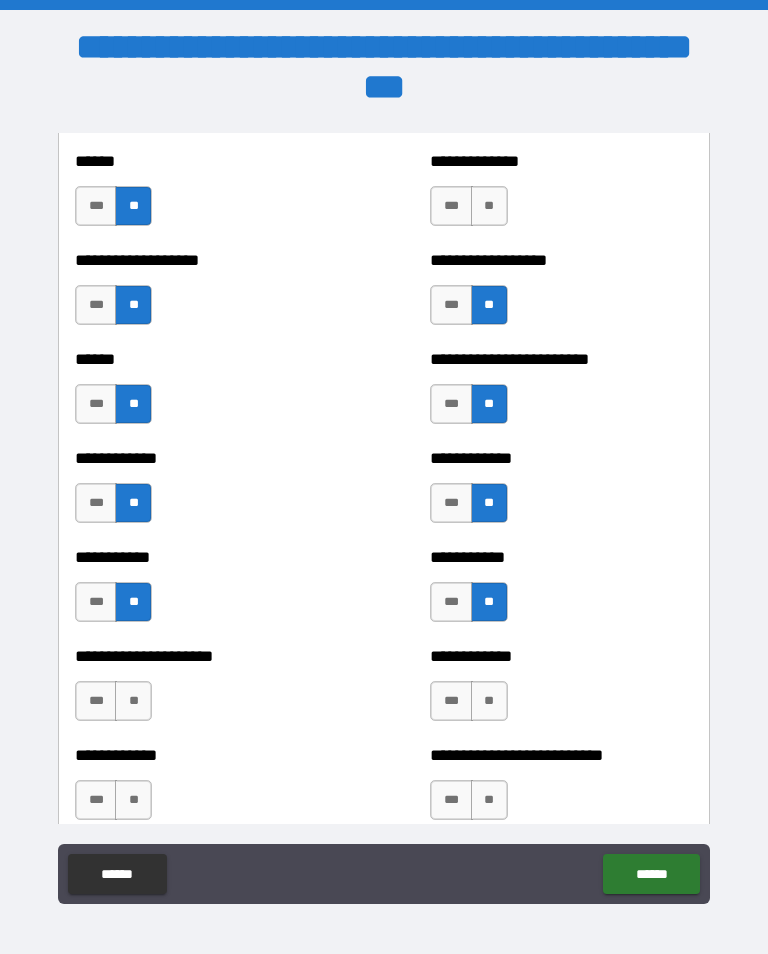 scroll, scrollTop: 4488, scrollLeft: 0, axis: vertical 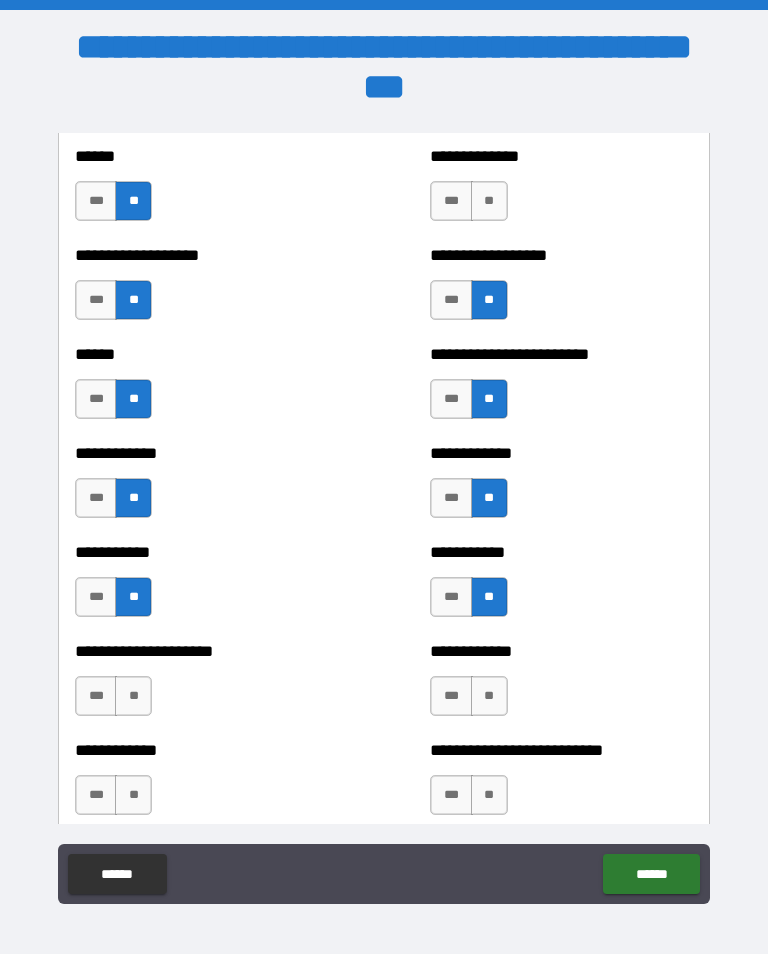 click on "**" at bounding box center [489, 201] 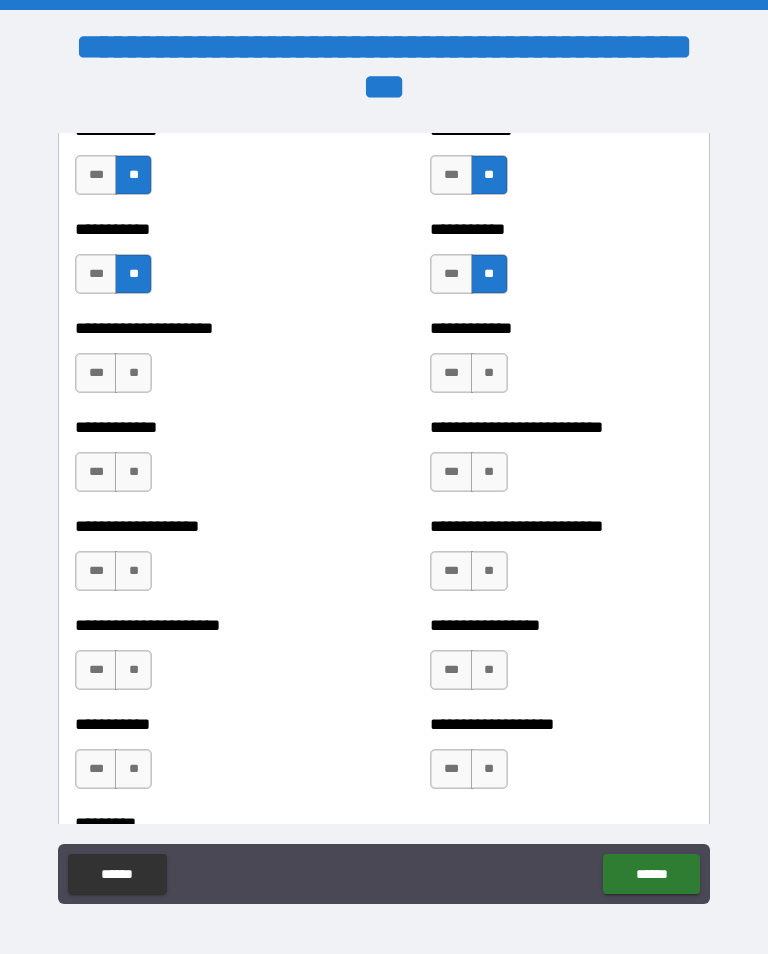 scroll, scrollTop: 4816, scrollLeft: 0, axis: vertical 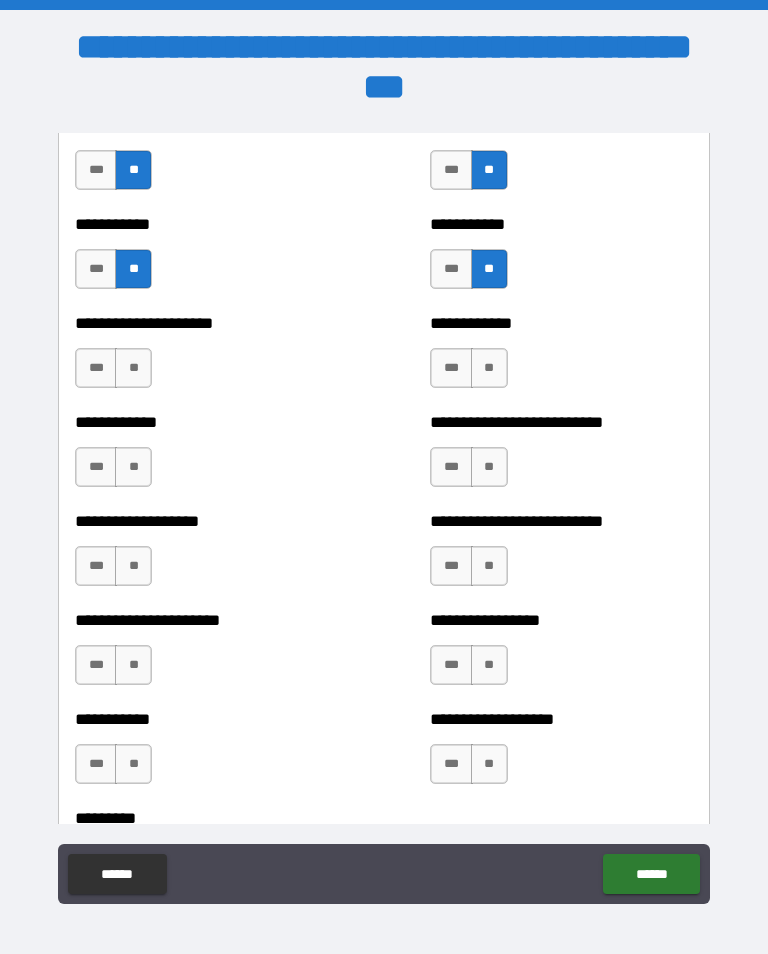 click on "**" at bounding box center [133, 368] 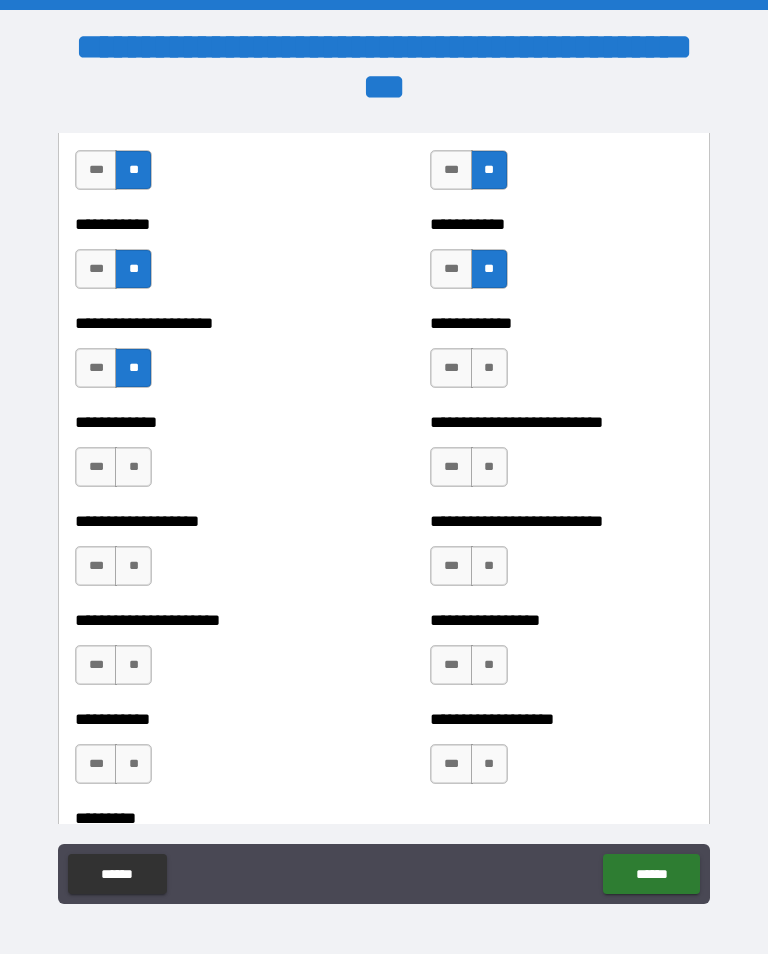 click on "**" at bounding box center (133, 467) 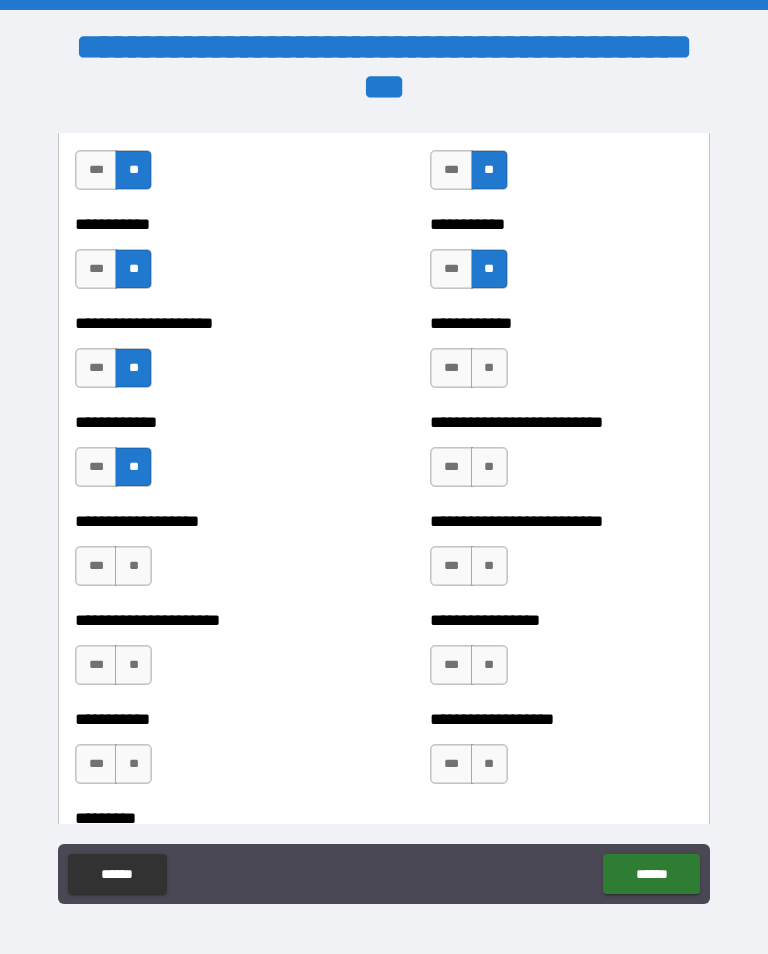 click on "**" at bounding box center (133, 566) 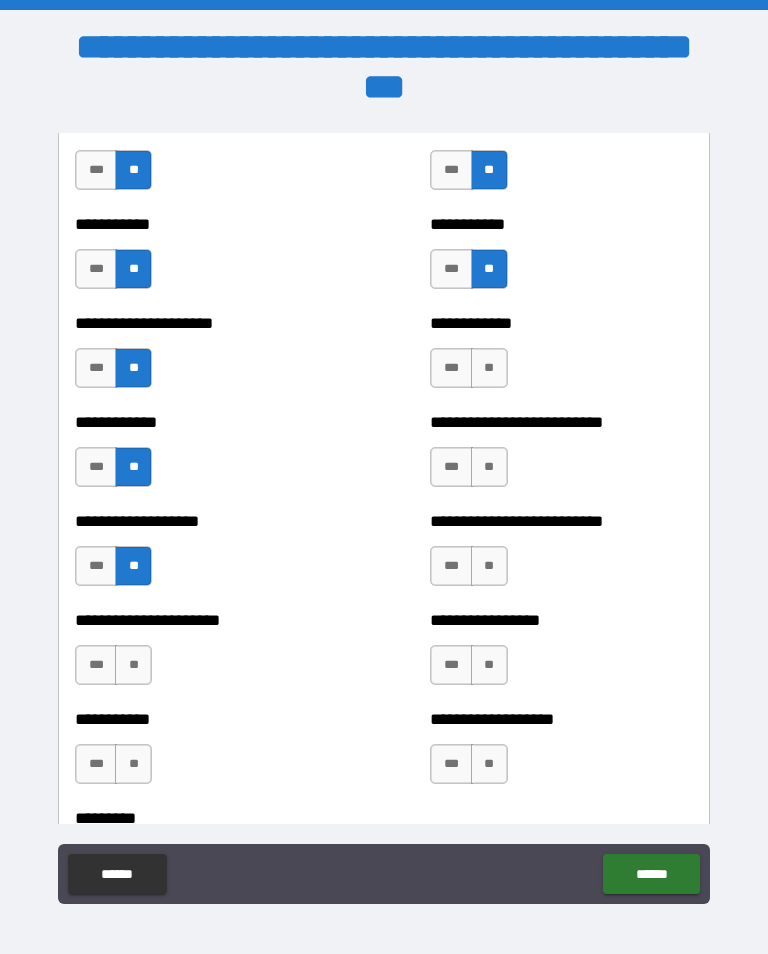 click on "**" at bounding box center (133, 665) 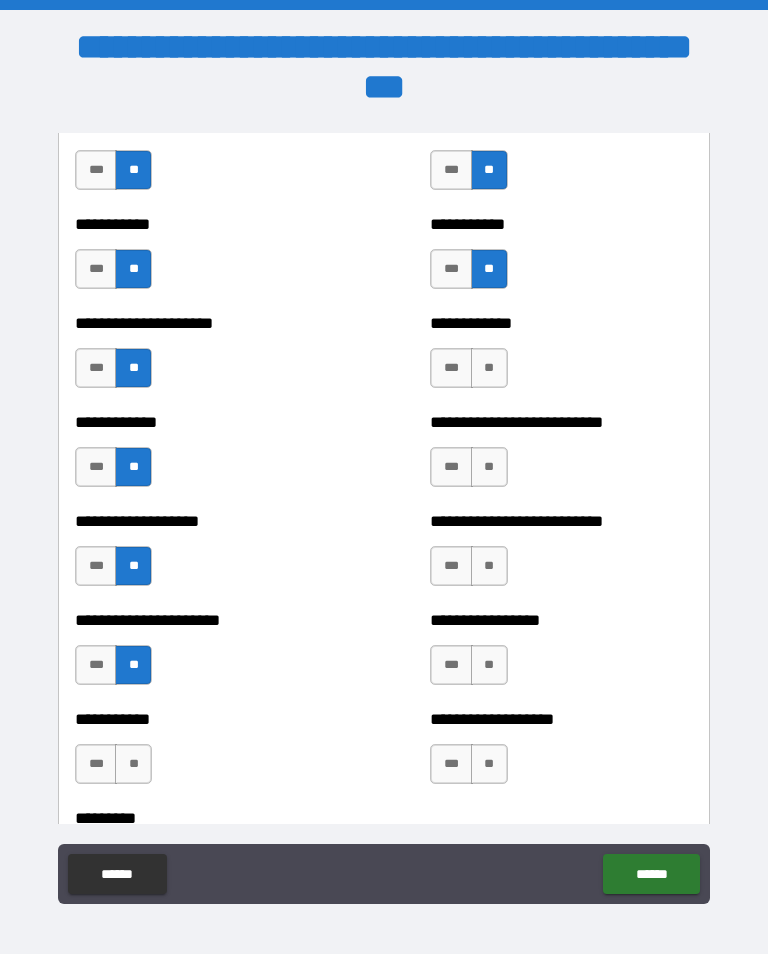 click on "**" at bounding box center [133, 764] 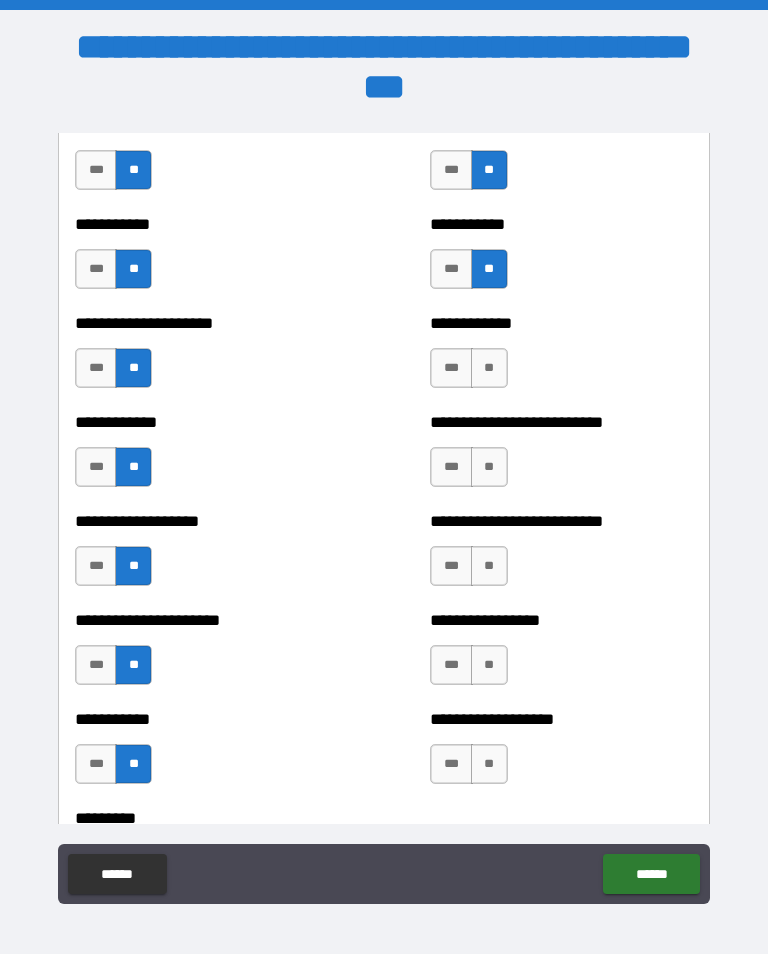 click on "**" at bounding box center (489, 467) 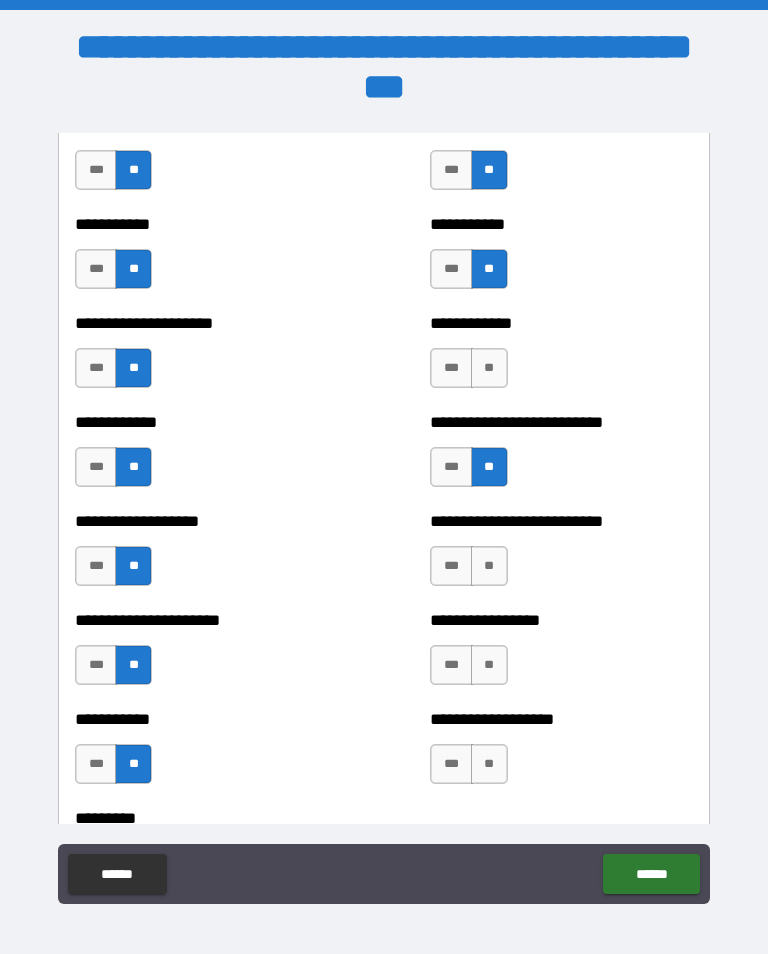 click on "**" at bounding box center [489, 368] 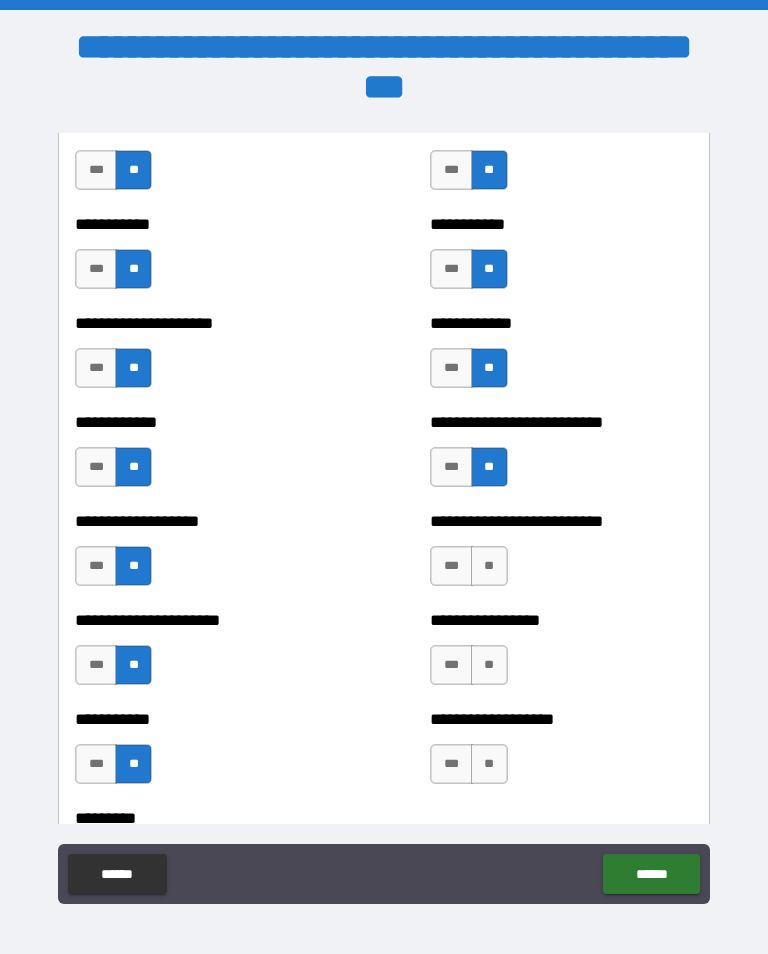 click on "**" at bounding box center [489, 566] 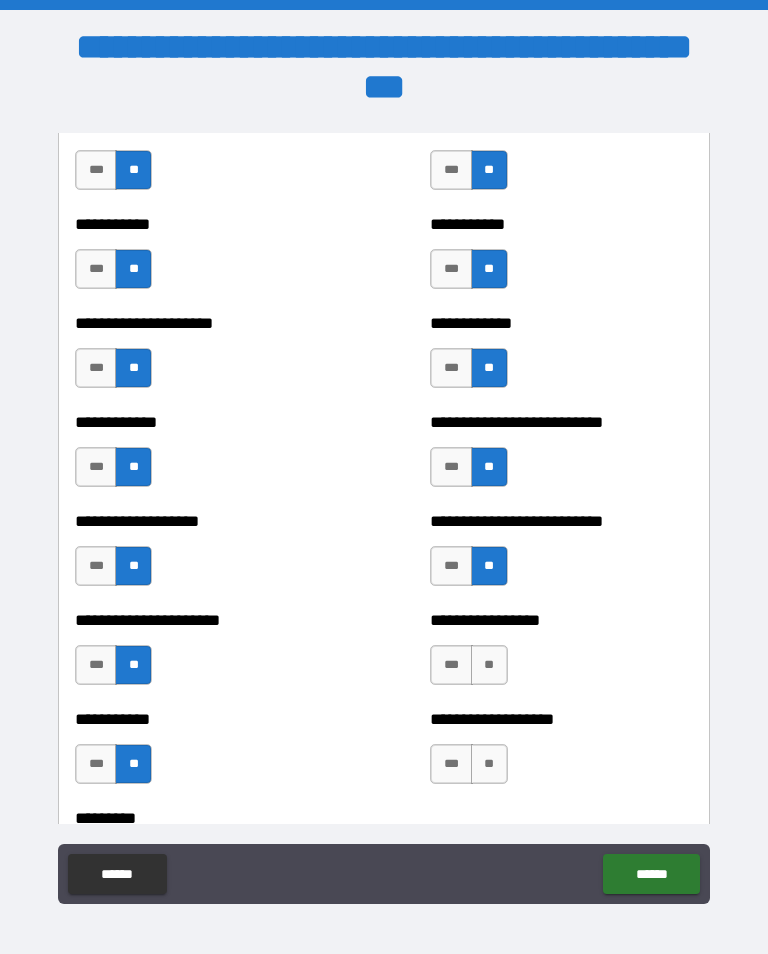 click on "**" at bounding box center [489, 665] 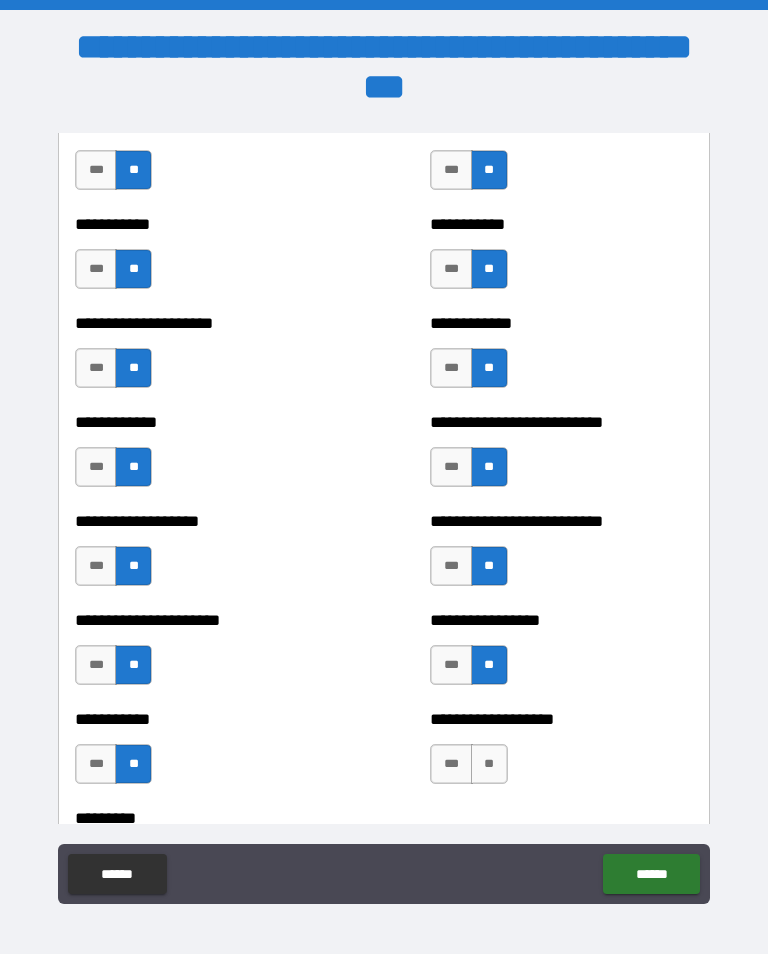 click on "**" at bounding box center (489, 764) 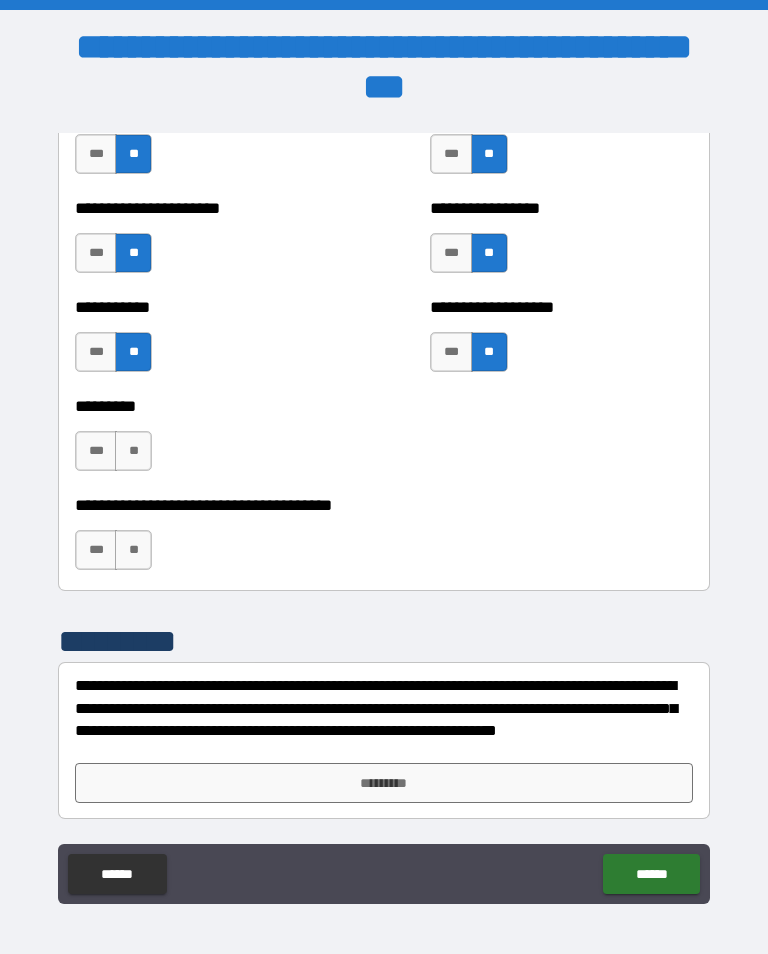 scroll, scrollTop: 5228, scrollLeft: 0, axis: vertical 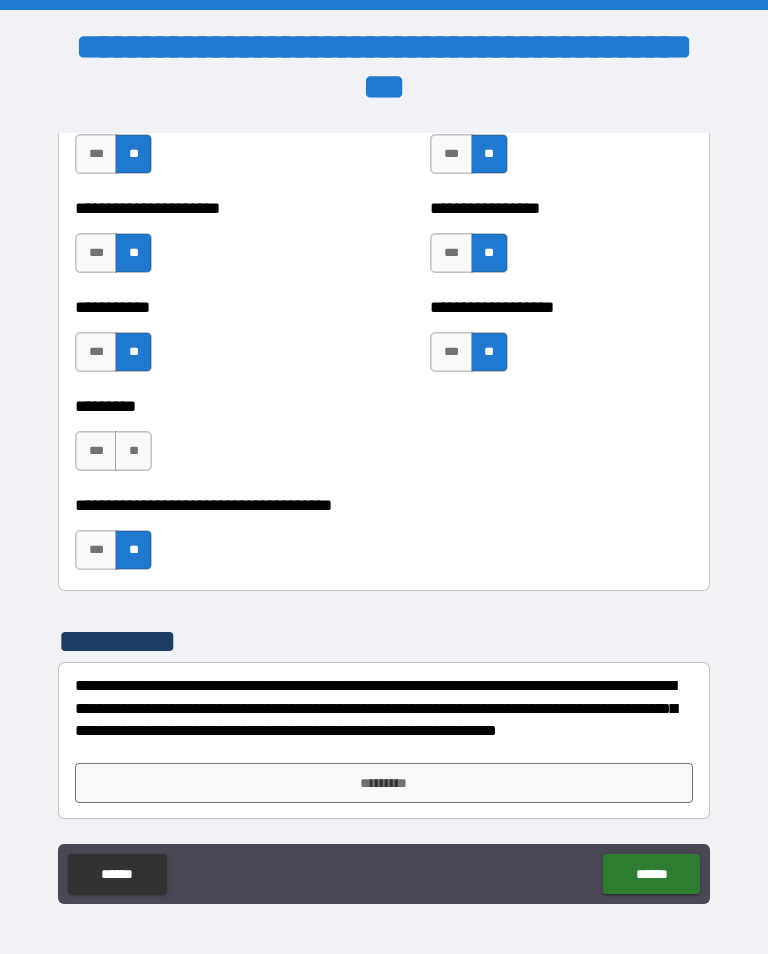click on "**" at bounding box center (133, 451) 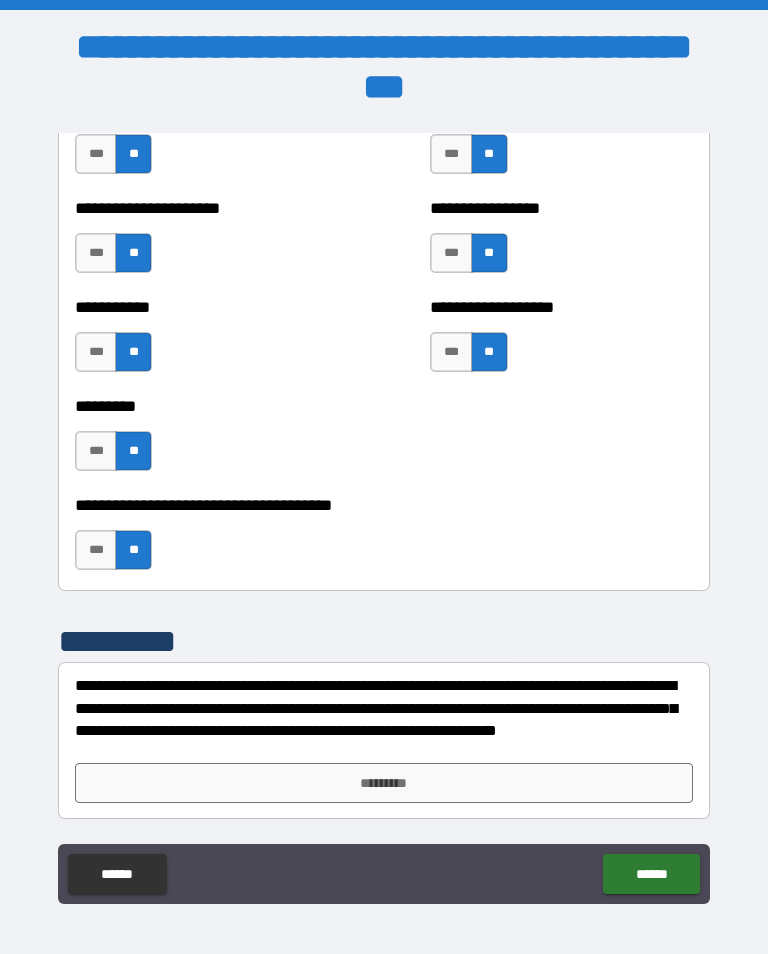 click on "*********" at bounding box center [384, 783] 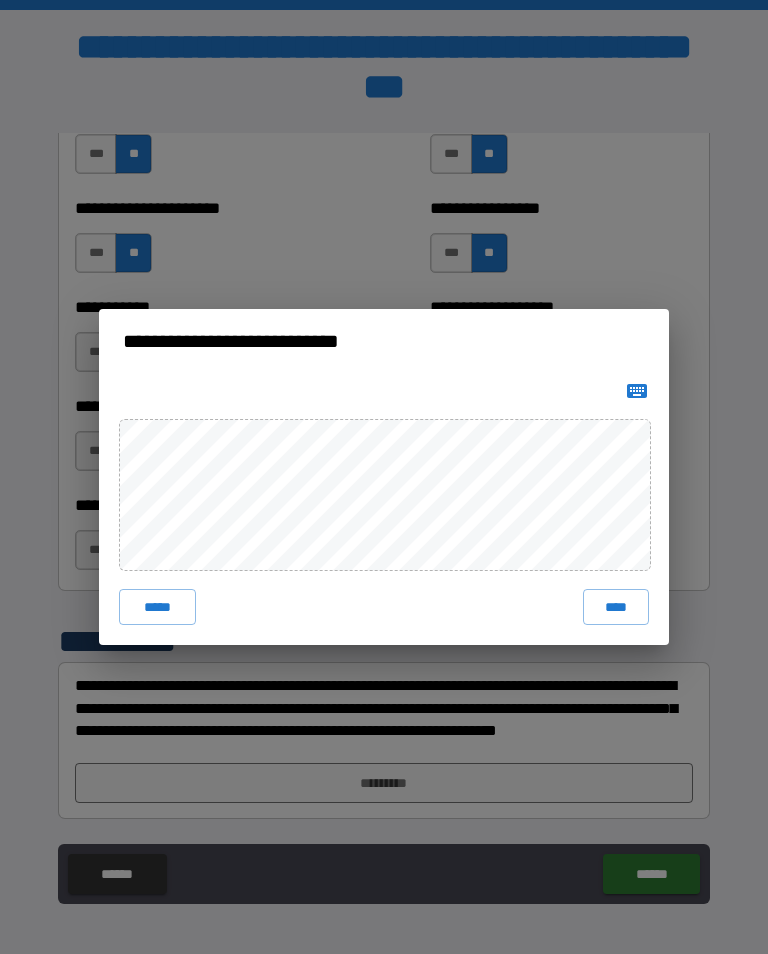 click on "****" at bounding box center (616, 607) 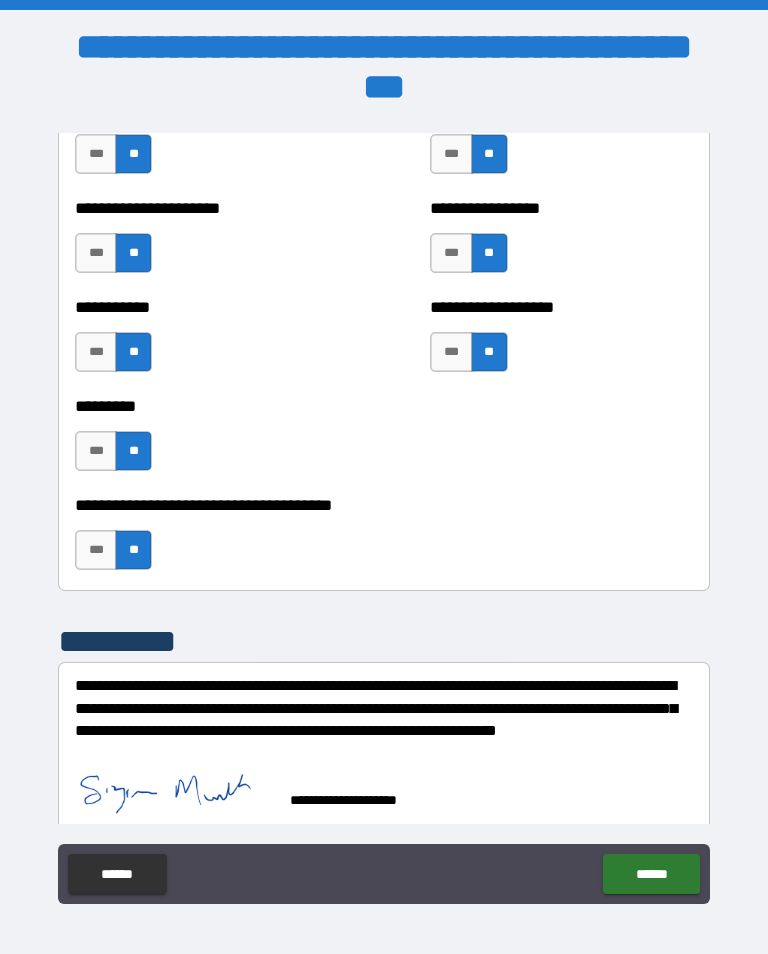 click on "******" at bounding box center (651, 874) 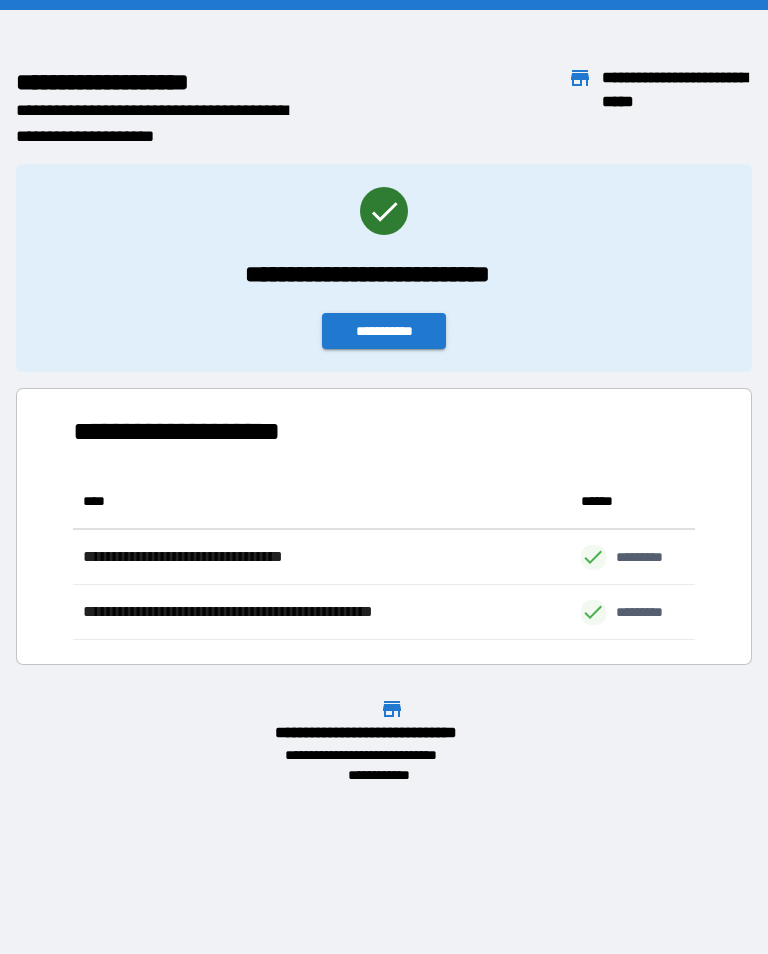 scroll, scrollTop: 166, scrollLeft: 622, axis: both 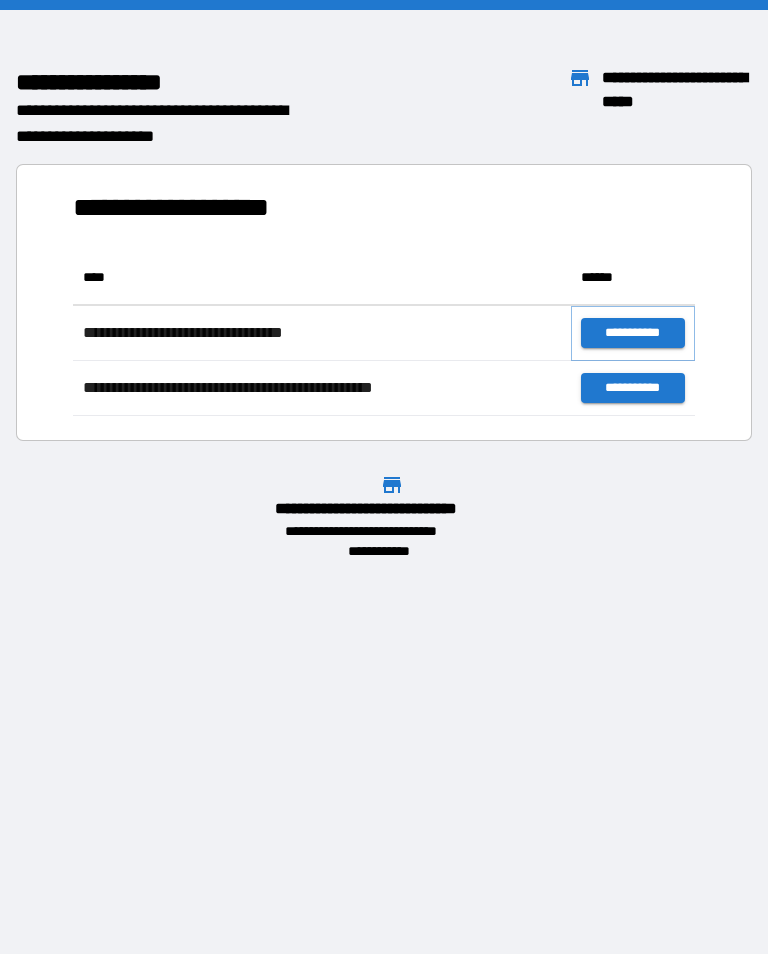 click on "**********" at bounding box center (633, 333) 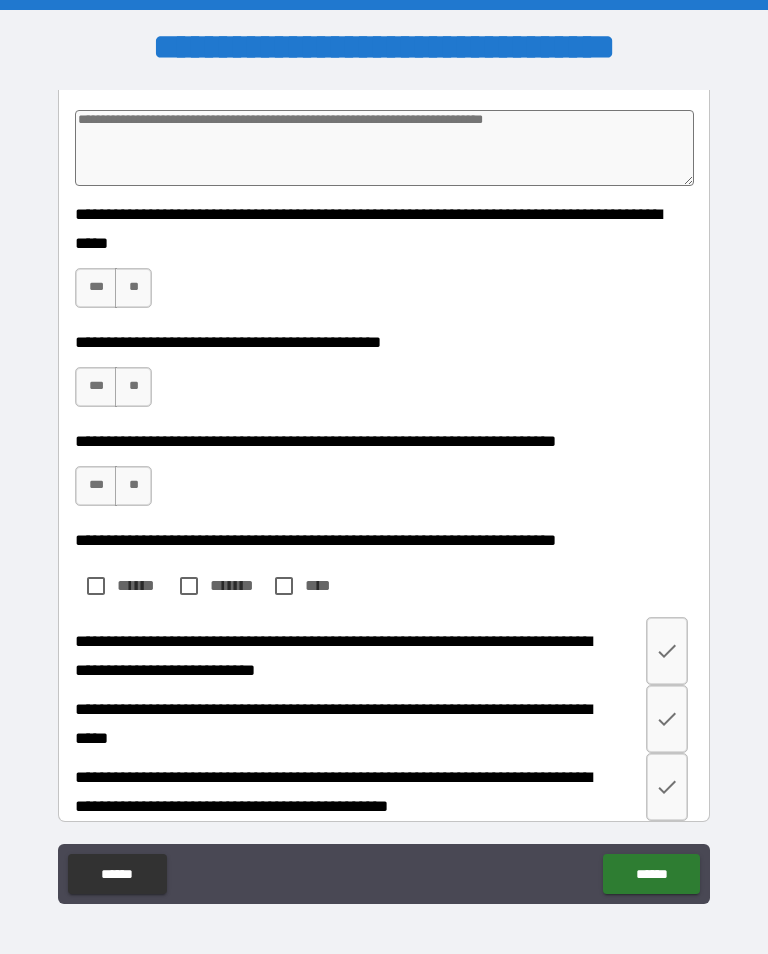scroll, scrollTop: 210, scrollLeft: 0, axis: vertical 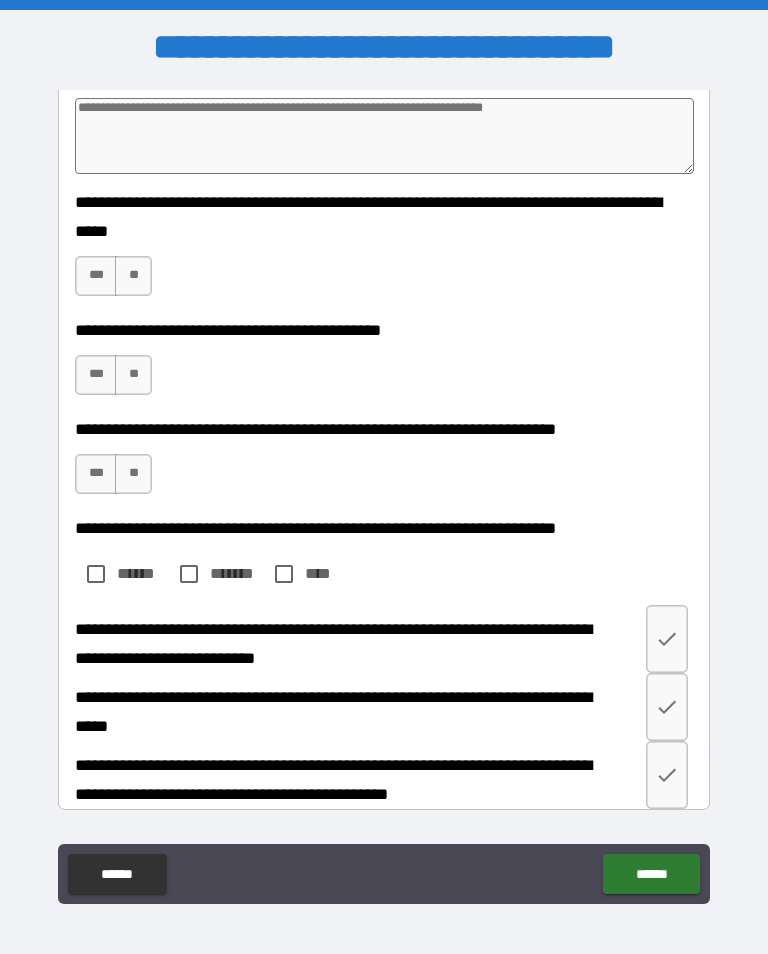 click on "***" at bounding box center [96, 276] 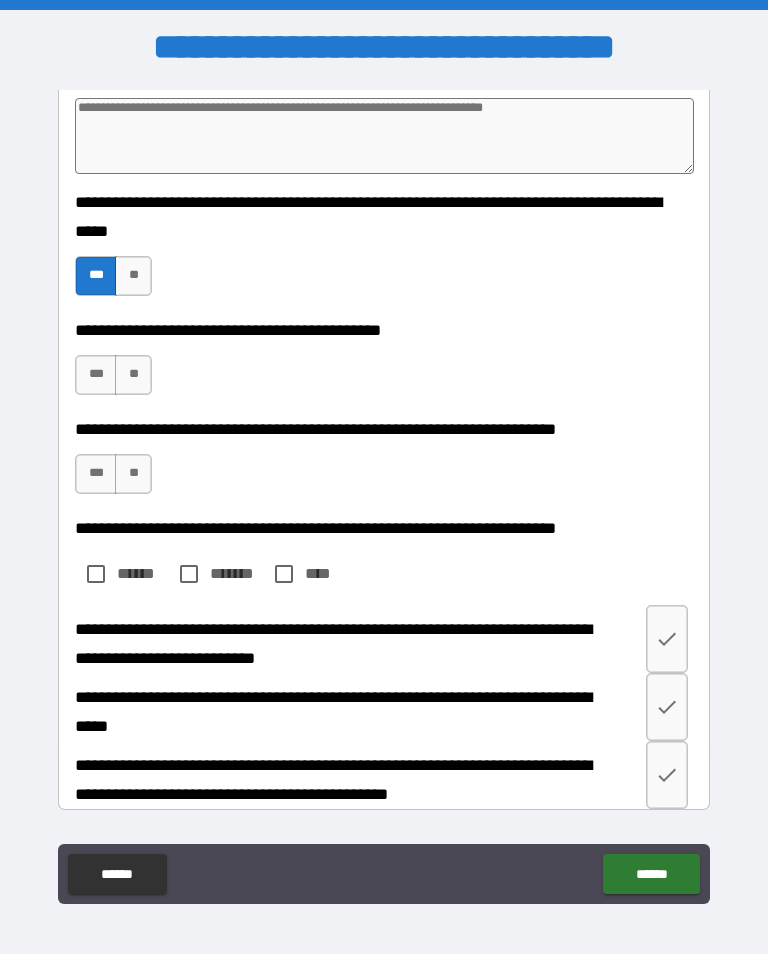 click on "***" at bounding box center (96, 375) 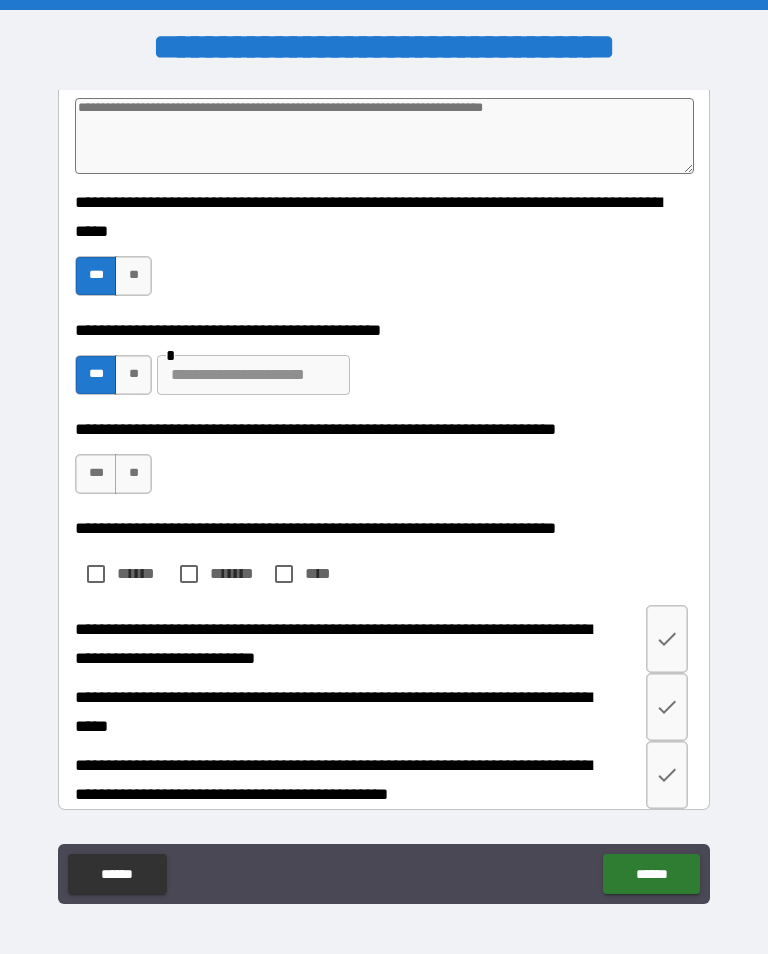 click on "***" at bounding box center (96, 474) 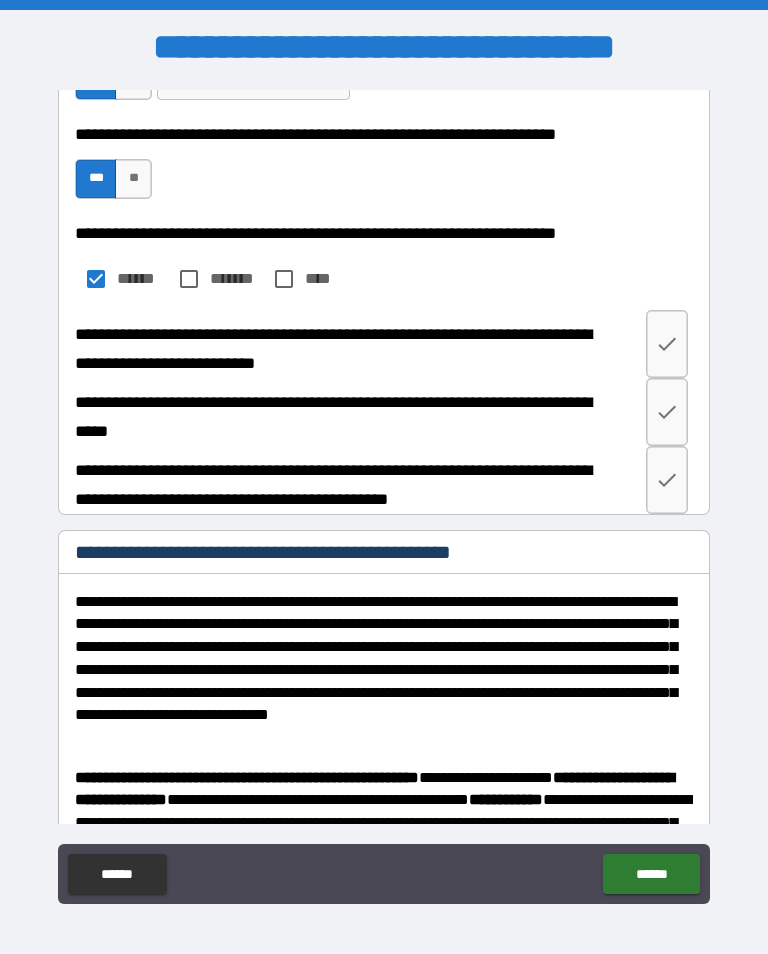 scroll, scrollTop: 504, scrollLeft: 0, axis: vertical 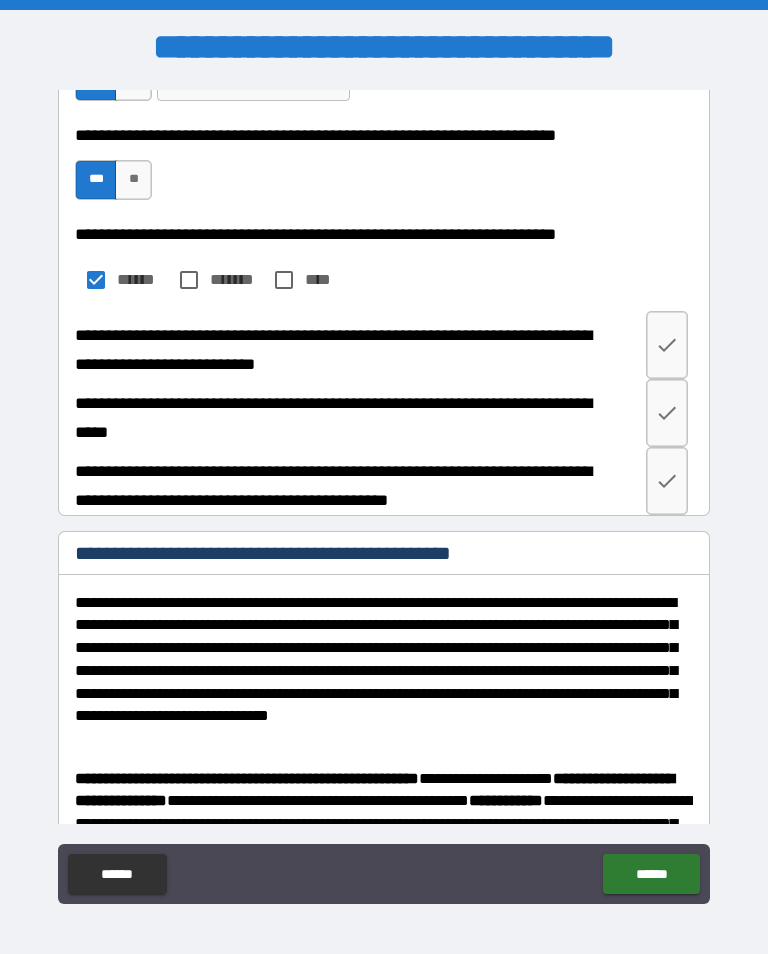 click at bounding box center (667, 345) 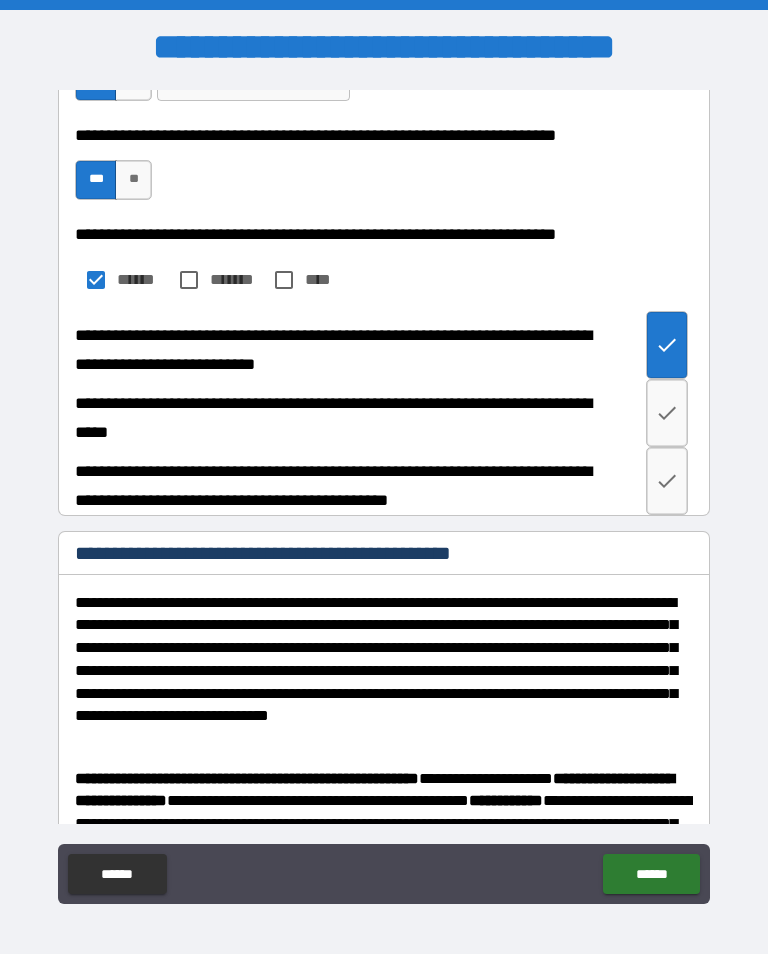 click 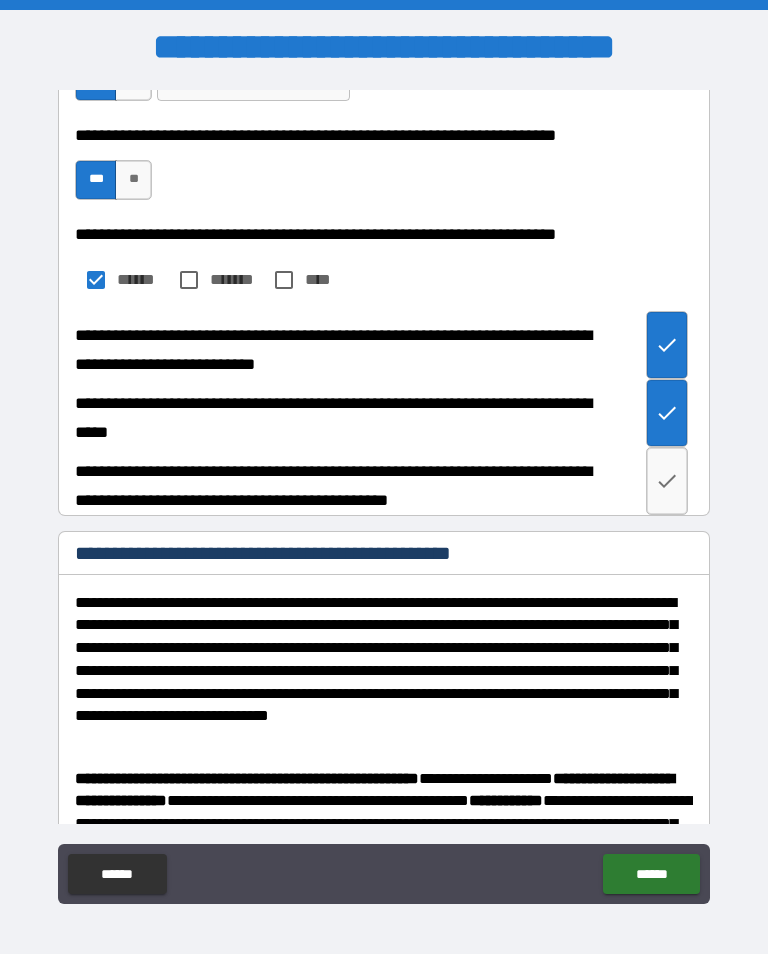 click 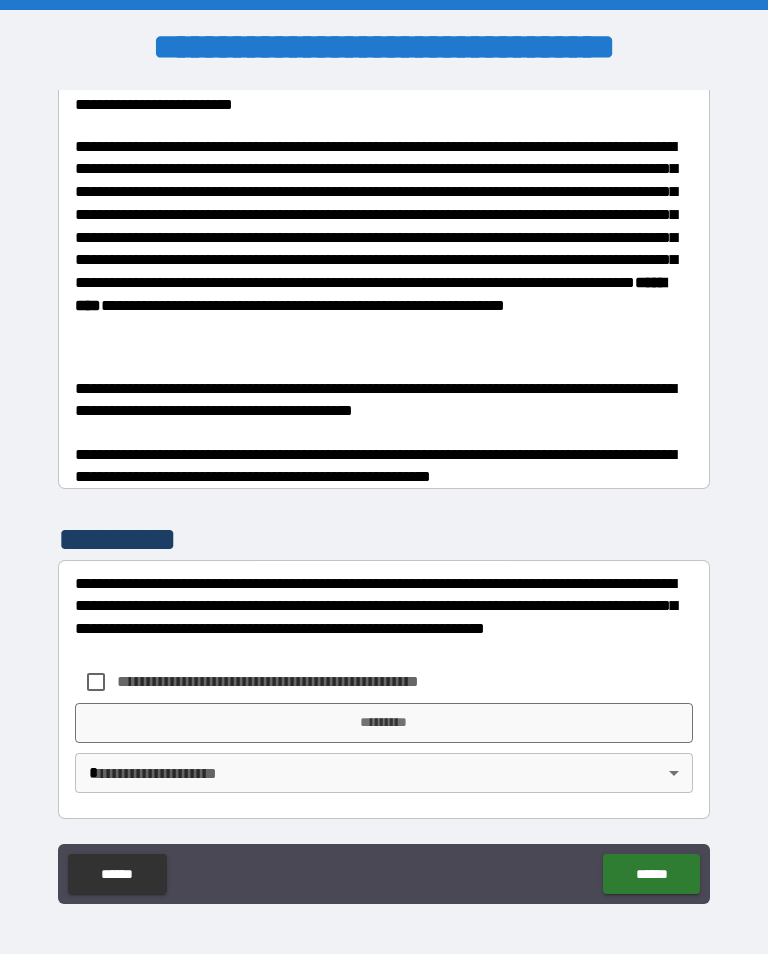 scroll, scrollTop: 1355, scrollLeft: 0, axis: vertical 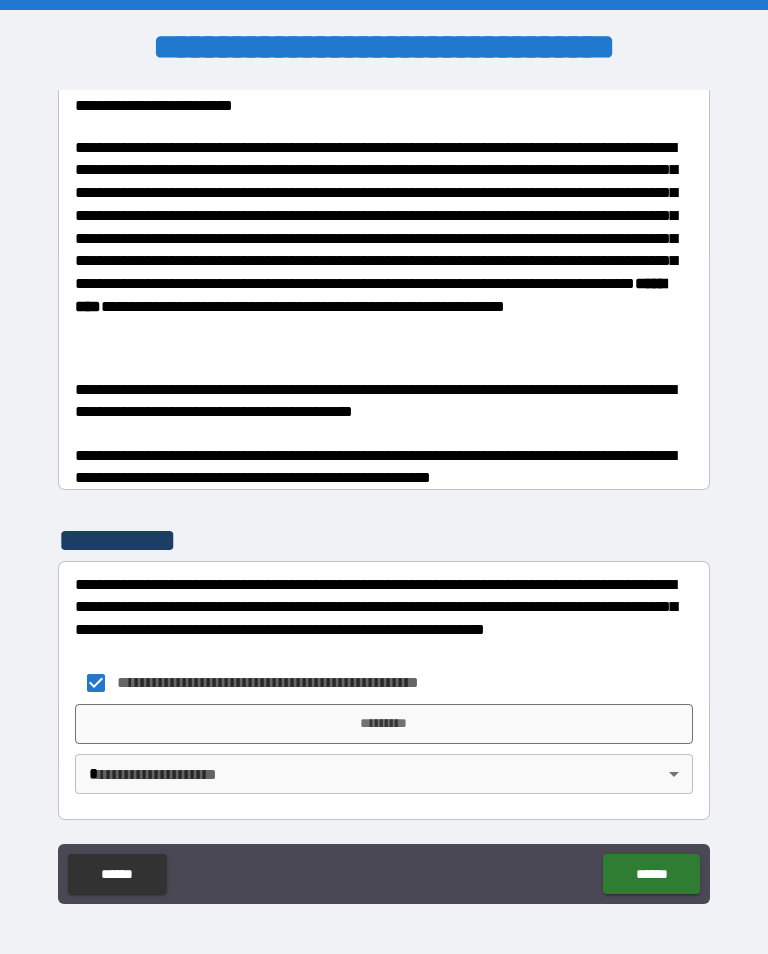 click on "*********" at bounding box center [384, 724] 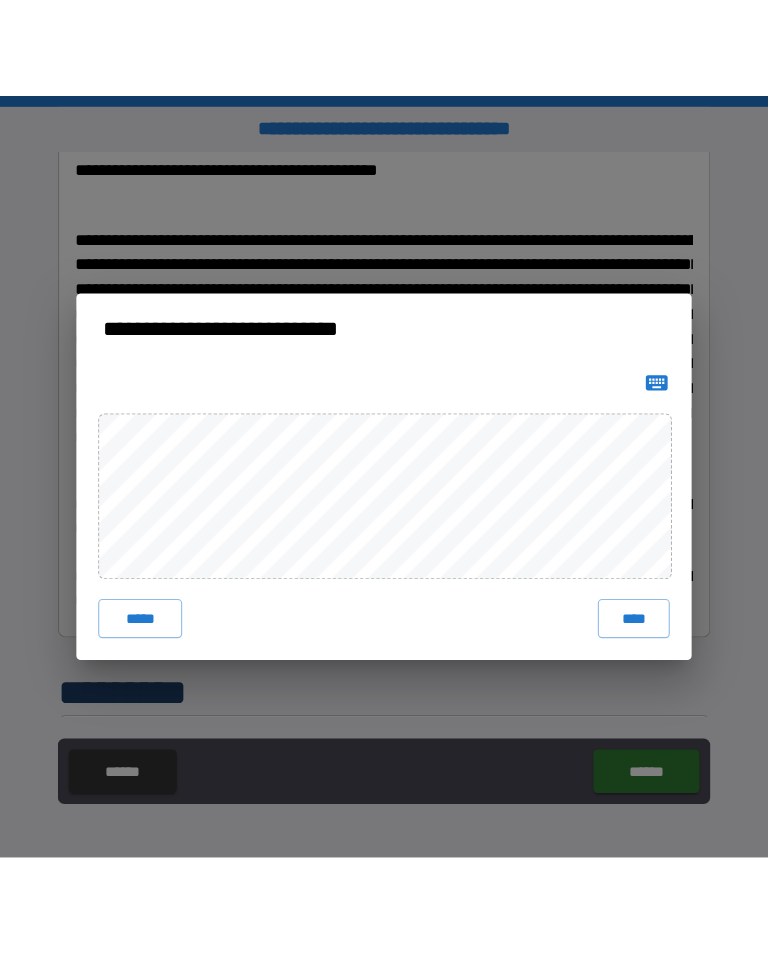 scroll, scrollTop: 1334, scrollLeft: 0, axis: vertical 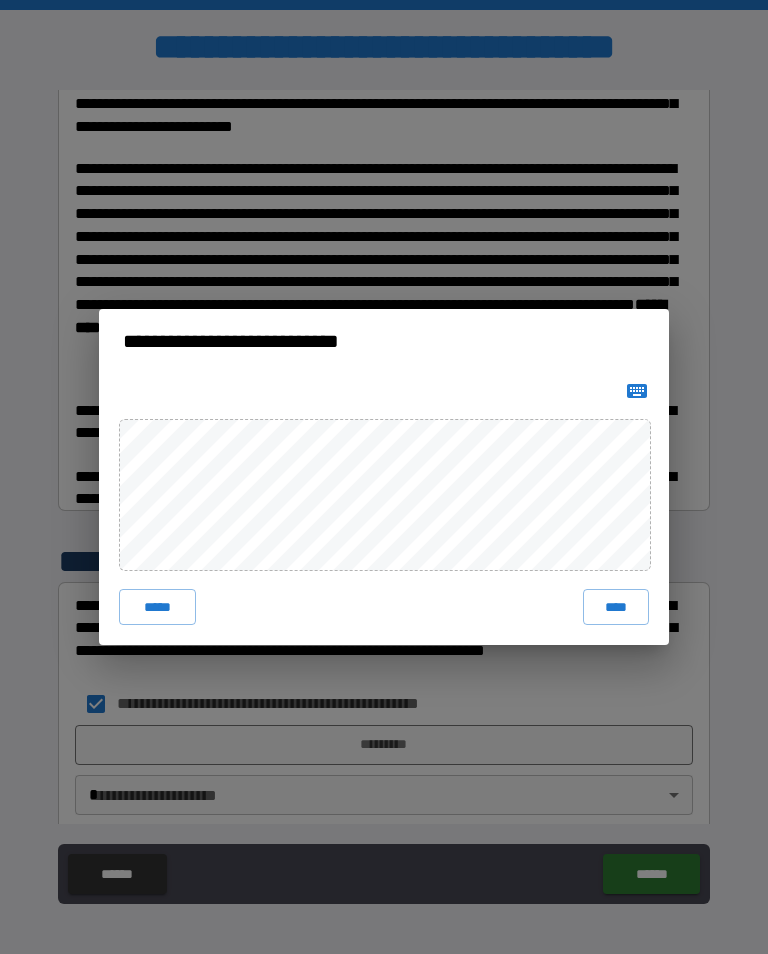 click on "****" at bounding box center (616, 607) 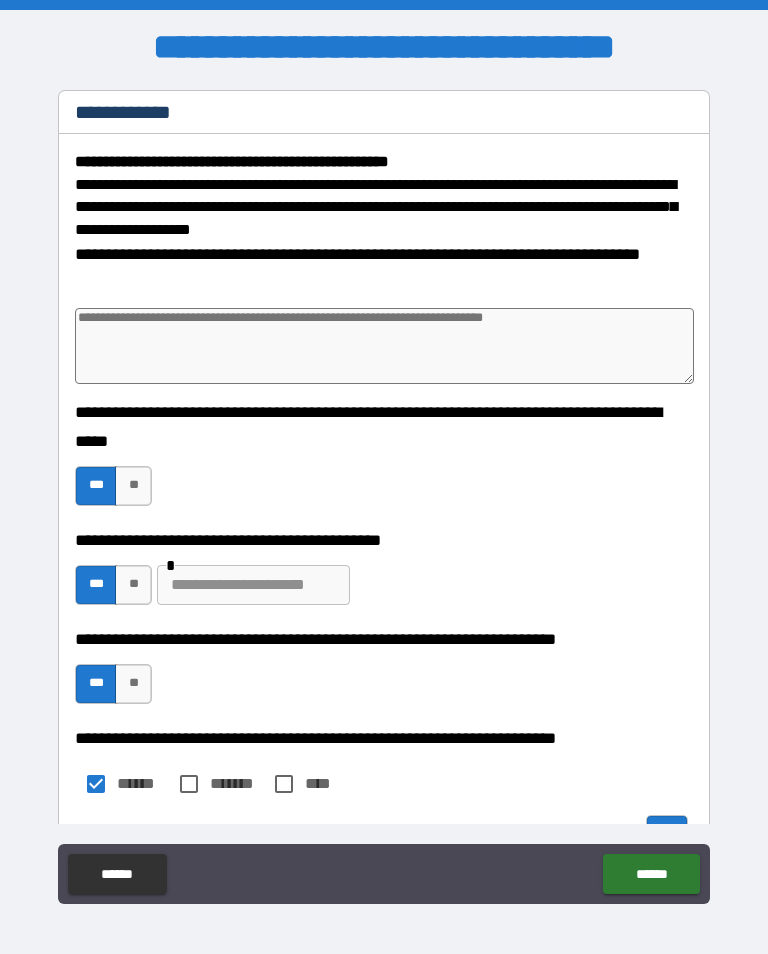 scroll, scrollTop: 0, scrollLeft: 0, axis: both 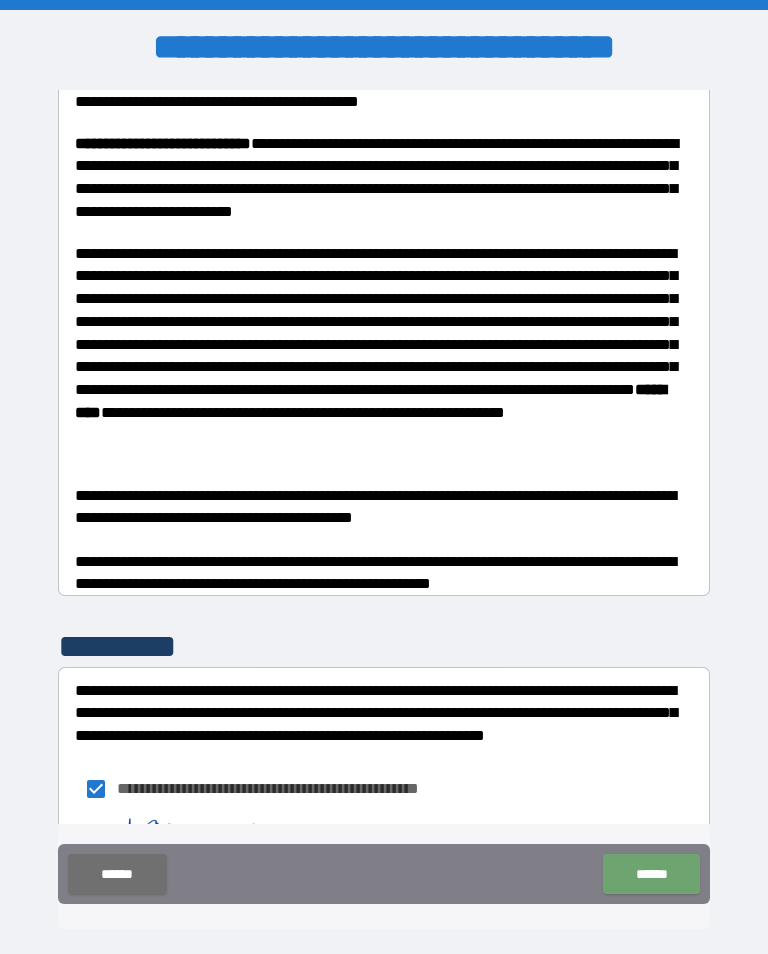 click on "******" at bounding box center [651, 874] 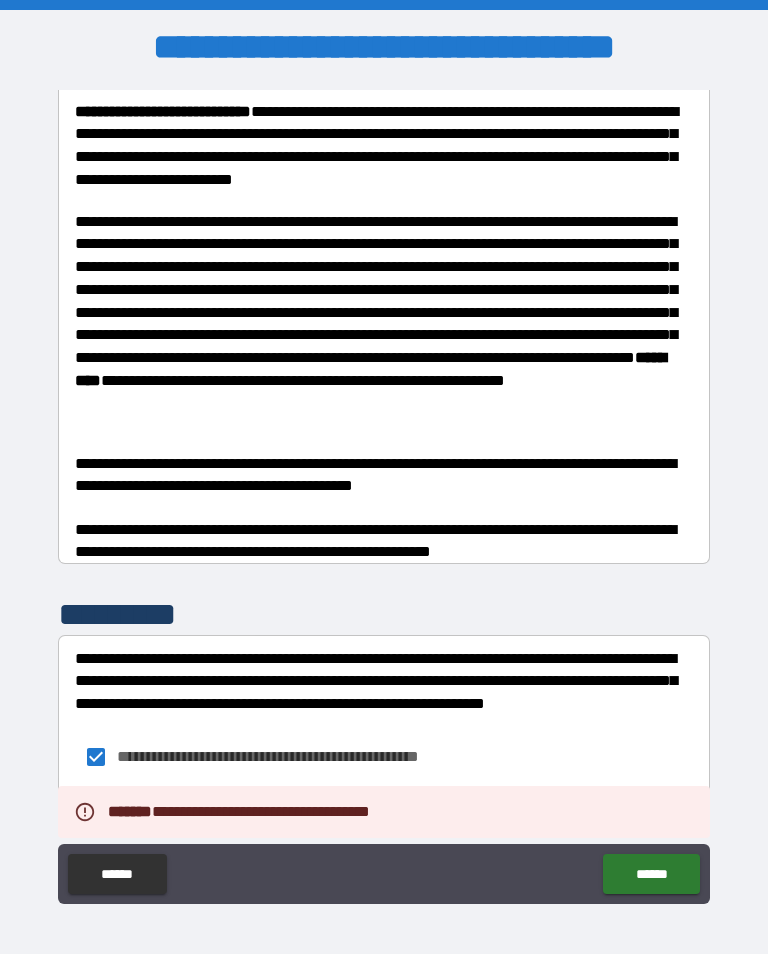 type on "*" 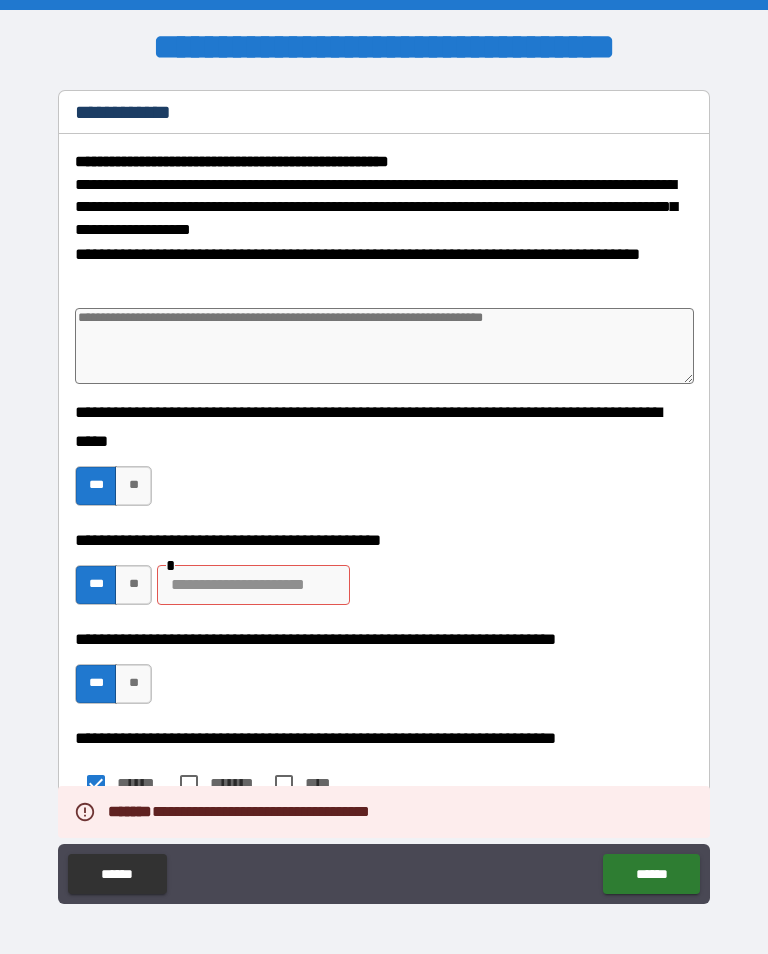 scroll, scrollTop: 0, scrollLeft: 0, axis: both 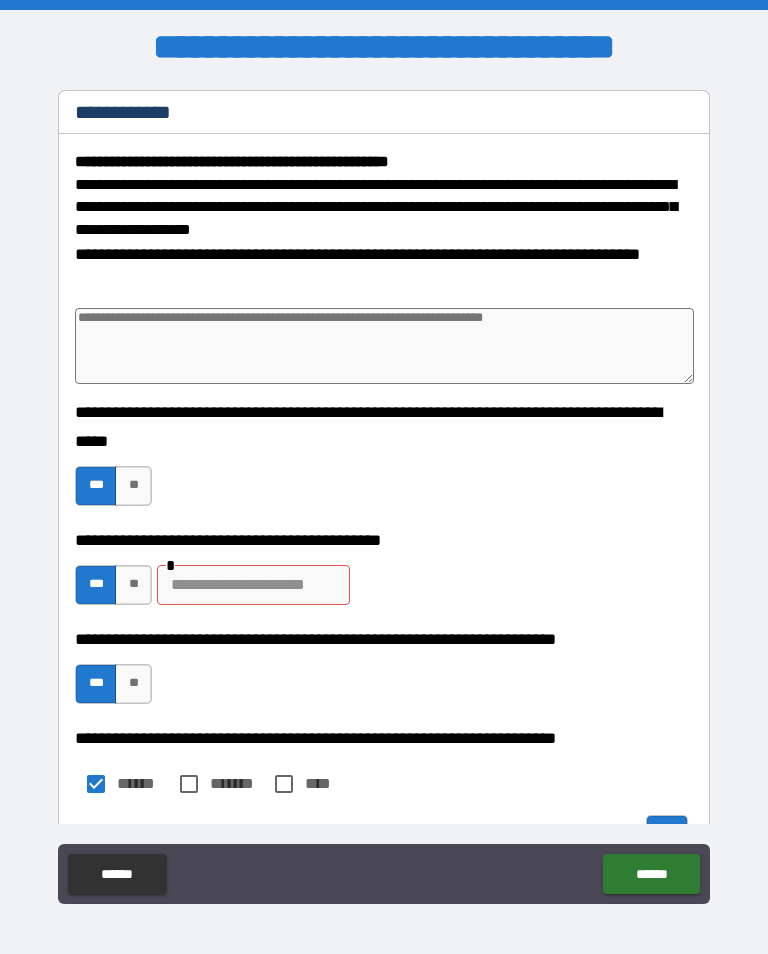 click at bounding box center (253, 585) 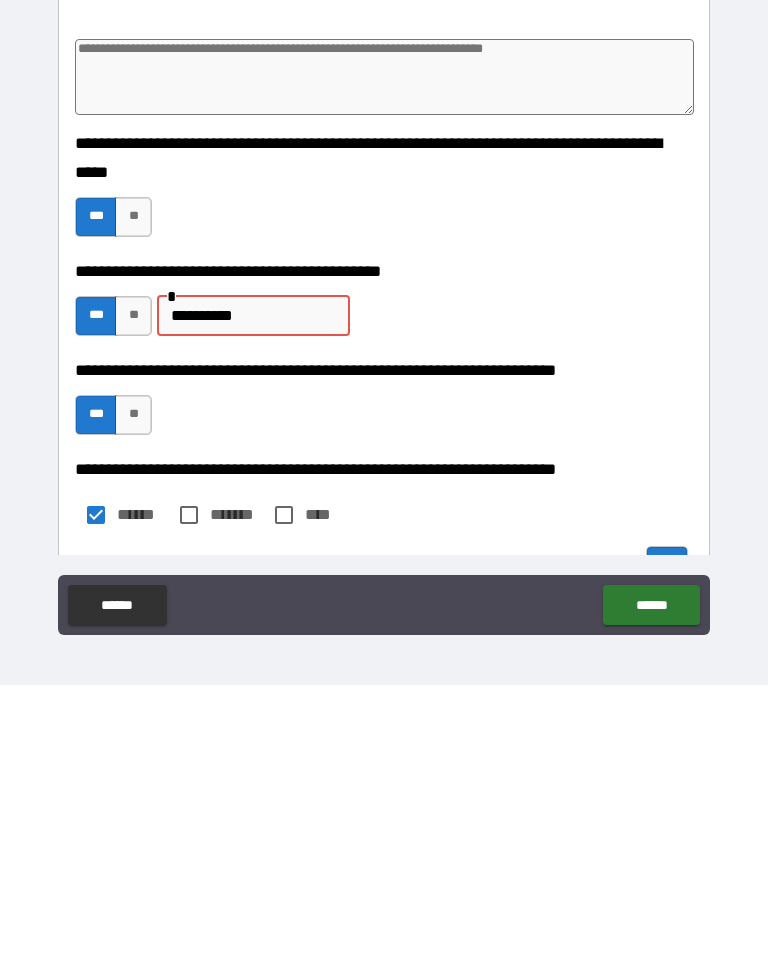 type on "**********" 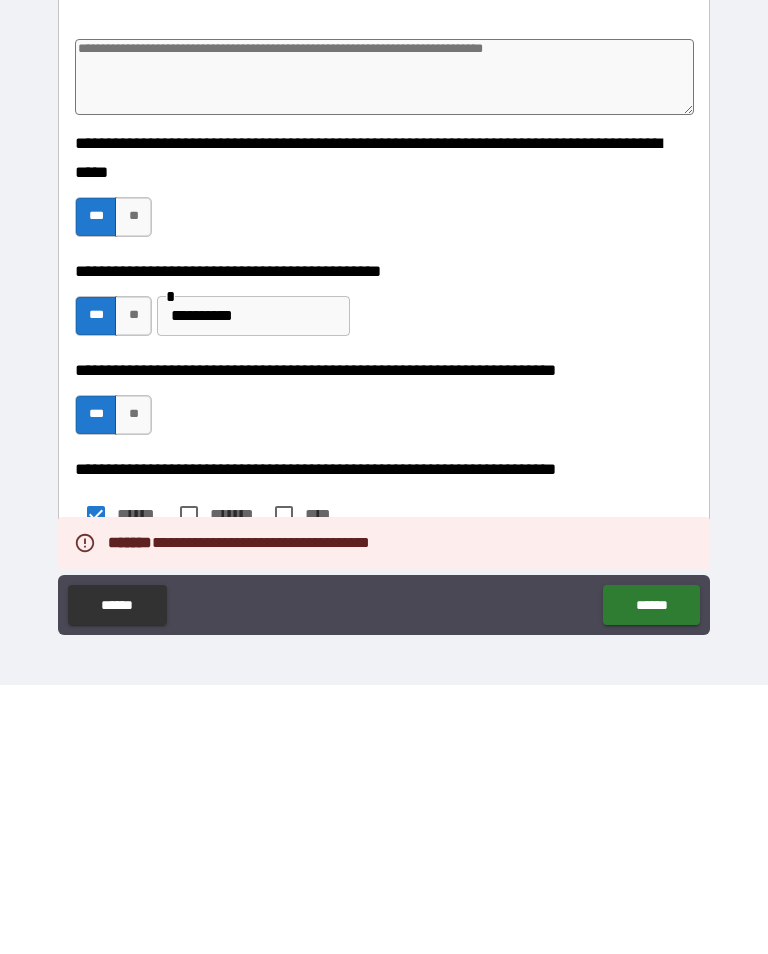 scroll, scrollTop: 31, scrollLeft: 0, axis: vertical 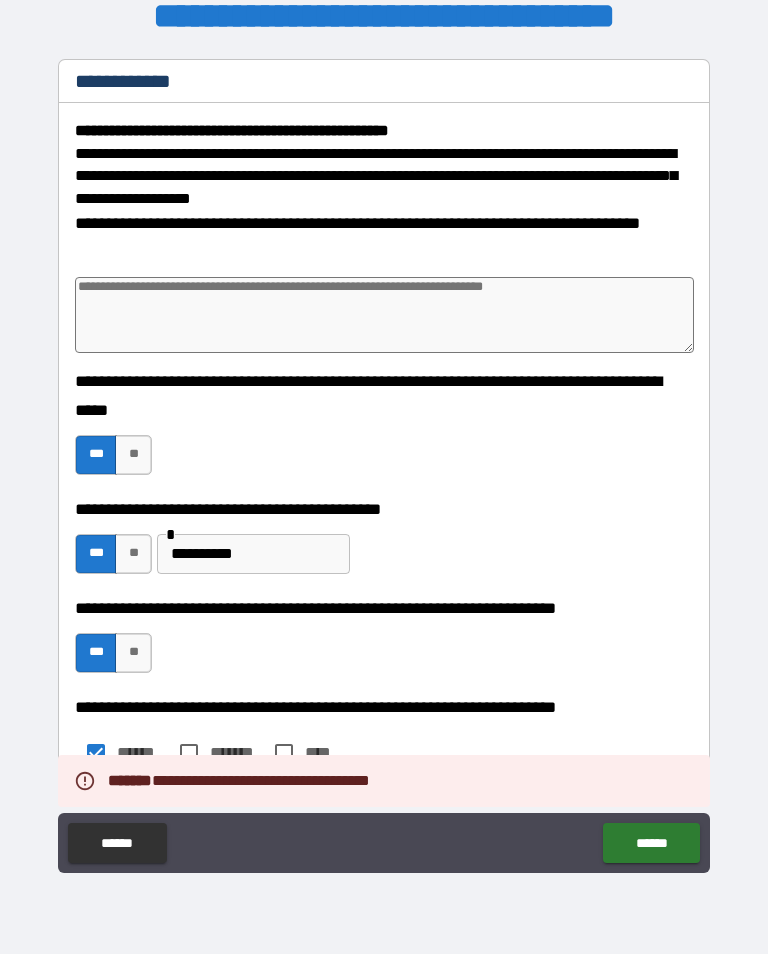 type on "*" 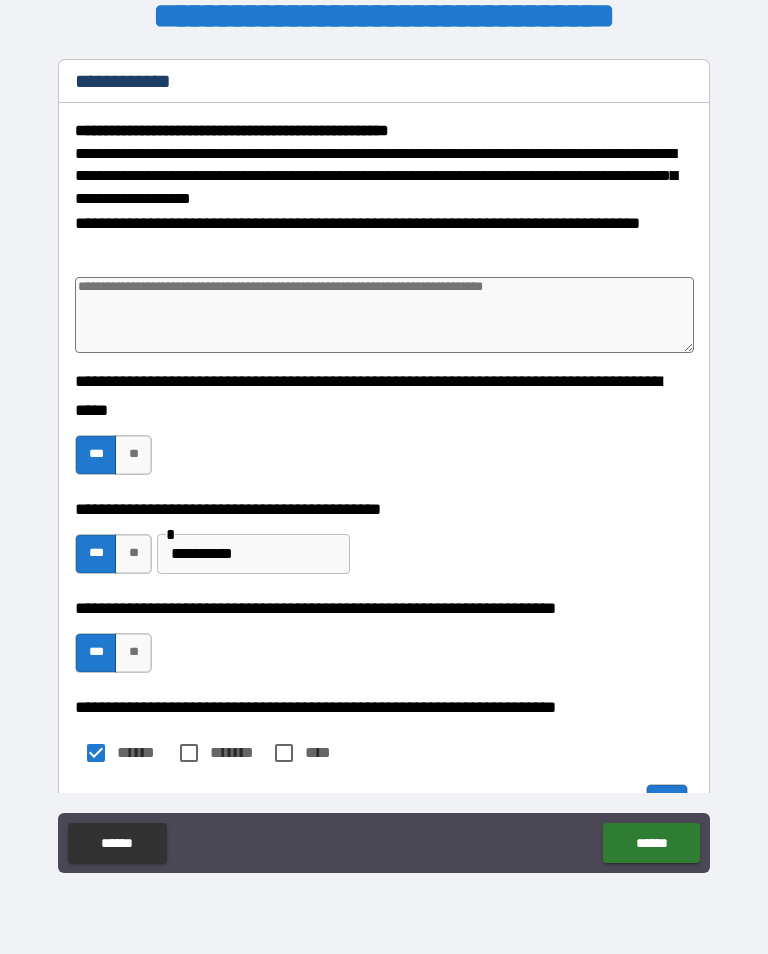 scroll, scrollTop: 0, scrollLeft: 0, axis: both 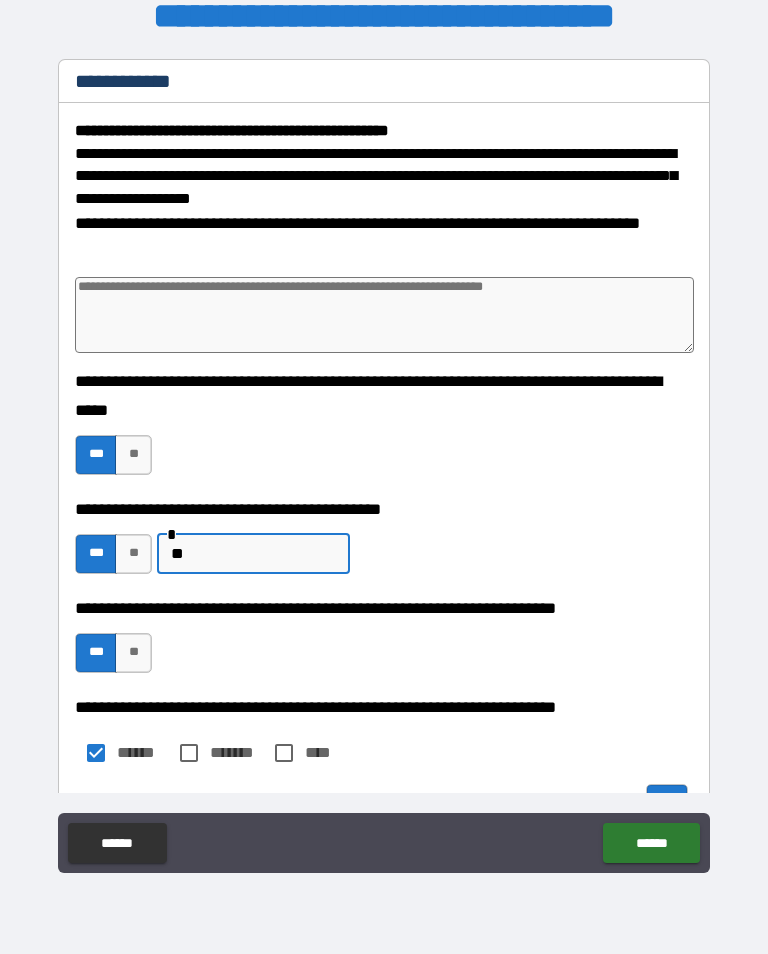 type on "*" 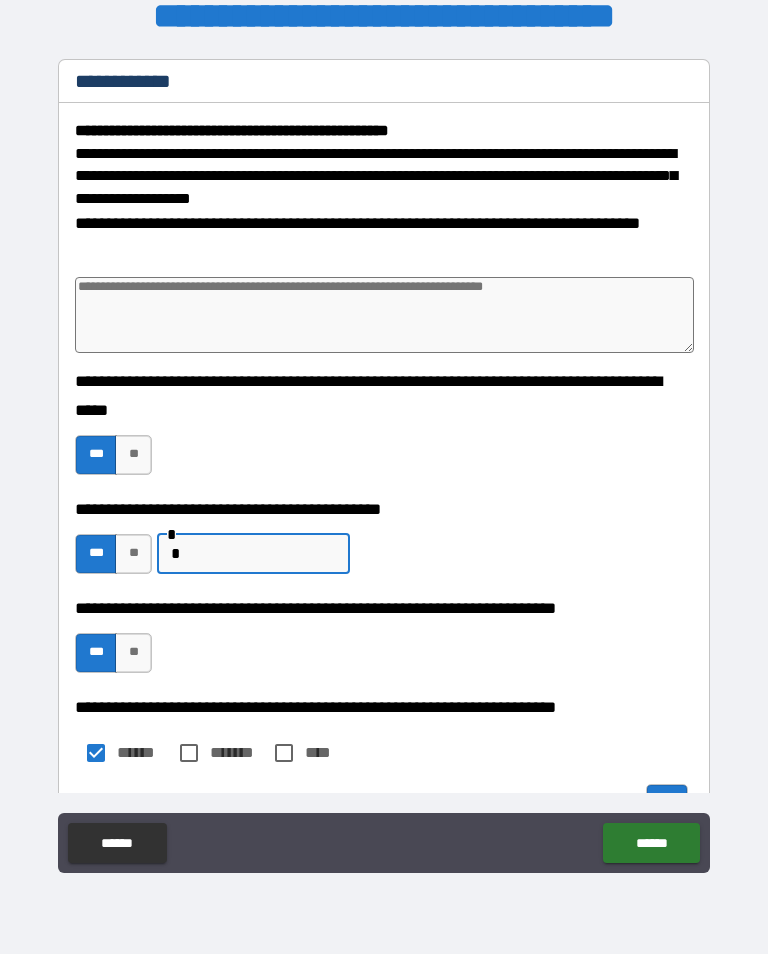 type 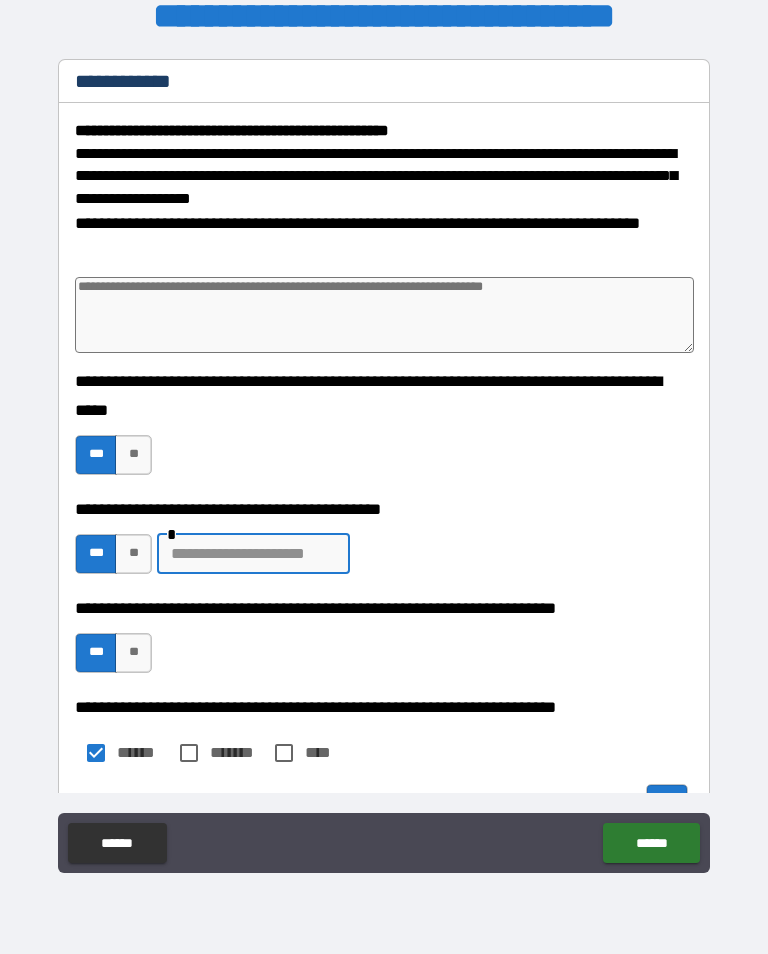click on "**" at bounding box center [133, 554] 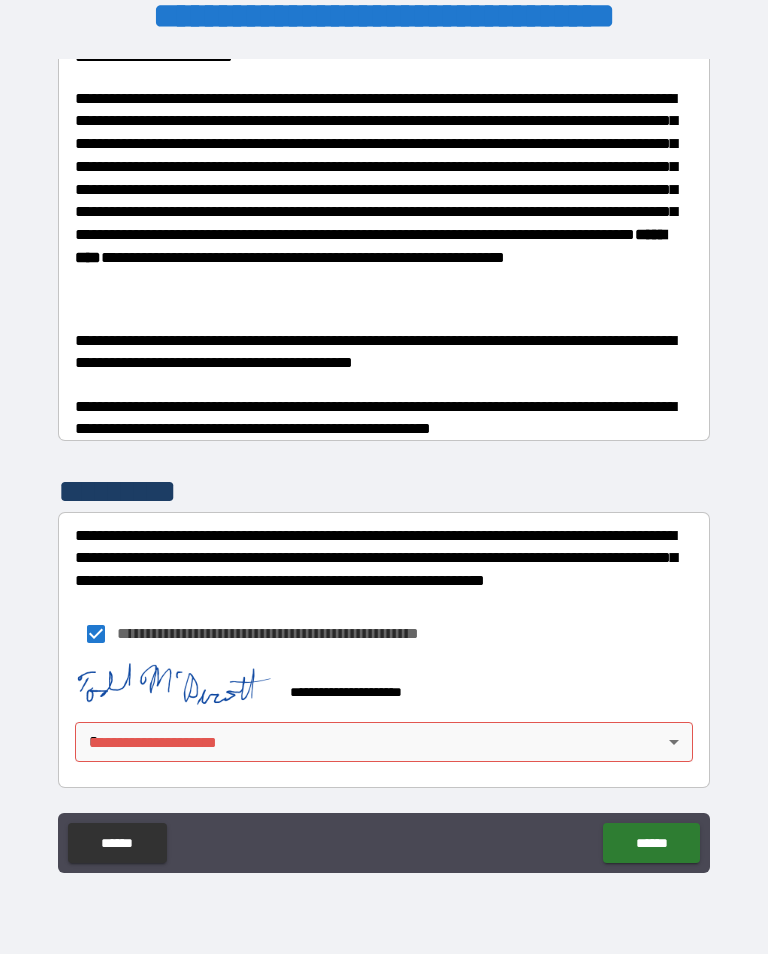 scroll, scrollTop: 1372, scrollLeft: 0, axis: vertical 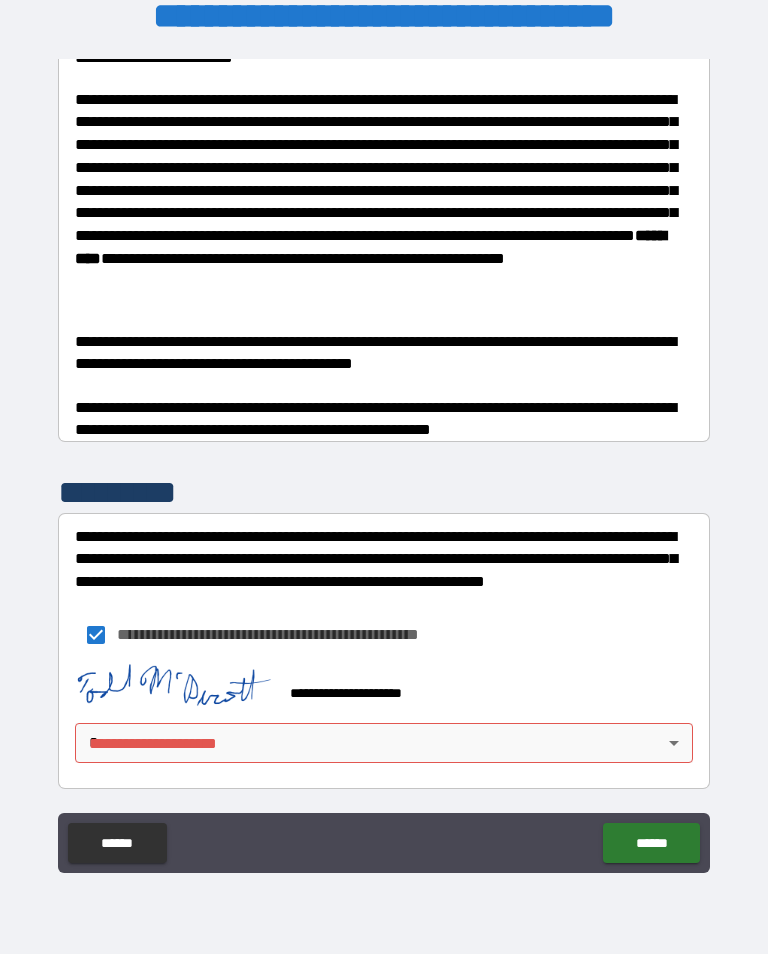click on "******" at bounding box center [651, 843] 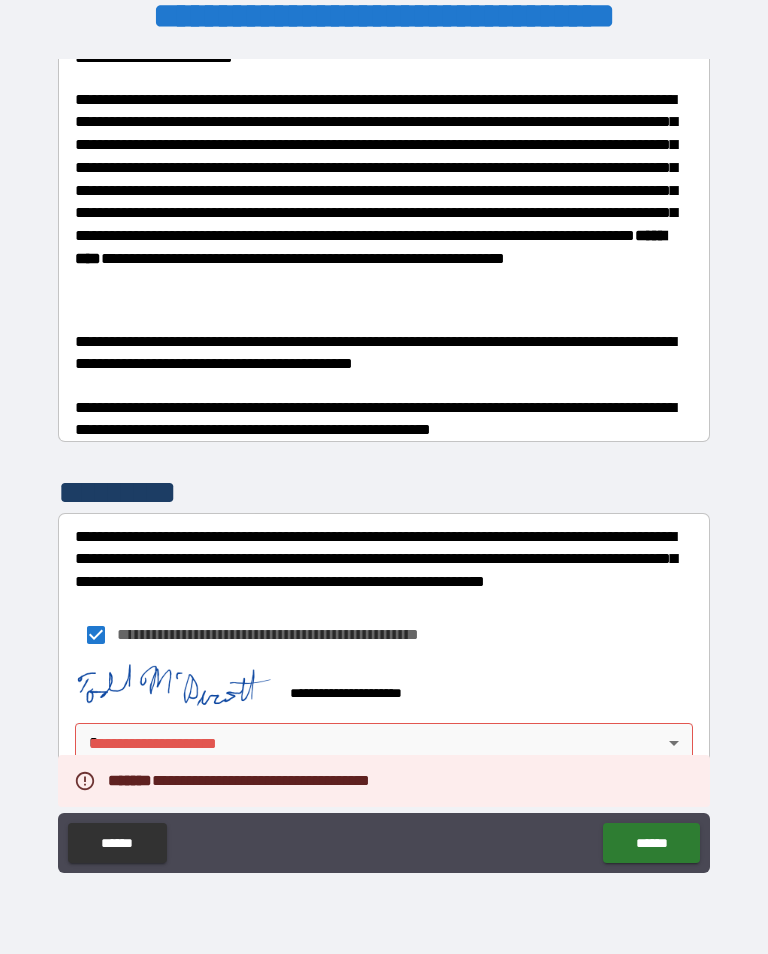 click on "**********" at bounding box center [384, 461] 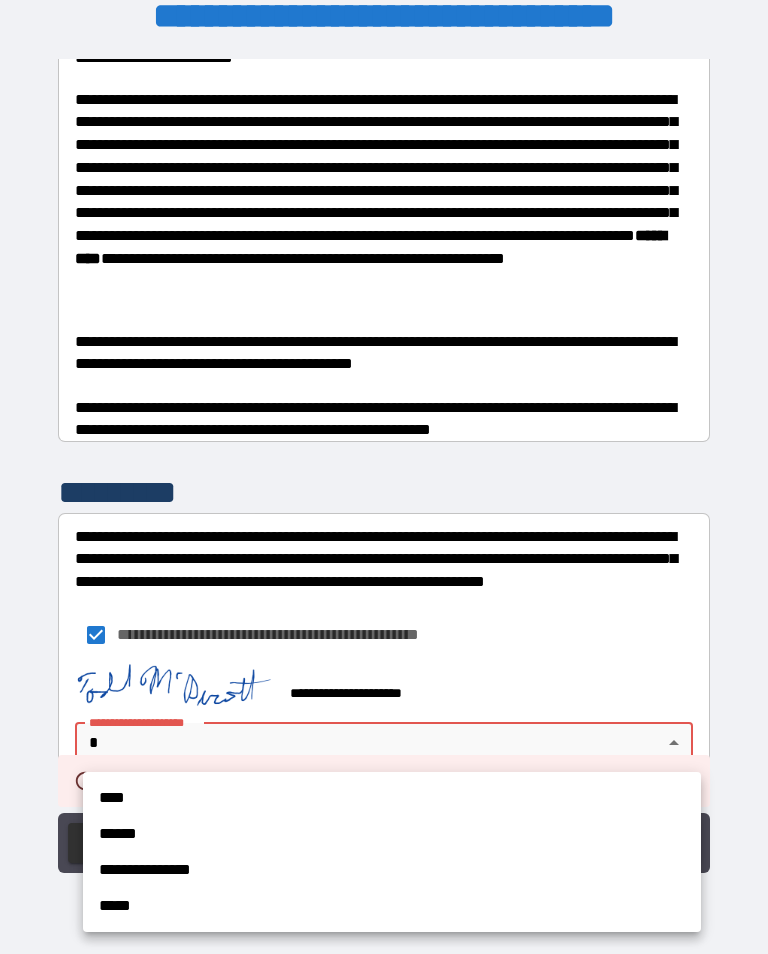 click on "****" at bounding box center [392, 798] 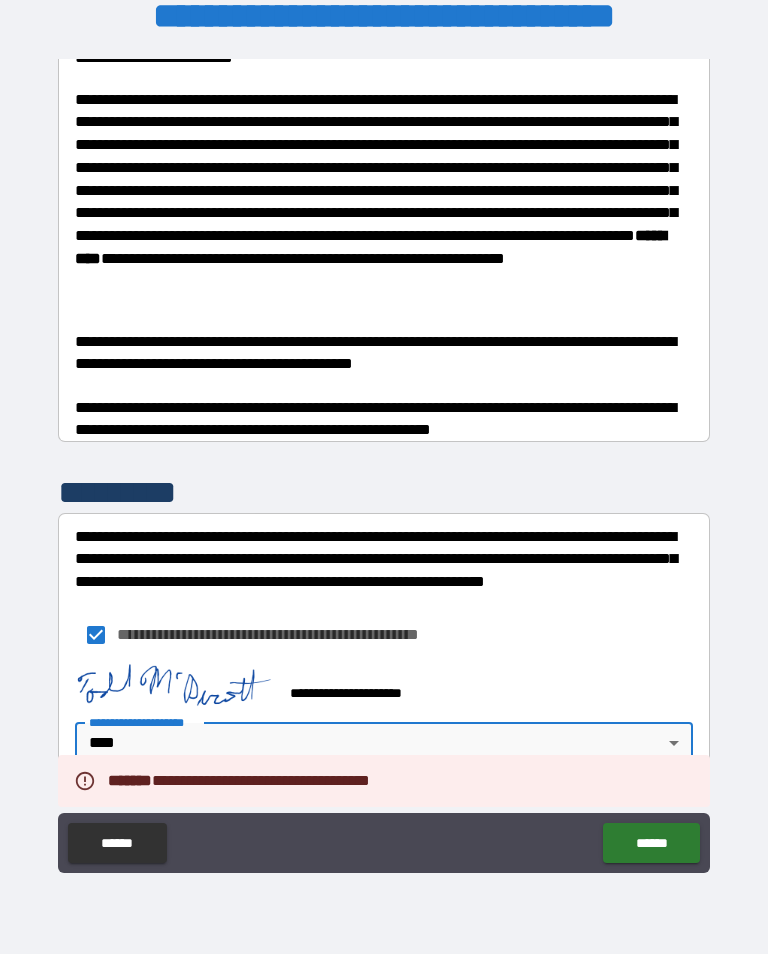 type on "*" 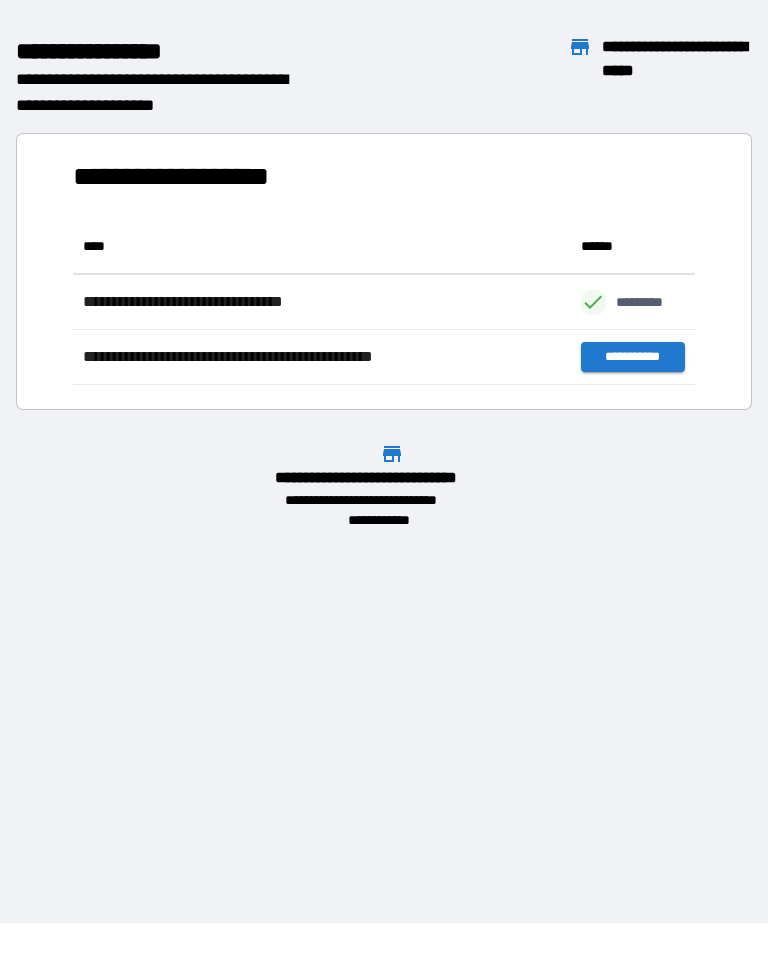 scroll, scrollTop: 1, scrollLeft: 1, axis: both 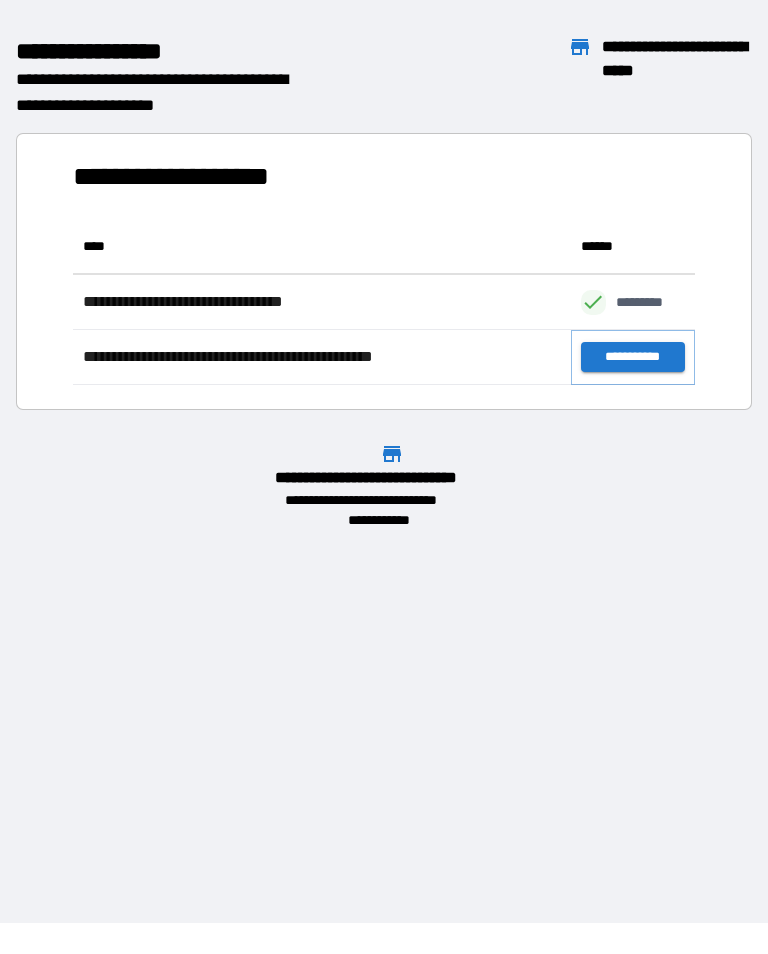 click on "**********" at bounding box center (633, 357) 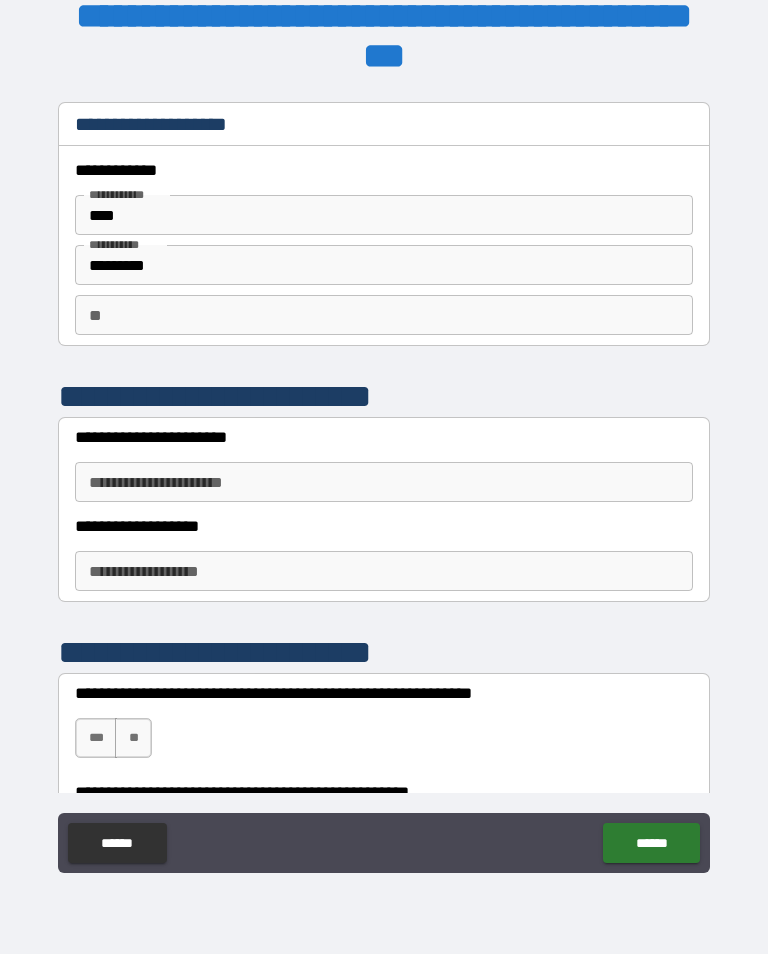 click on "**********" at bounding box center [384, 482] 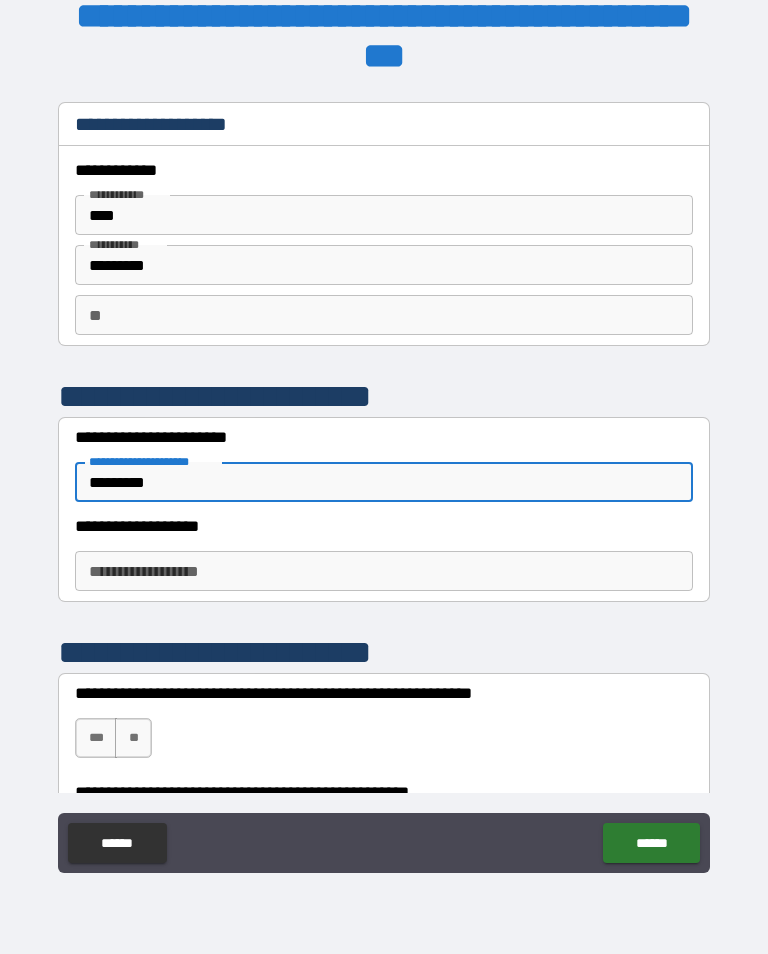 type on "*********" 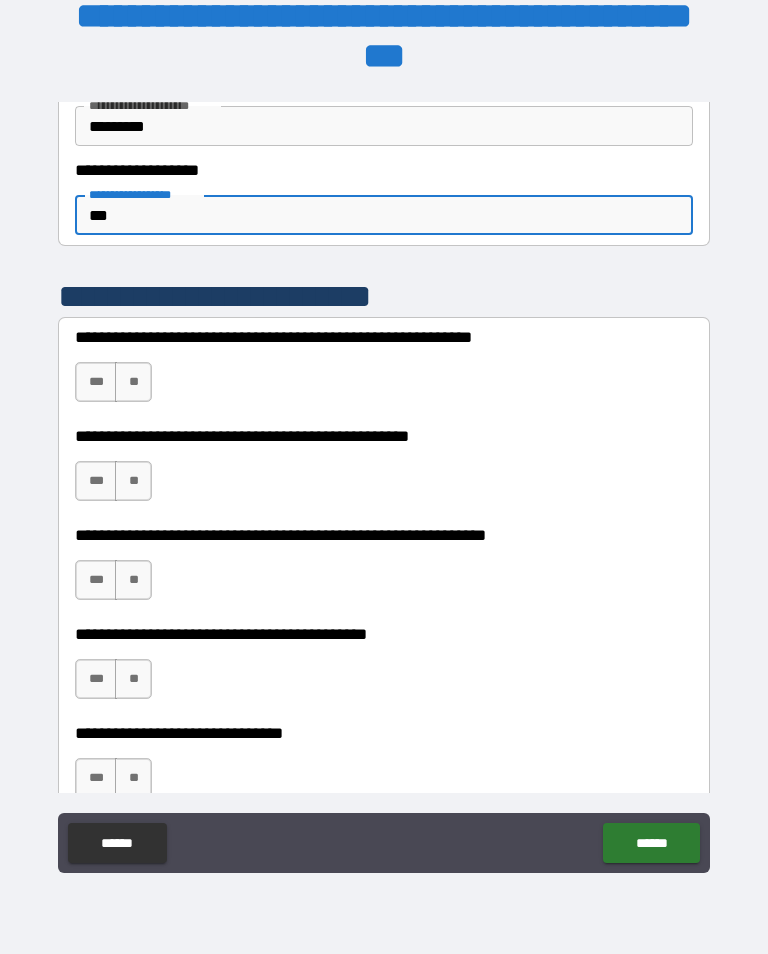 scroll, scrollTop: 357, scrollLeft: 0, axis: vertical 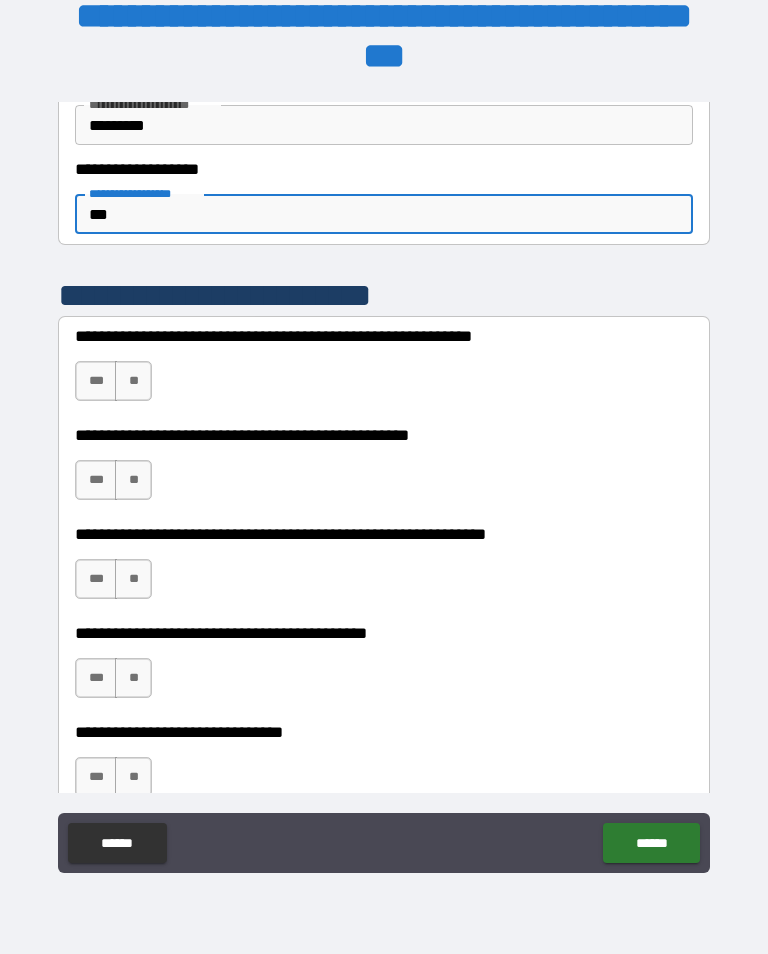 type on "***" 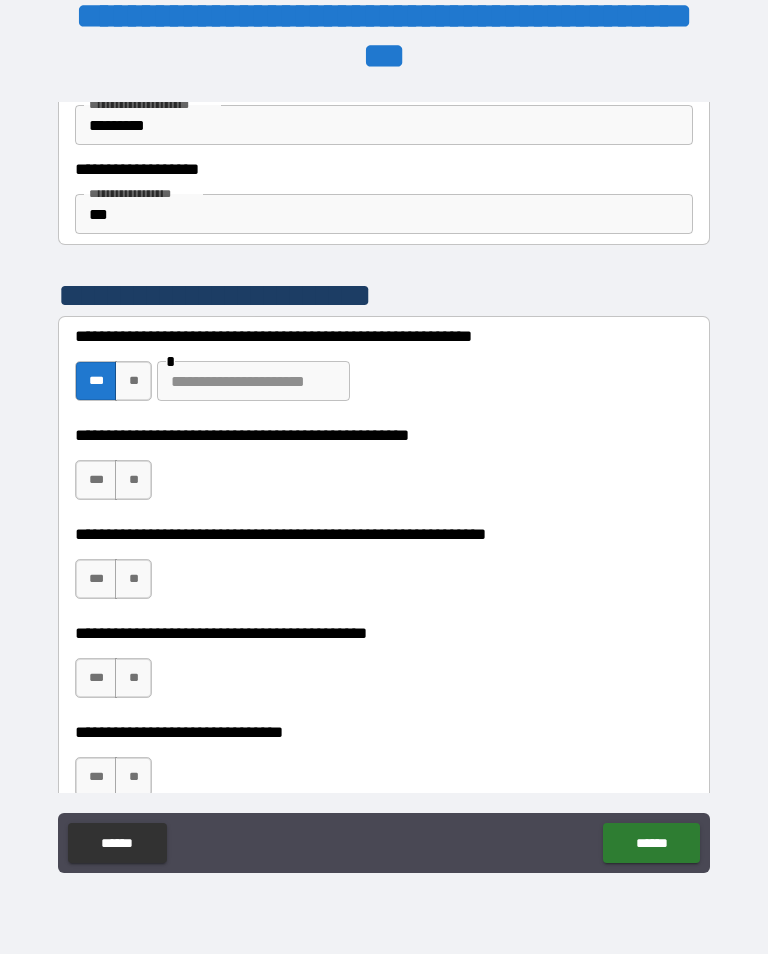 click at bounding box center [253, 381] 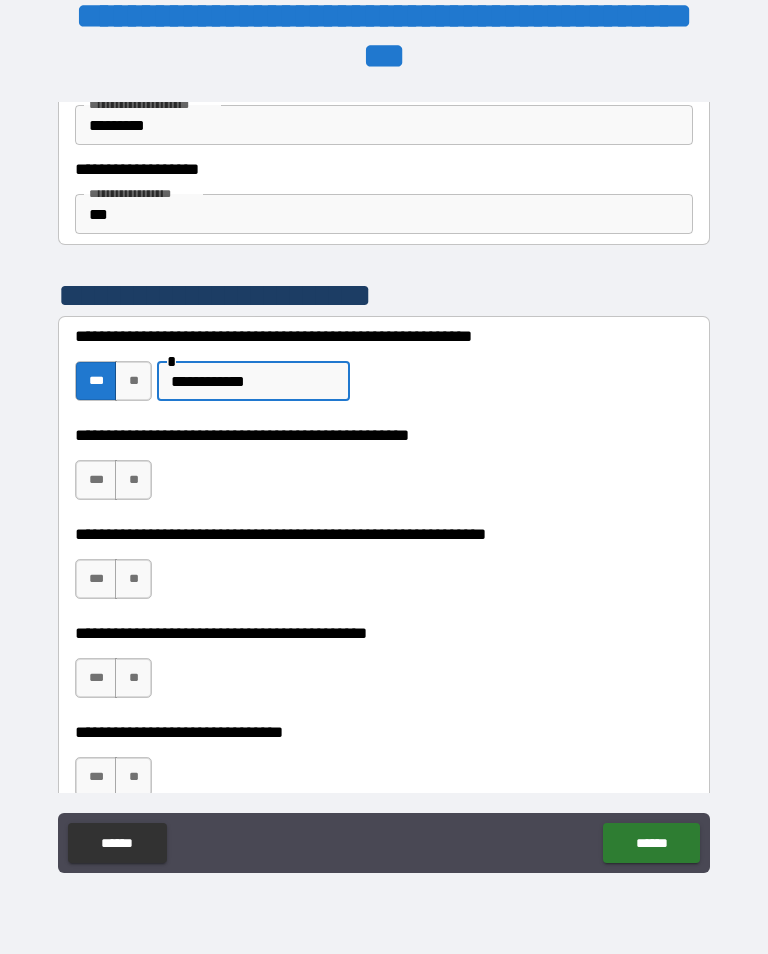 type on "**********" 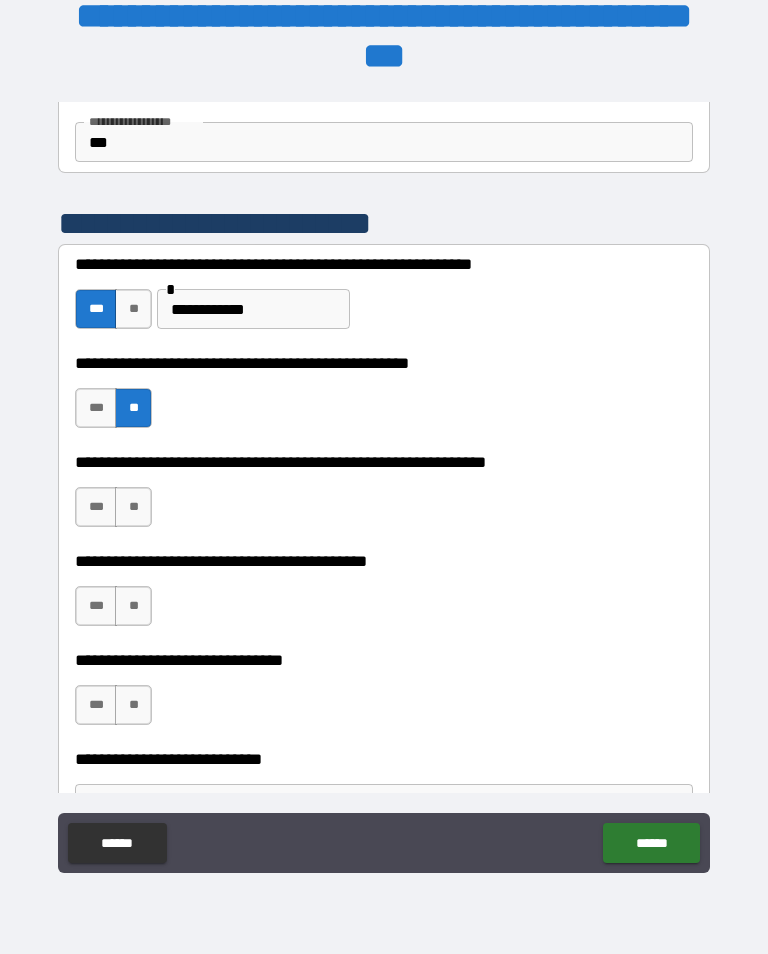 scroll, scrollTop: 439, scrollLeft: 0, axis: vertical 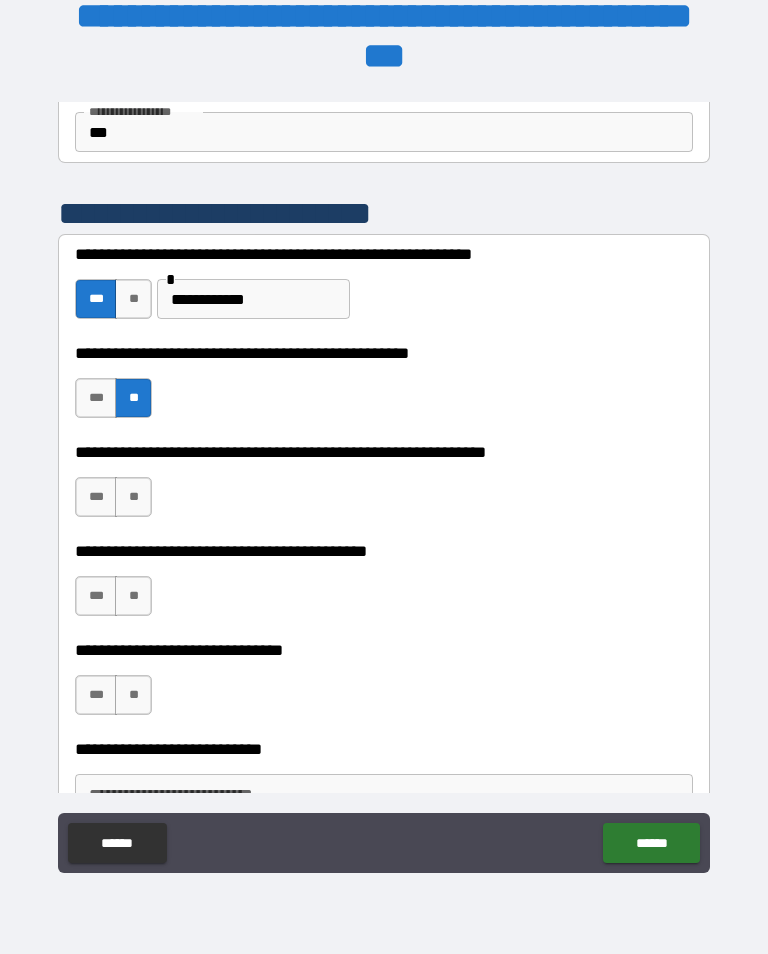 click on "***" at bounding box center [96, 497] 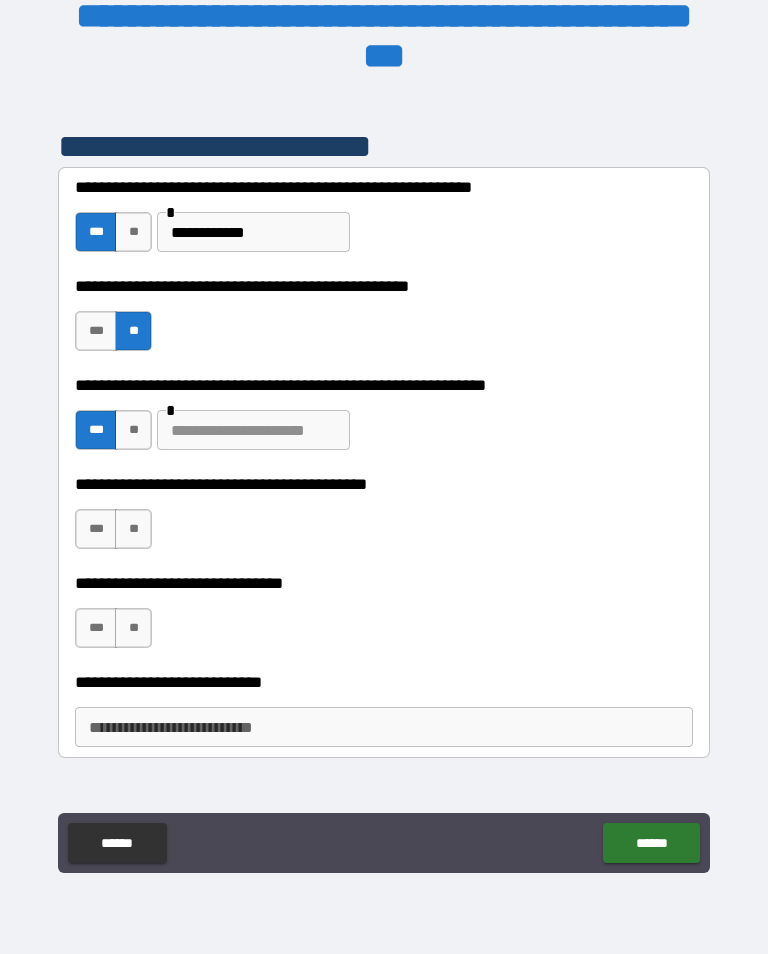 scroll, scrollTop: 511, scrollLeft: 0, axis: vertical 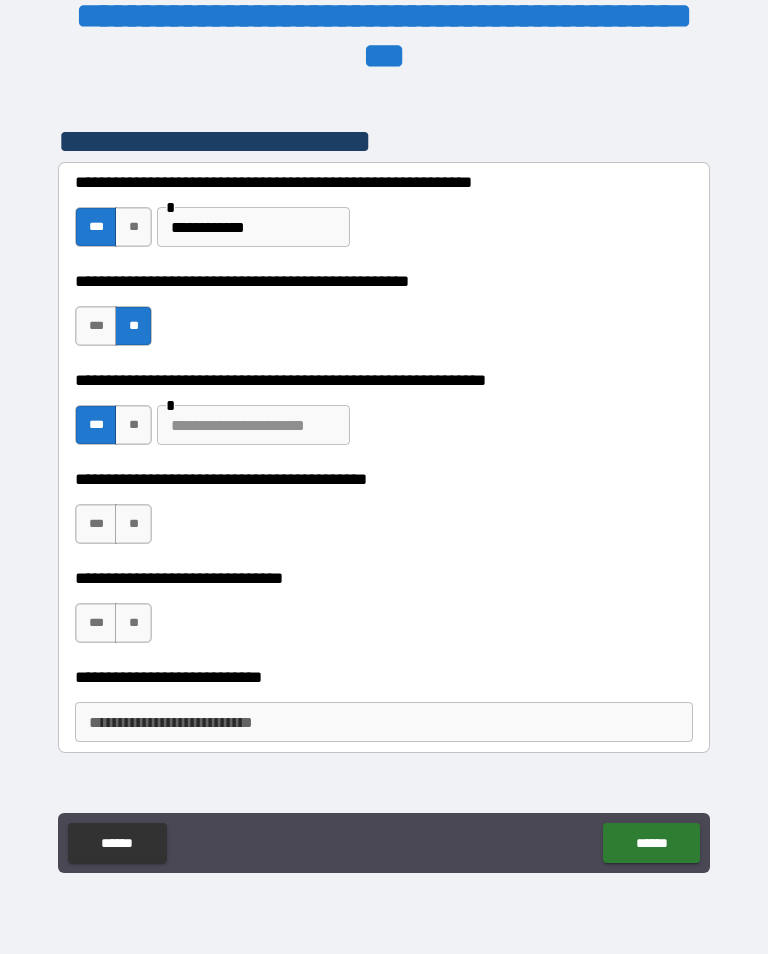 click on "**" at bounding box center [133, 524] 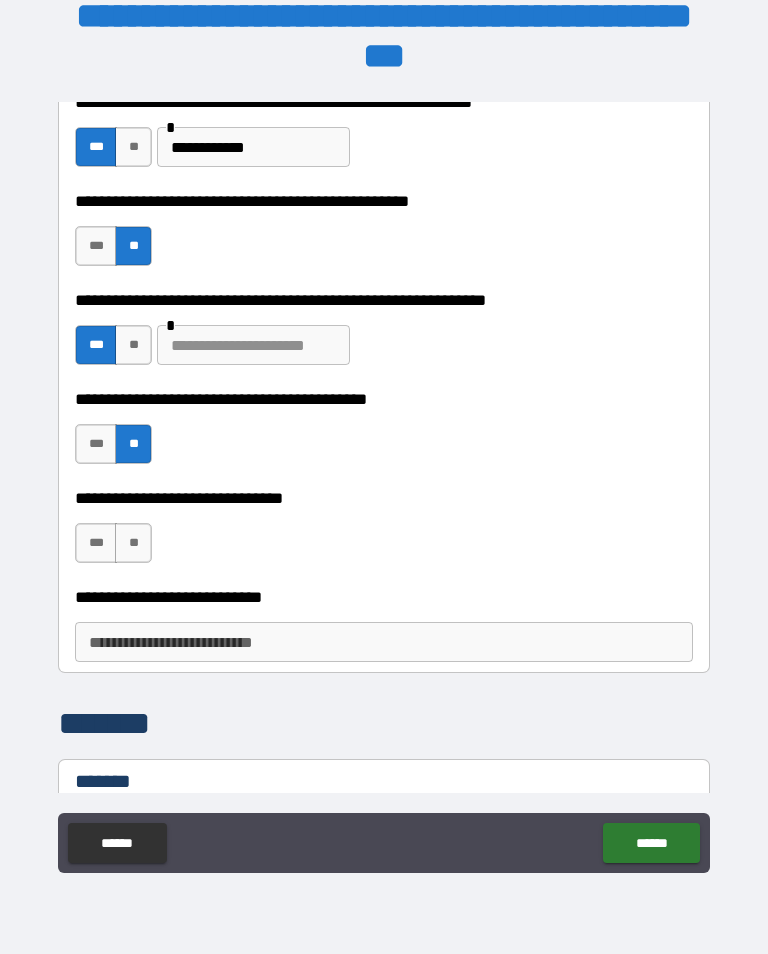 scroll, scrollTop: 597, scrollLeft: 0, axis: vertical 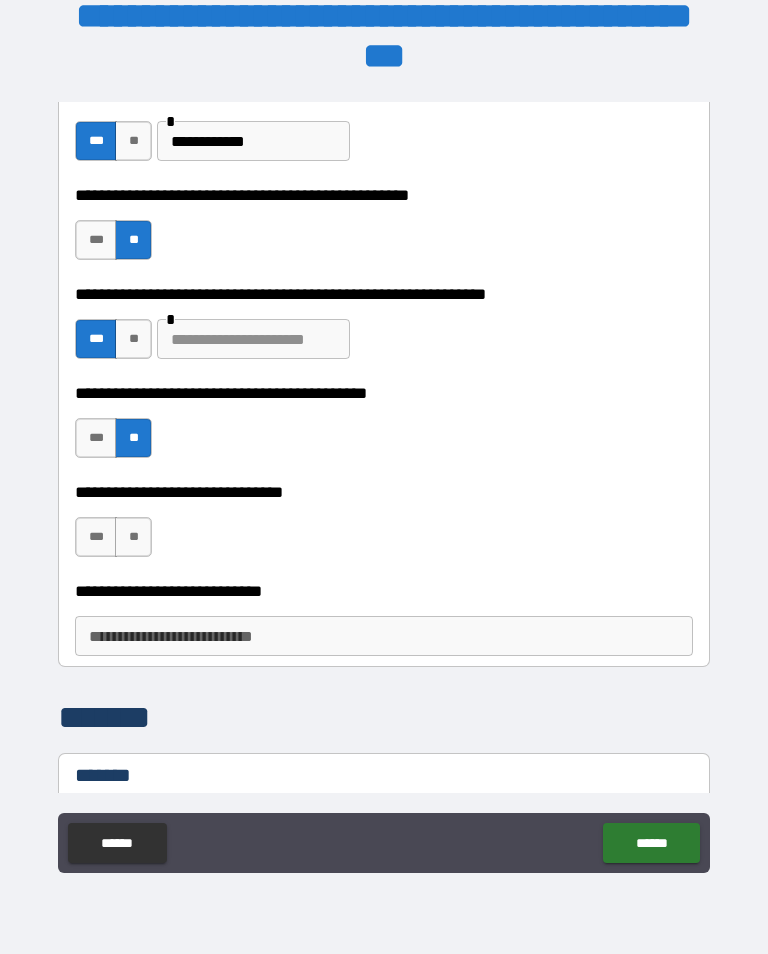 click on "***" at bounding box center [96, 537] 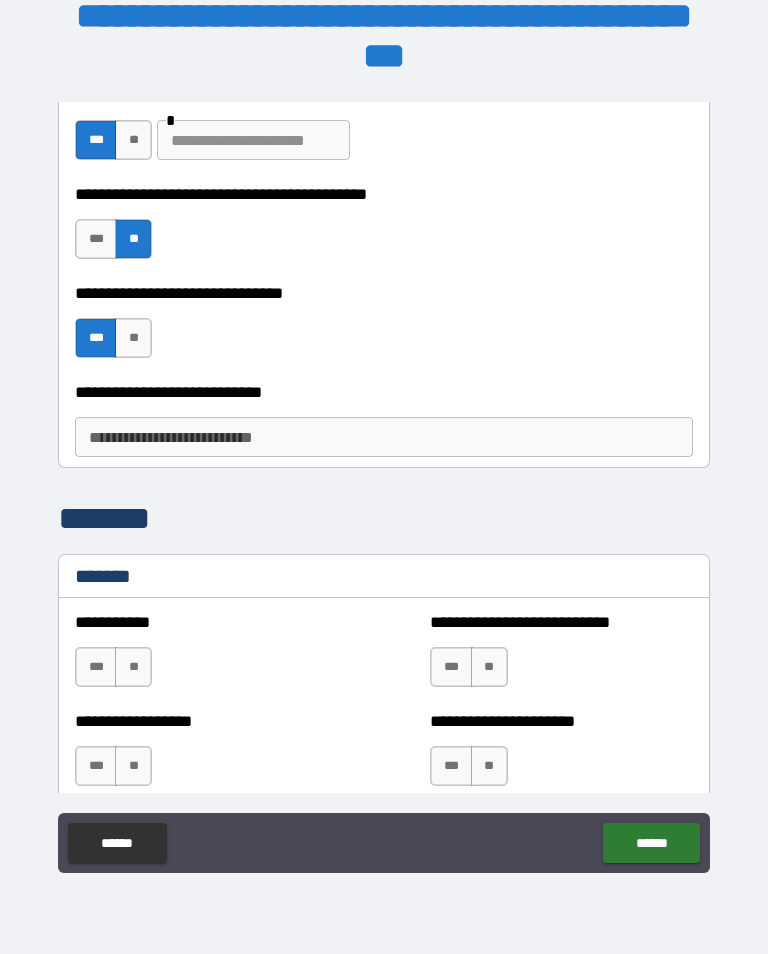 scroll, scrollTop: 795, scrollLeft: 0, axis: vertical 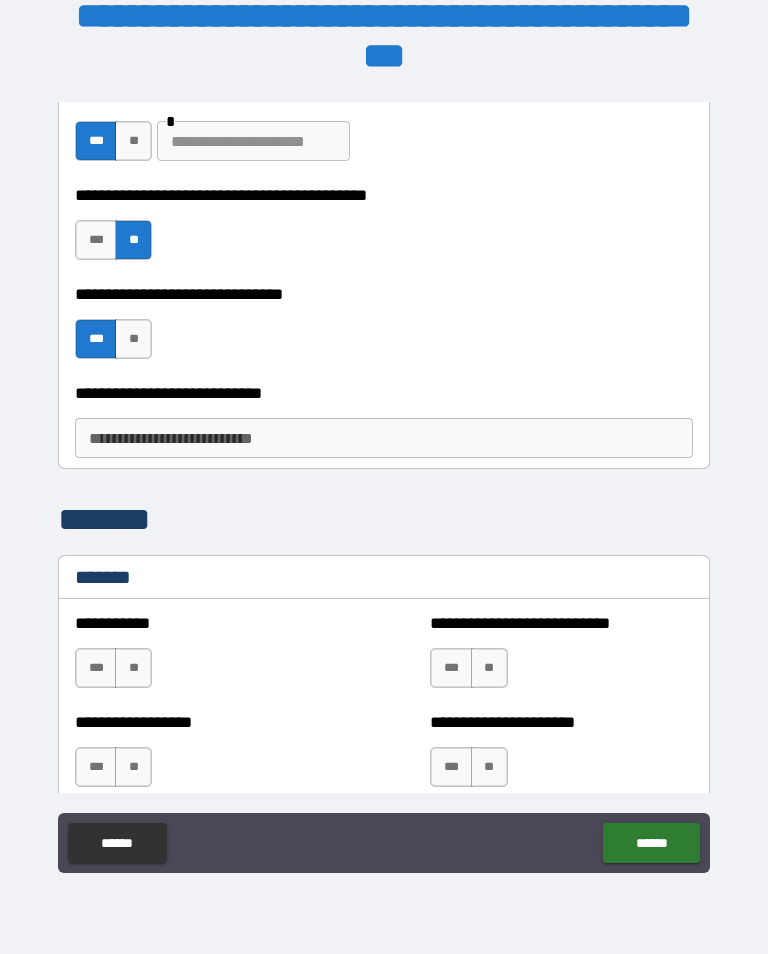 click on "**********" at bounding box center (384, 438) 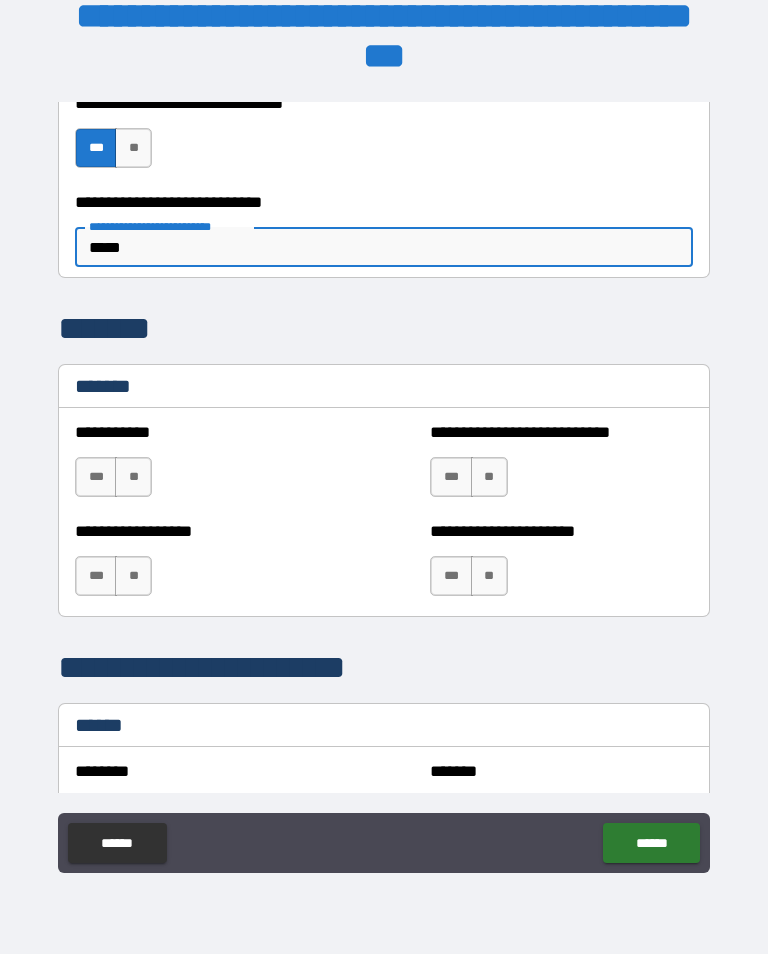 scroll, scrollTop: 1026, scrollLeft: 0, axis: vertical 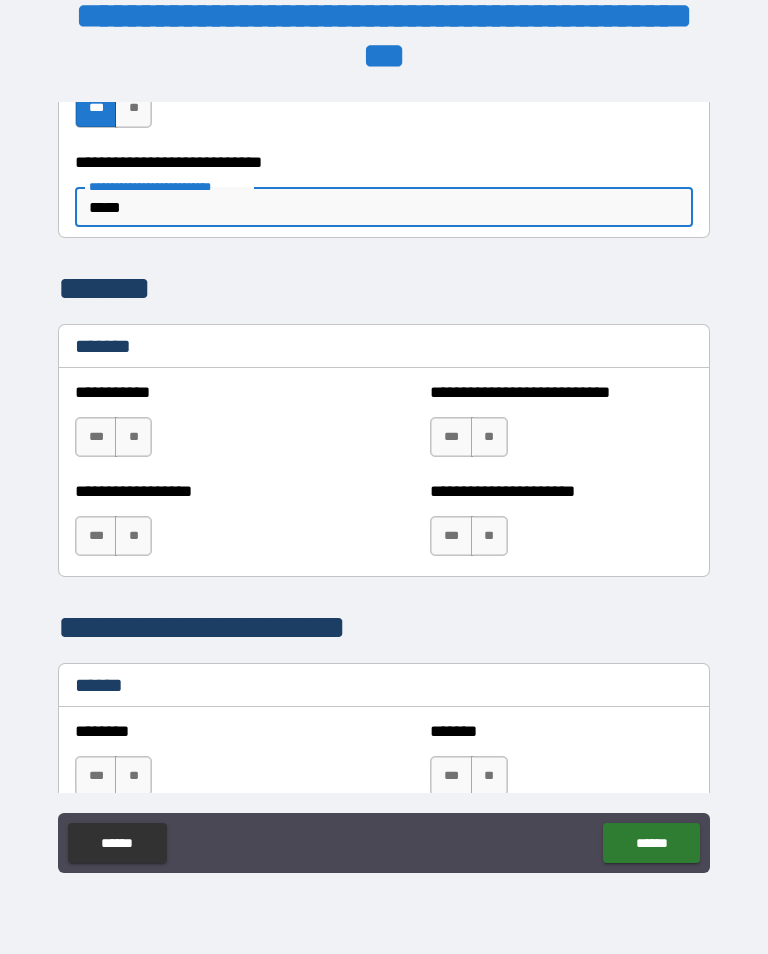 type on "*****" 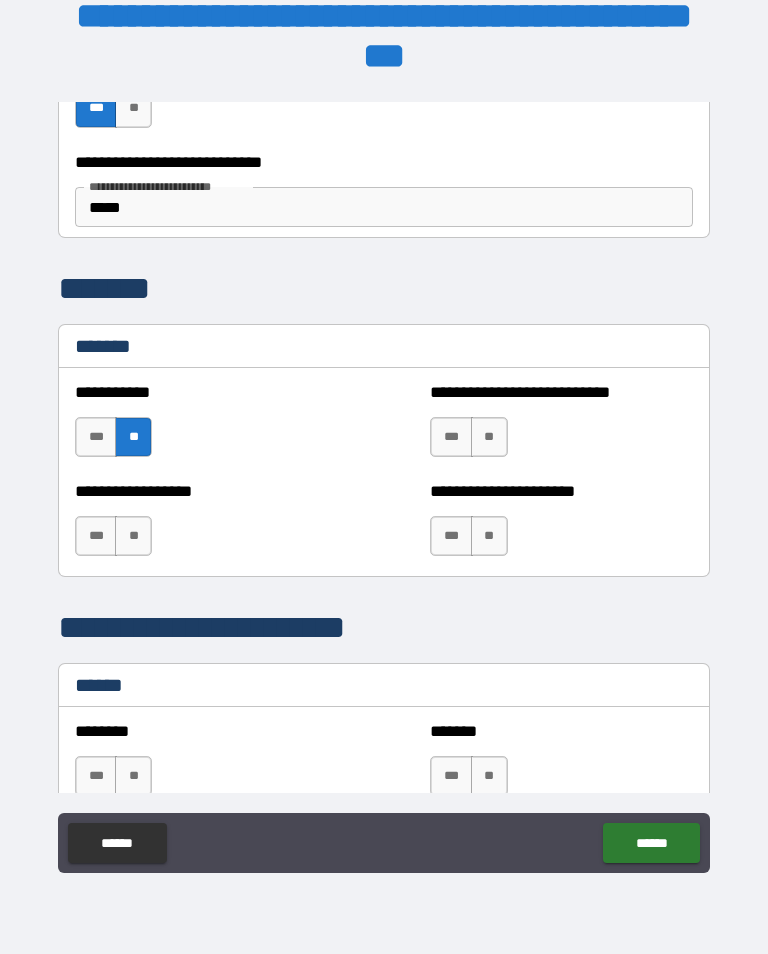 click on "**" at bounding box center [489, 437] 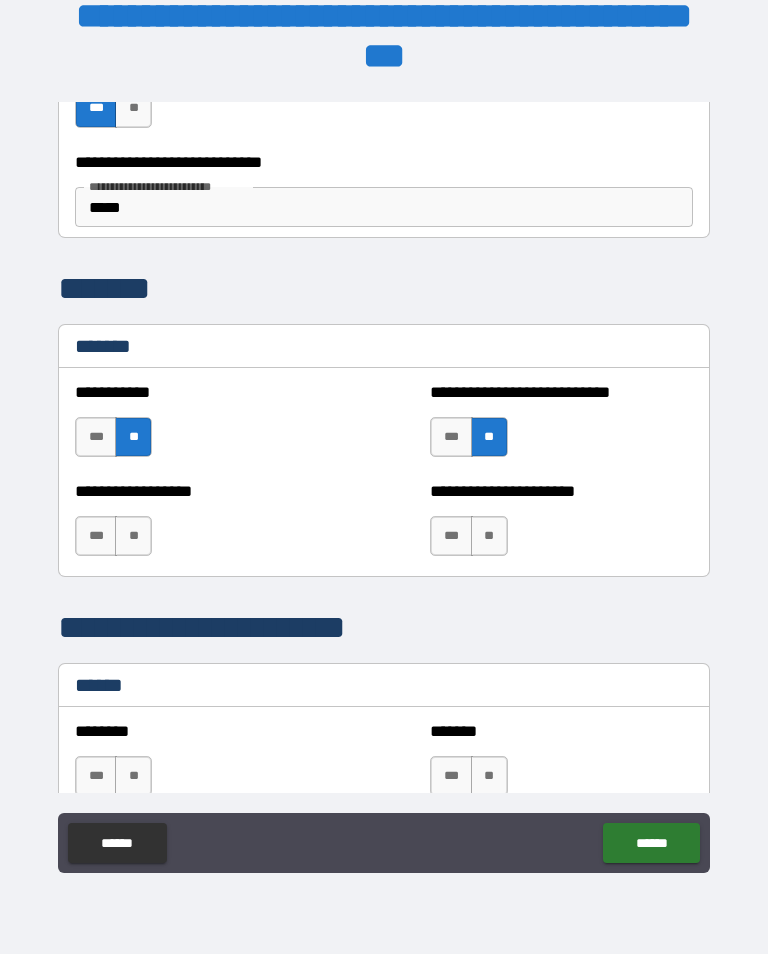 click on "**" at bounding box center [489, 536] 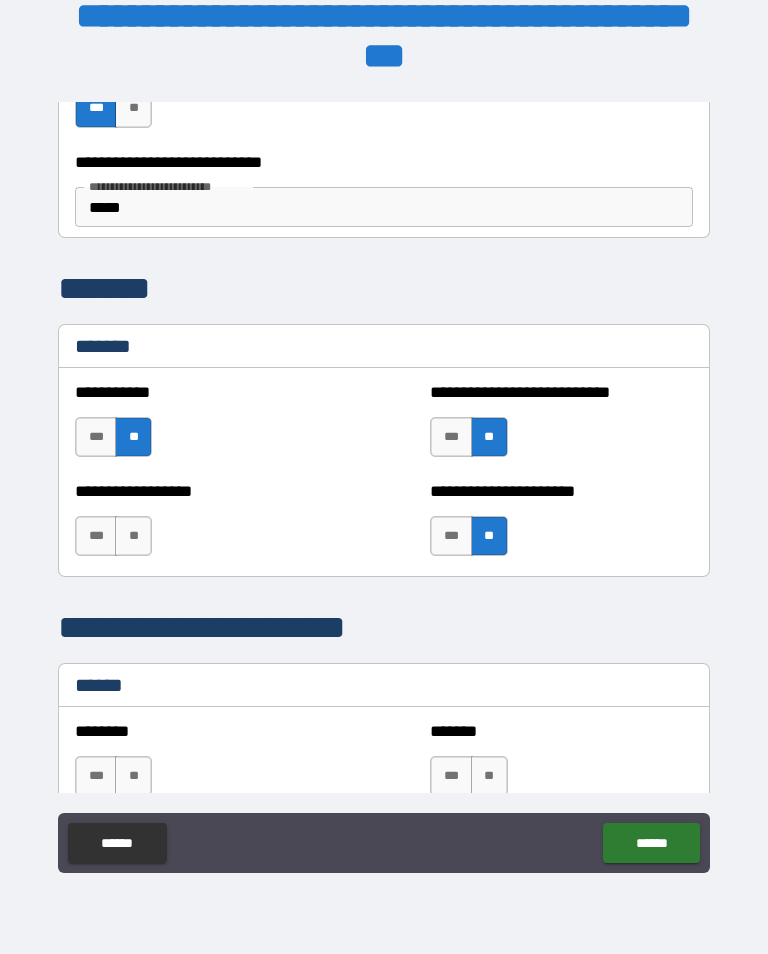 click on "**" at bounding box center [133, 536] 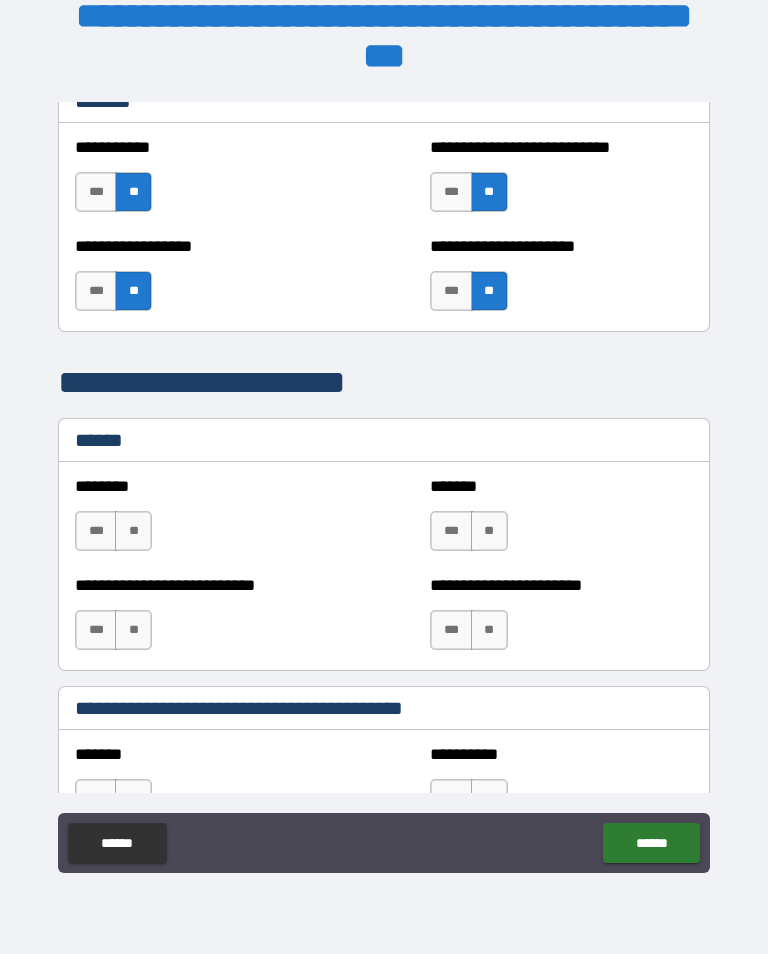 scroll, scrollTop: 1274, scrollLeft: 0, axis: vertical 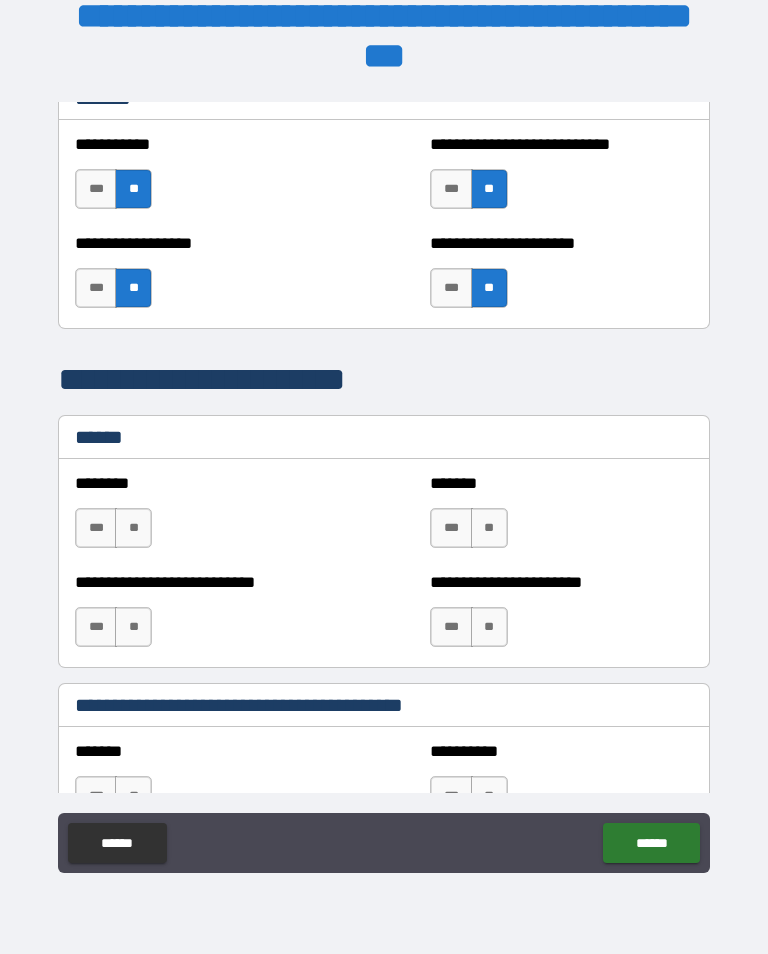 click on "**" at bounding box center [133, 528] 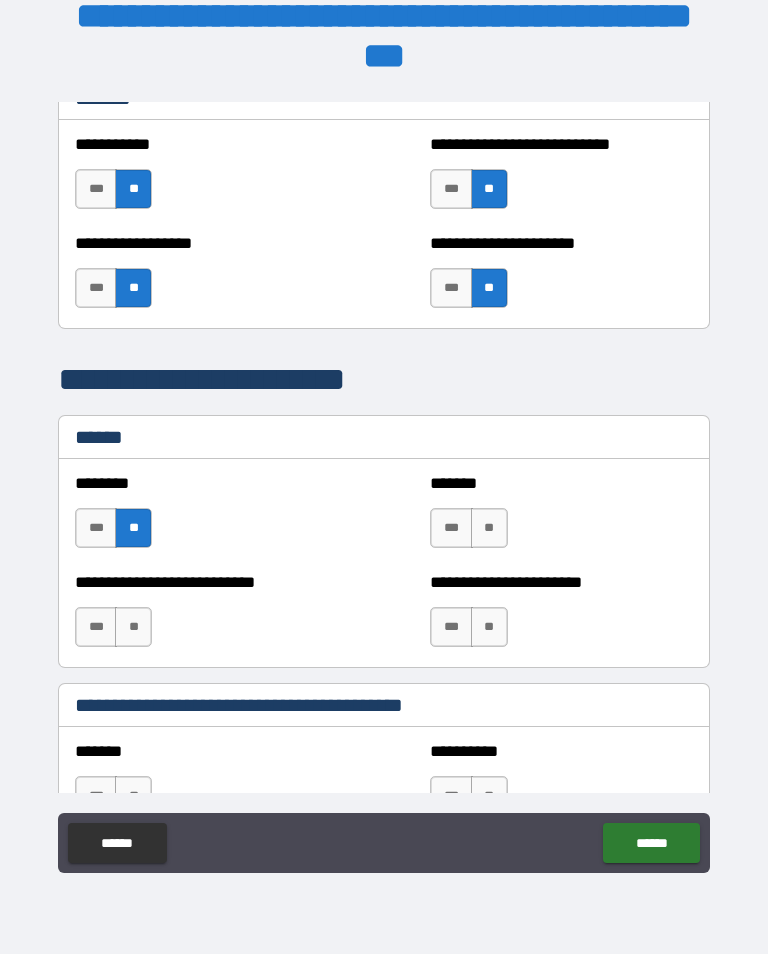 click on "**" at bounding box center (133, 528) 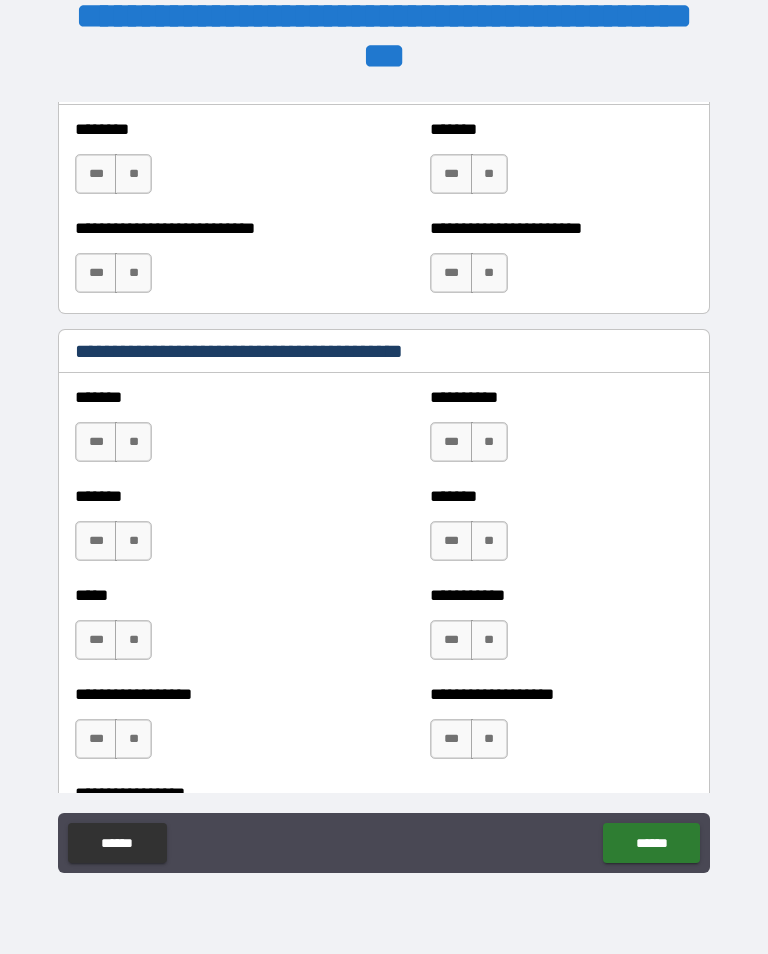 scroll, scrollTop: 1629, scrollLeft: 0, axis: vertical 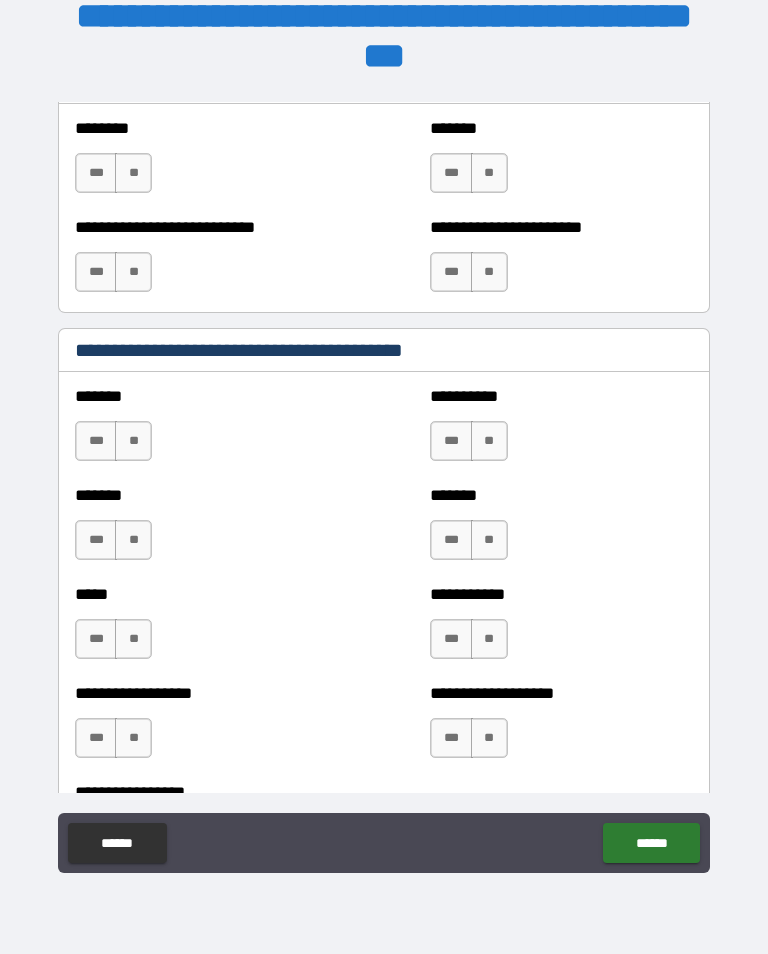click on "**" at bounding box center [133, 441] 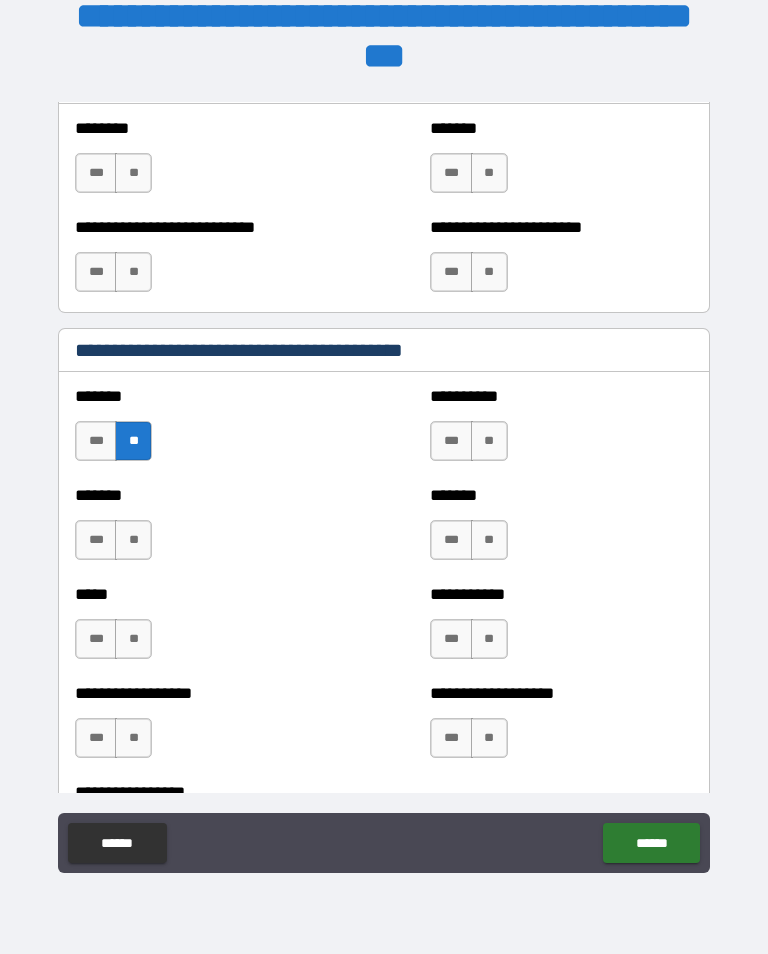 click on "**" at bounding box center (489, 441) 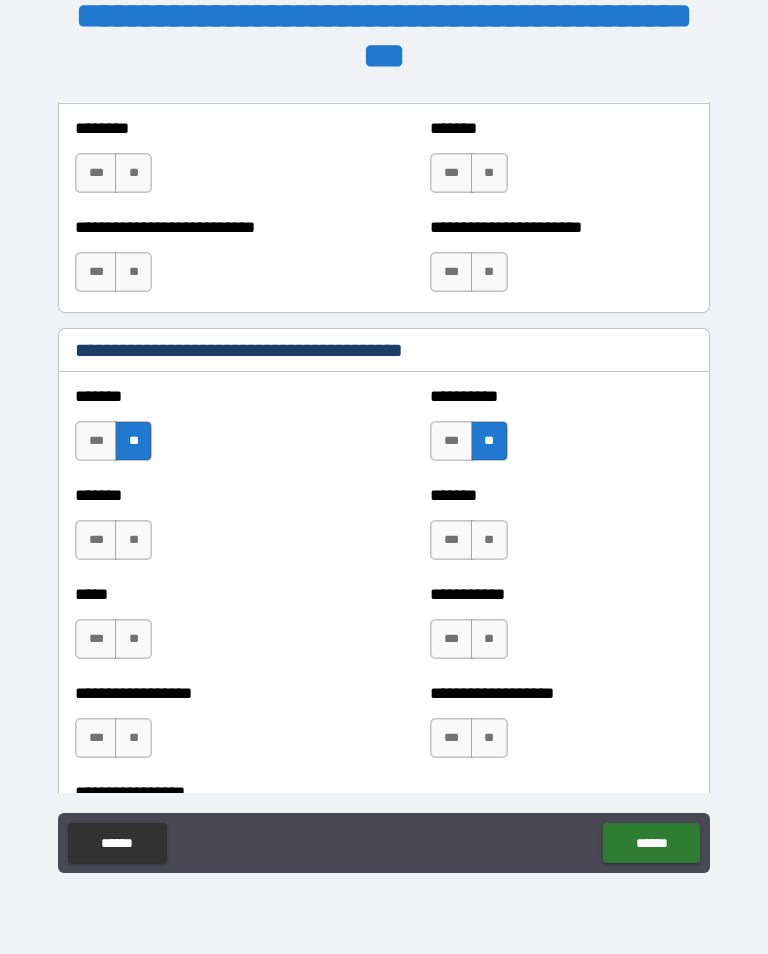 click on "**" at bounding box center (489, 540) 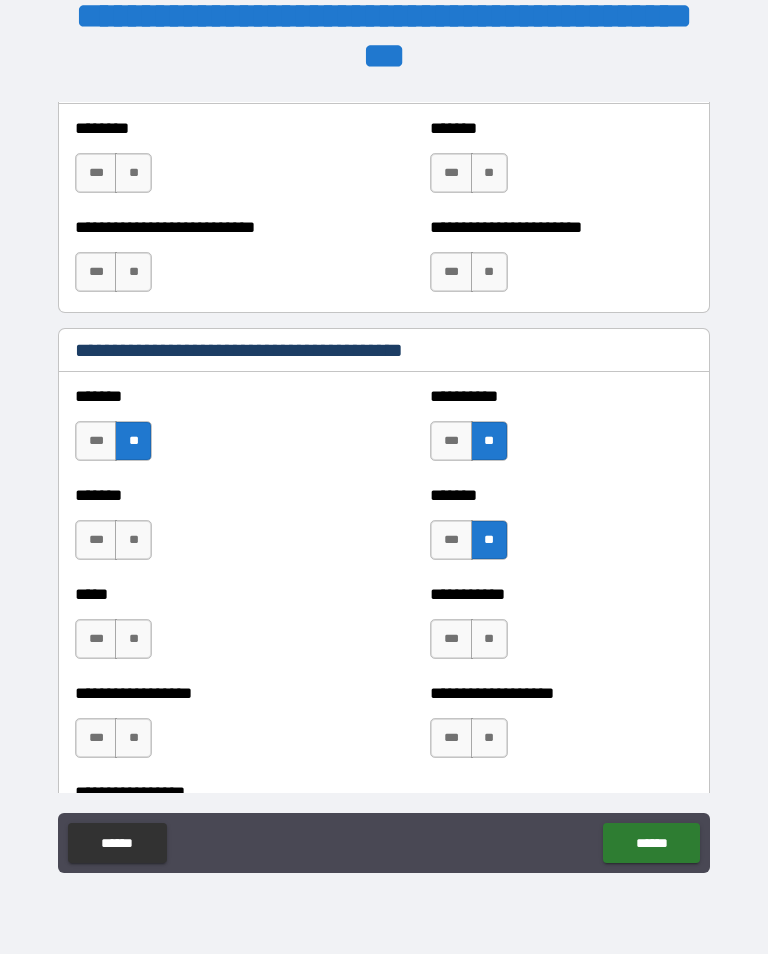 click on "**" at bounding box center [133, 540] 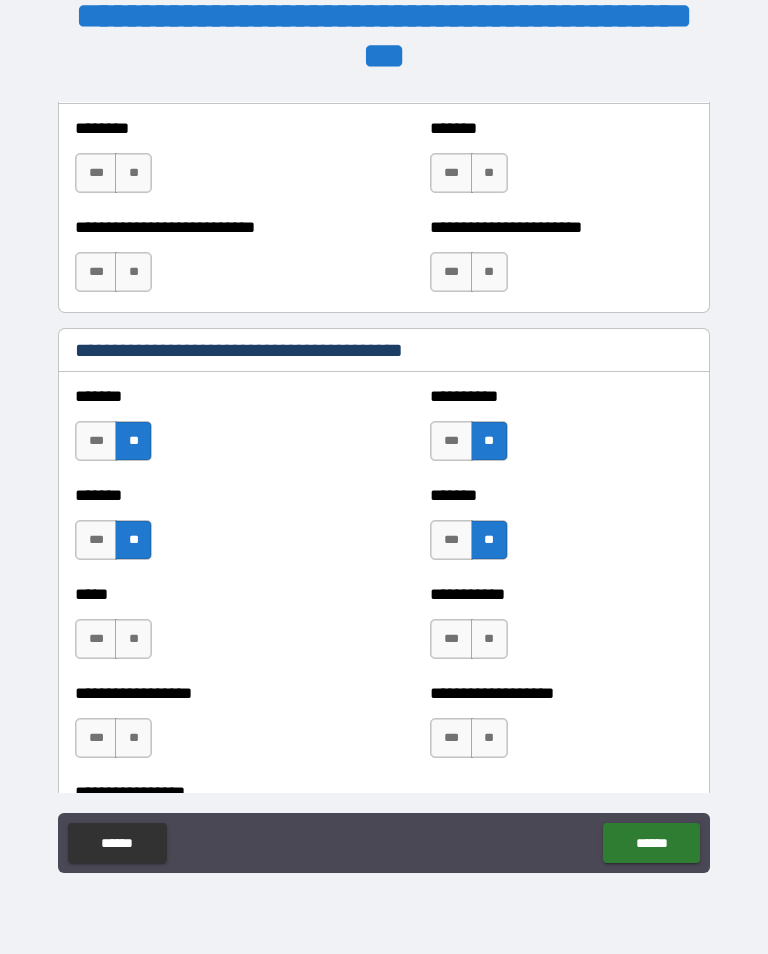 click on "**" at bounding box center (133, 639) 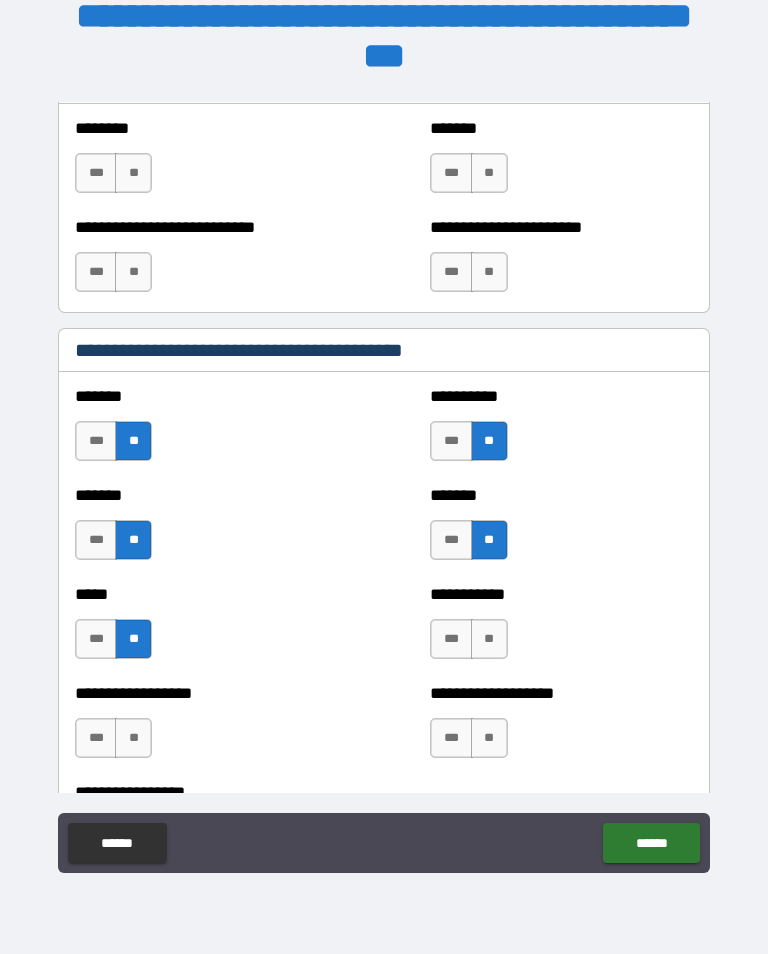 click on "**" at bounding box center [489, 639] 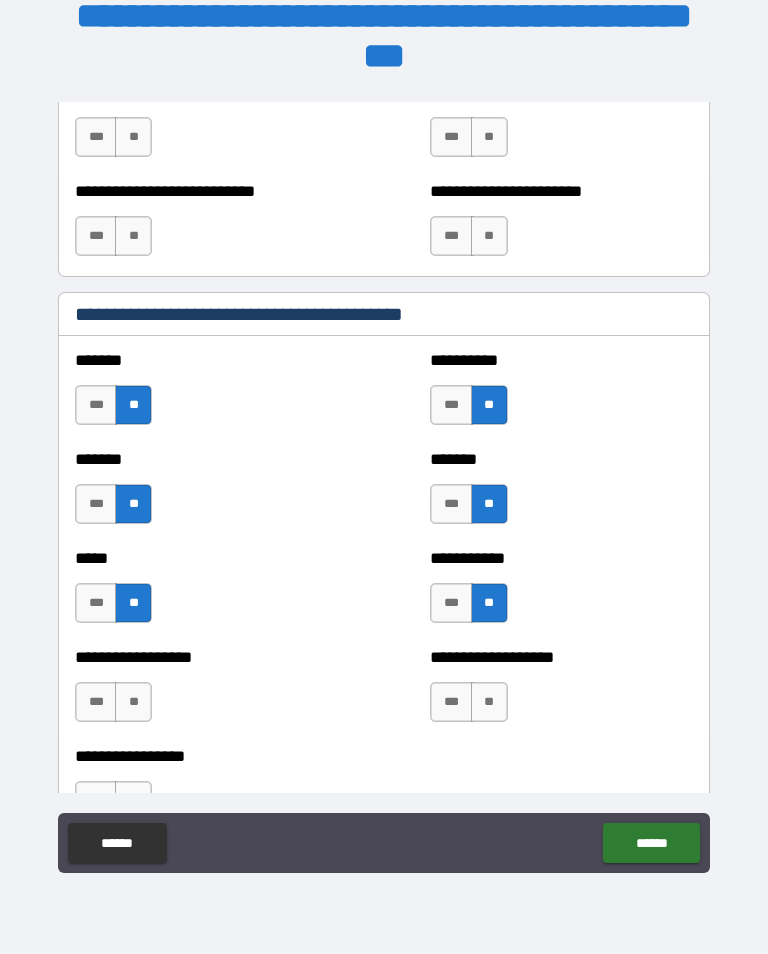scroll, scrollTop: 1705, scrollLeft: 0, axis: vertical 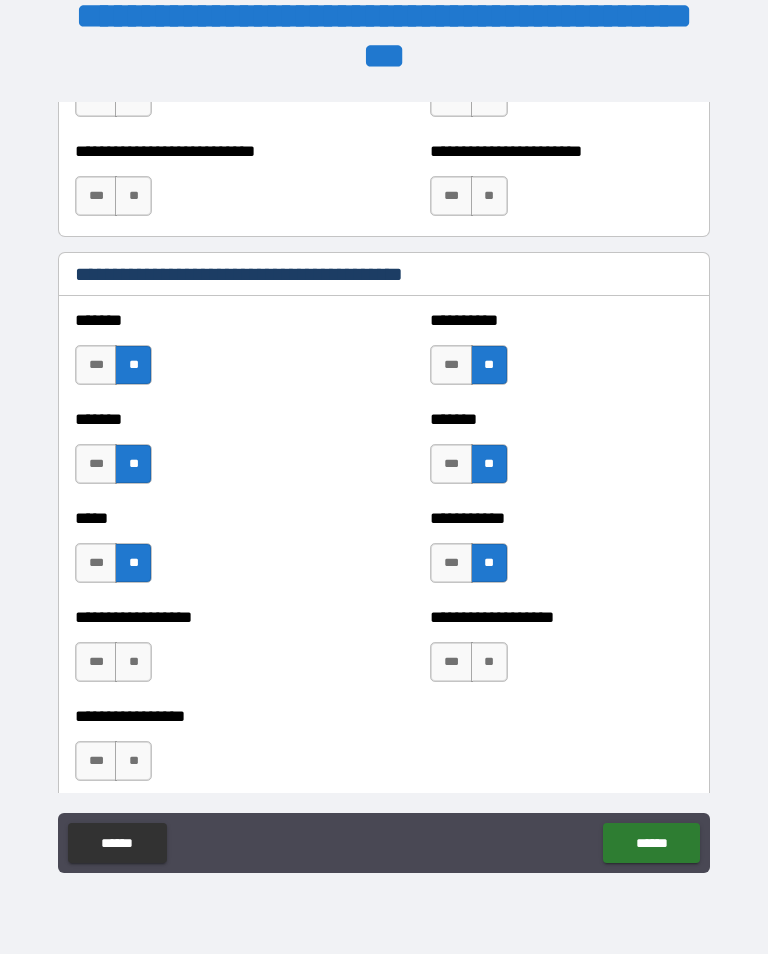 click on "**" at bounding box center (133, 662) 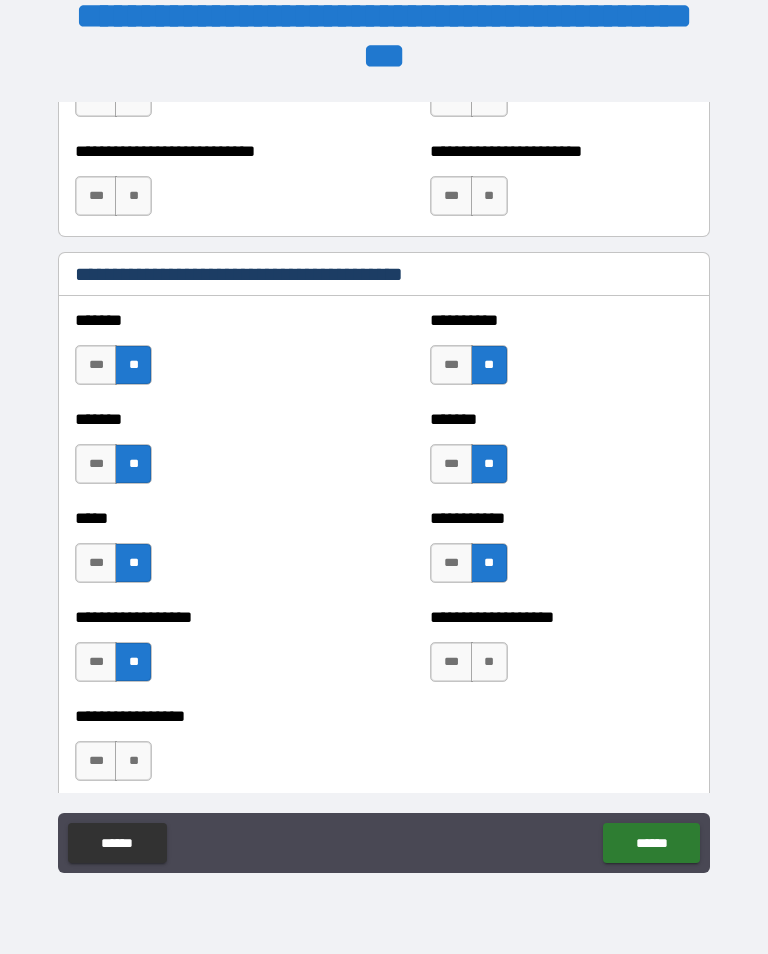click on "**" at bounding box center [133, 761] 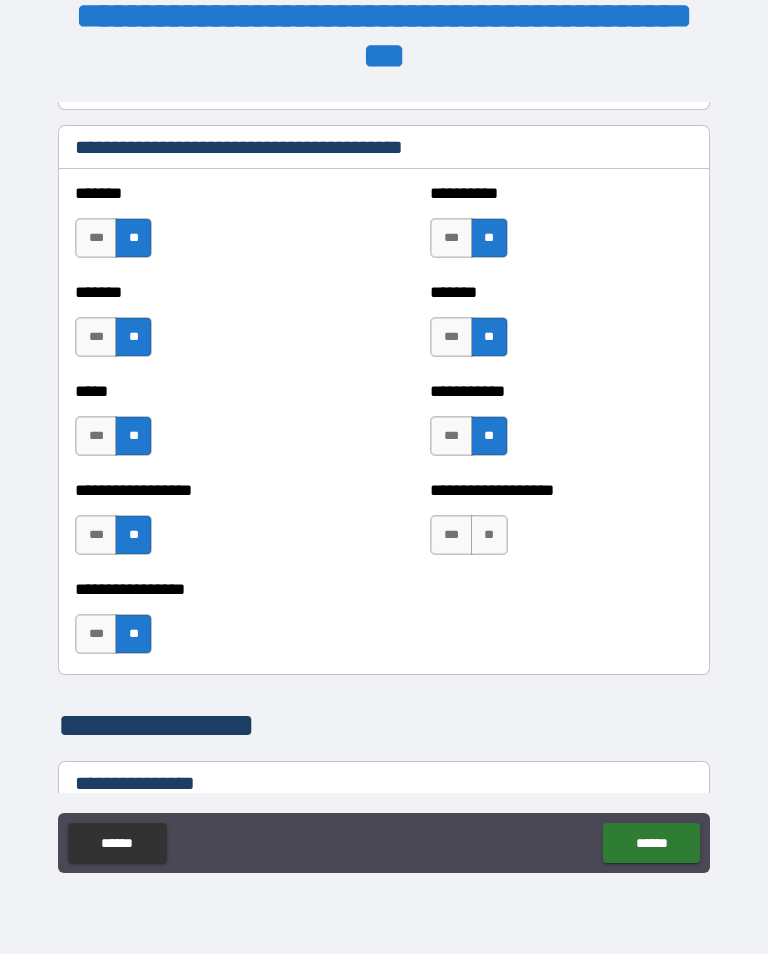 scroll, scrollTop: 1831, scrollLeft: 0, axis: vertical 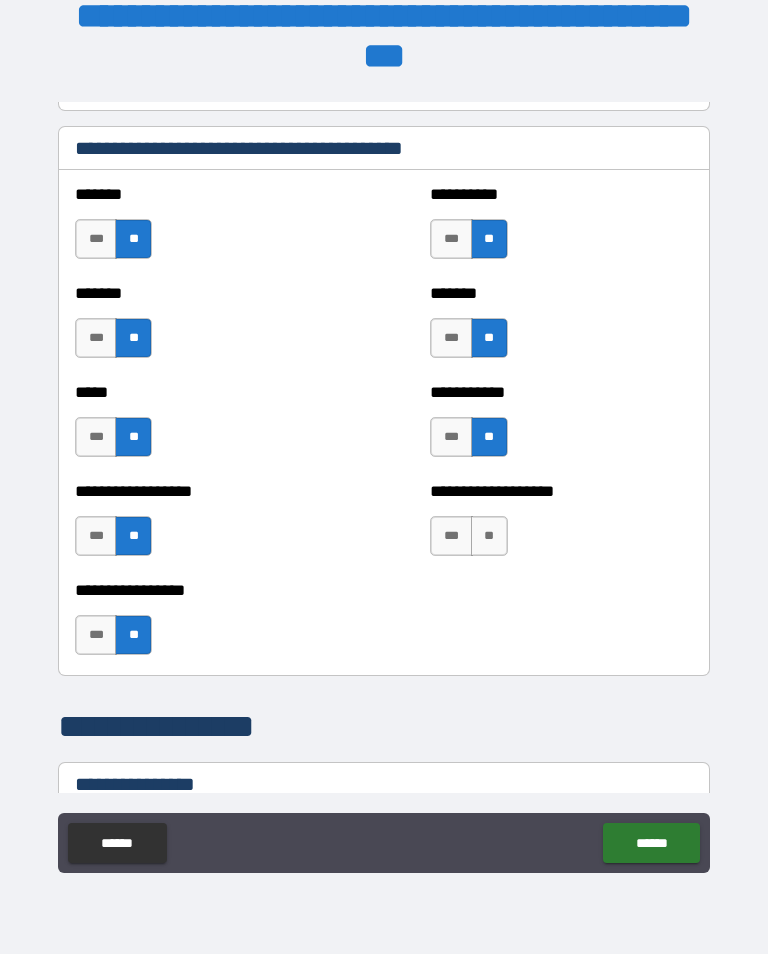 click on "**" at bounding box center (489, 536) 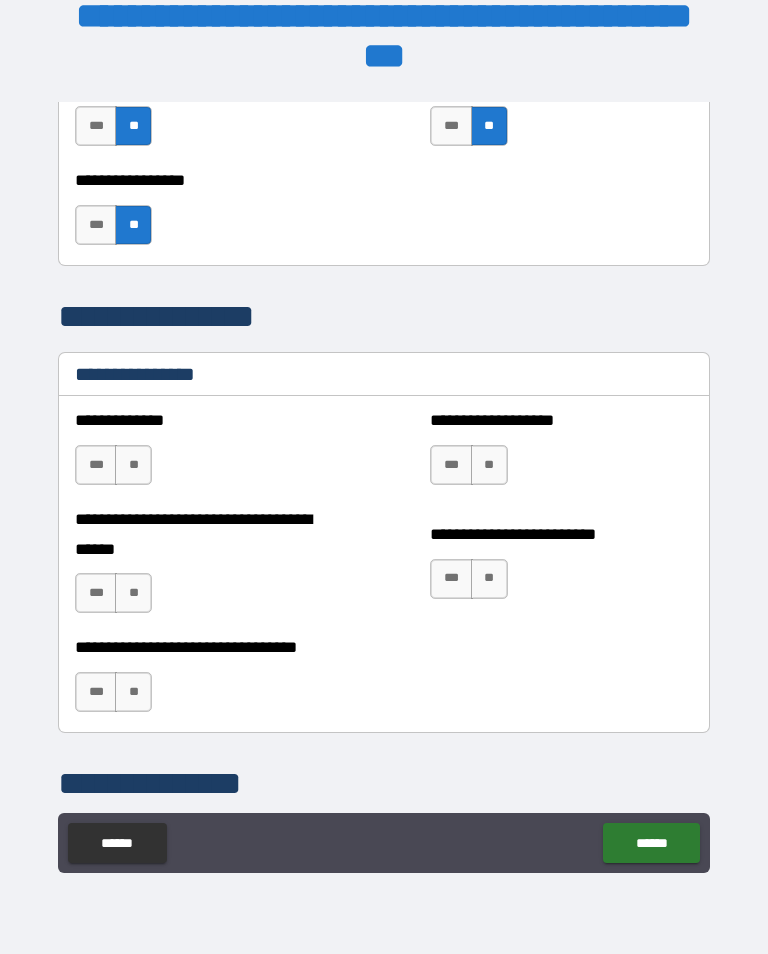 scroll, scrollTop: 2241, scrollLeft: 0, axis: vertical 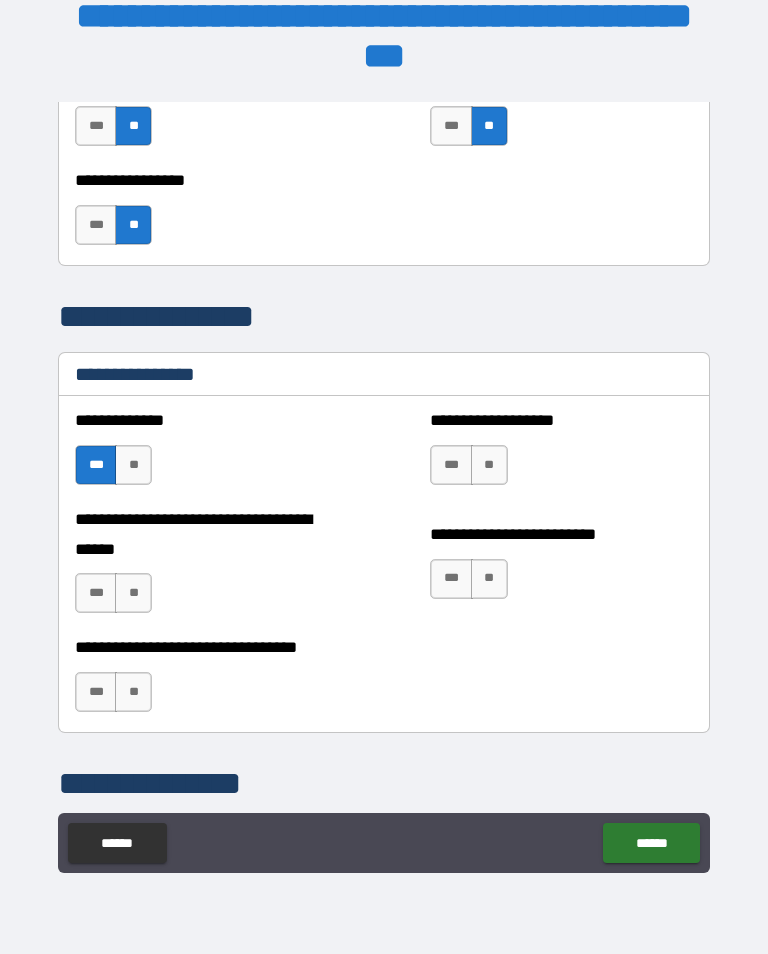 click on "***" at bounding box center (451, 465) 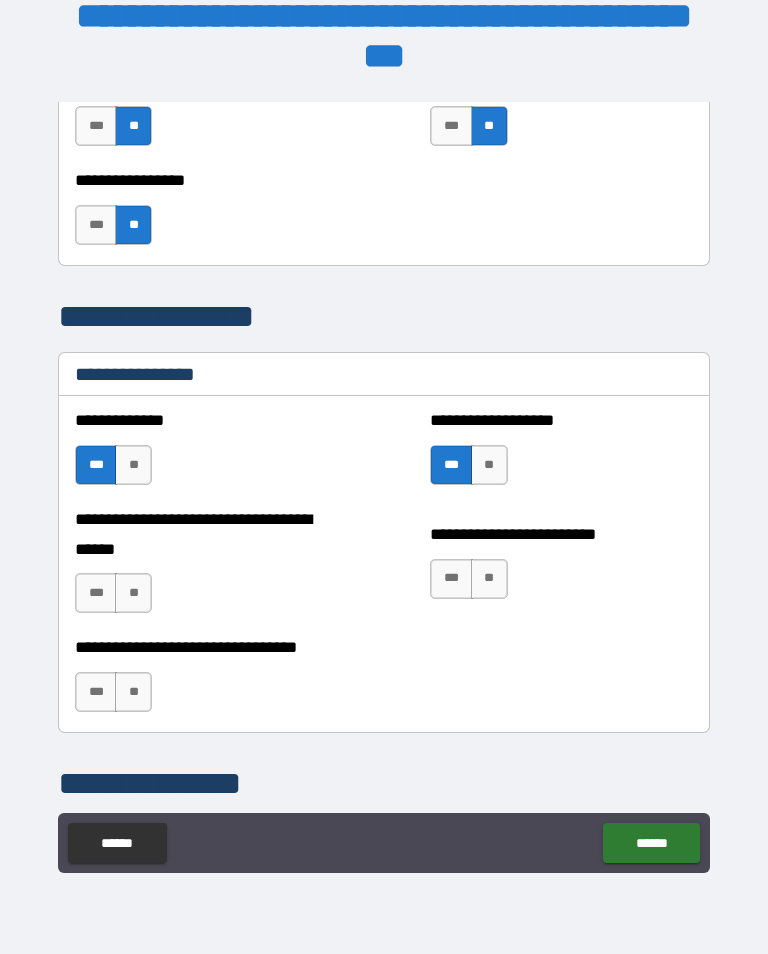 click on "**" at bounding box center (489, 579) 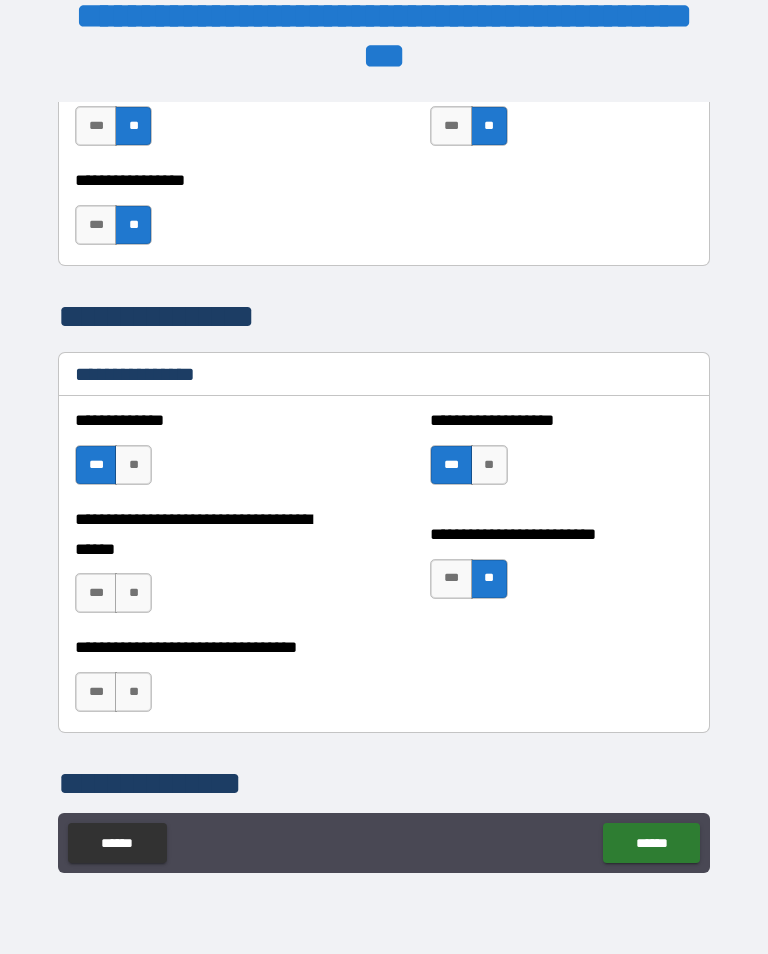 click on "***" at bounding box center (96, 593) 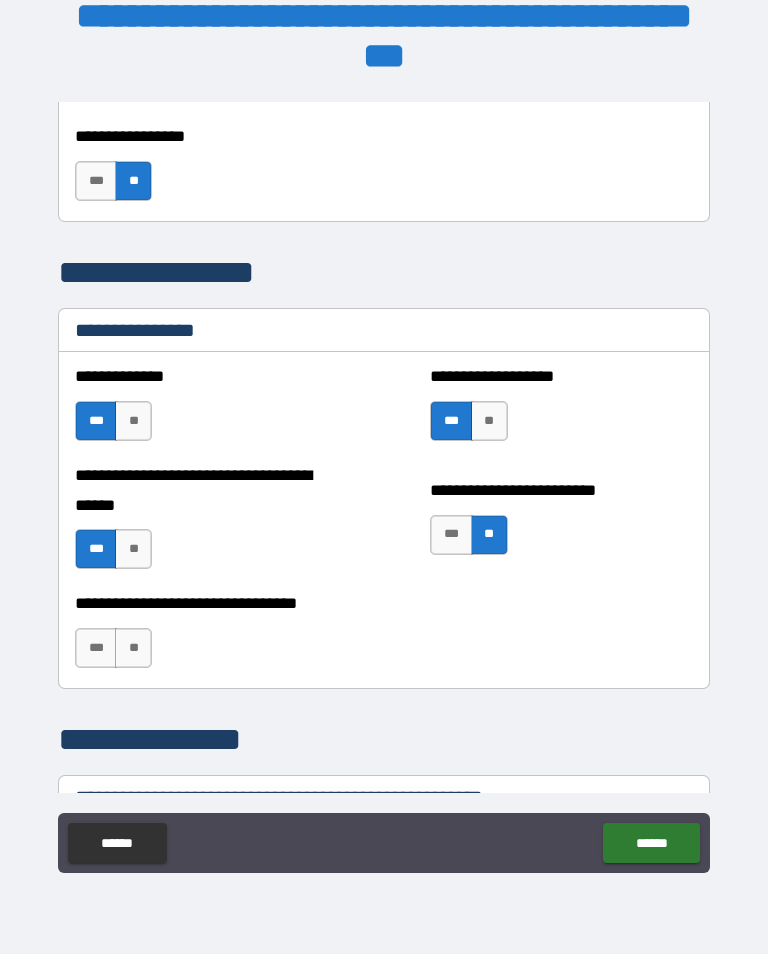 scroll, scrollTop: 2289, scrollLeft: 0, axis: vertical 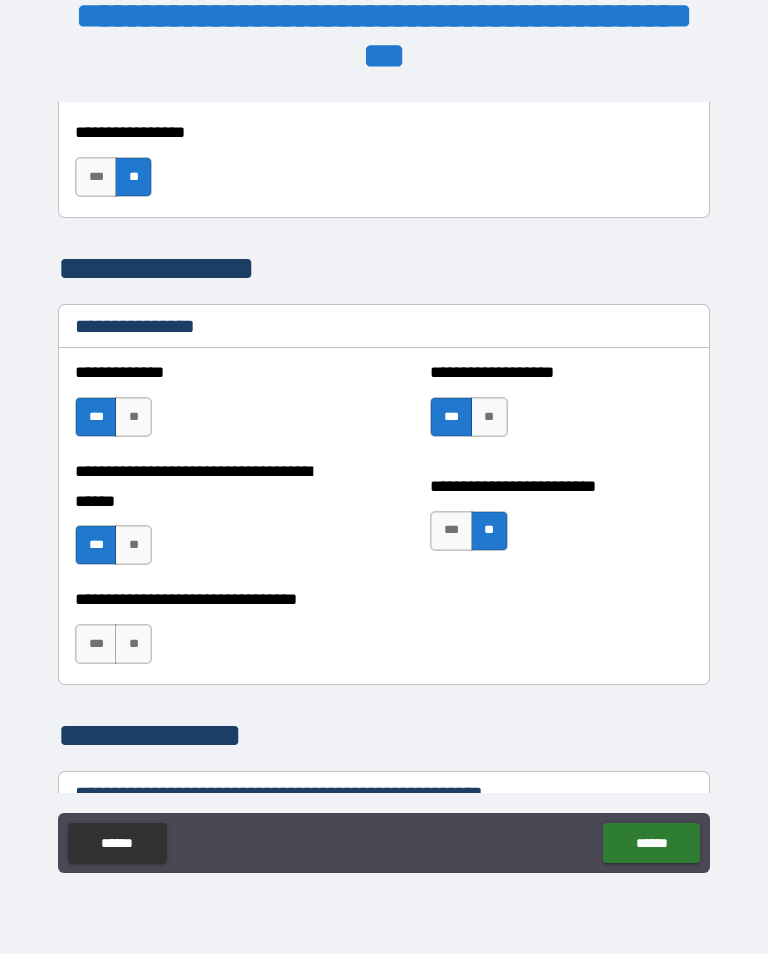 click on "***" at bounding box center [96, 644] 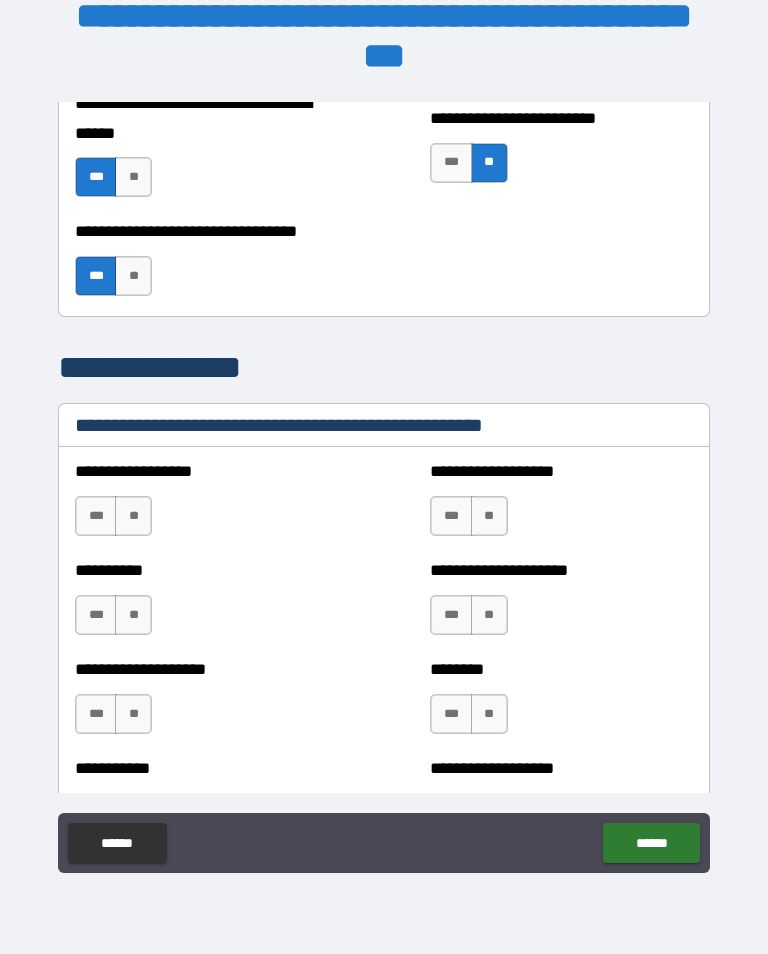 scroll, scrollTop: 2681, scrollLeft: 0, axis: vertical 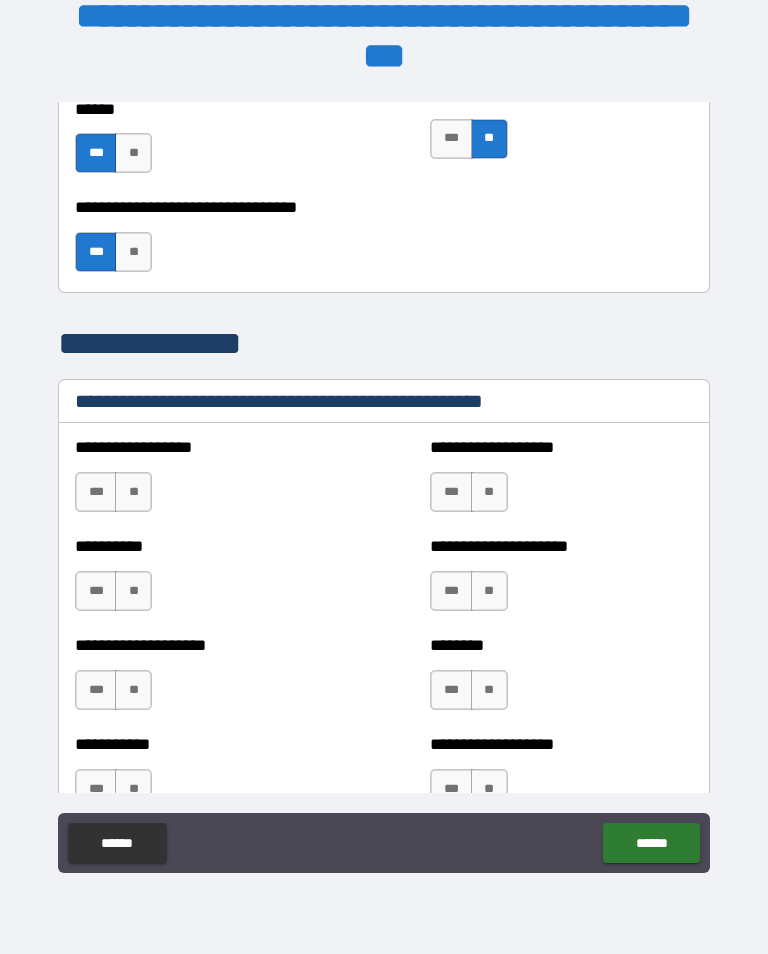 click on "**" at bounding box center [133, 492] 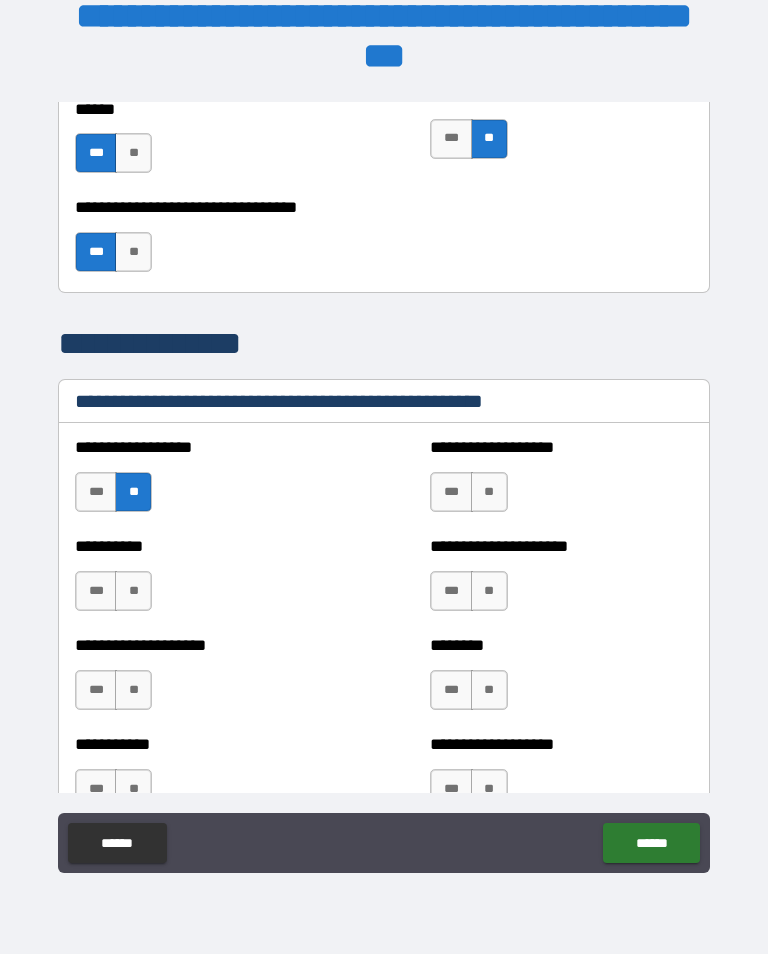 click on "**" at bounding box center (489, 492) 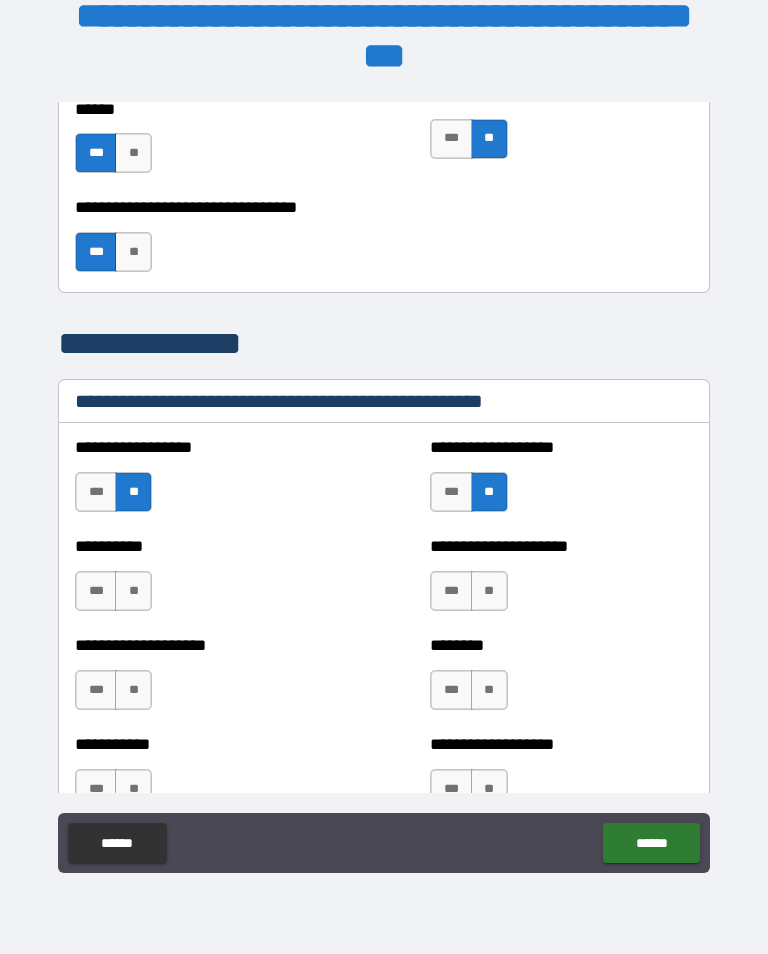 click on "**" at bounding box center [489, 591] 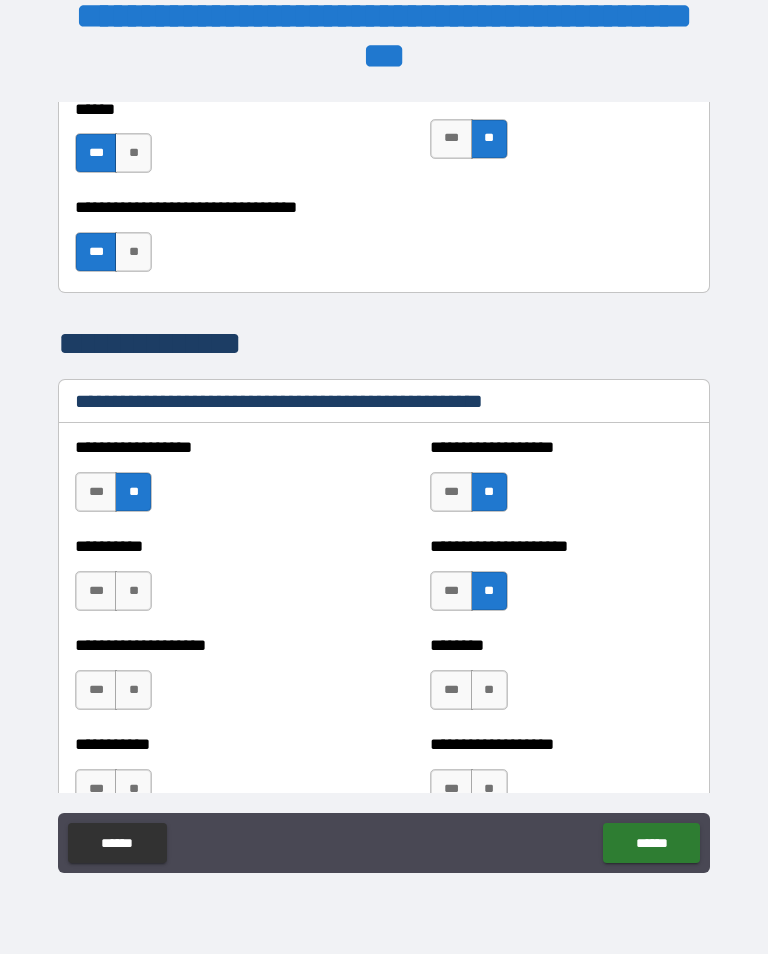 click on "**" at bounding box center (133, 591) 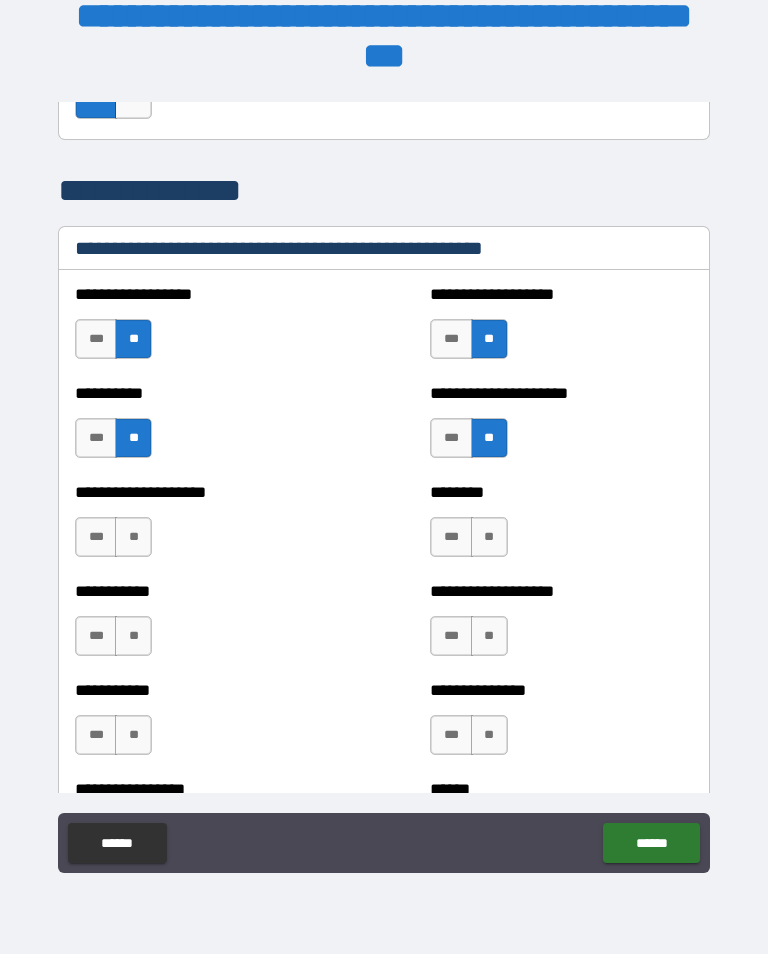scroll, scrollTop: 2839, scrollLeft: 0, axis: vertical 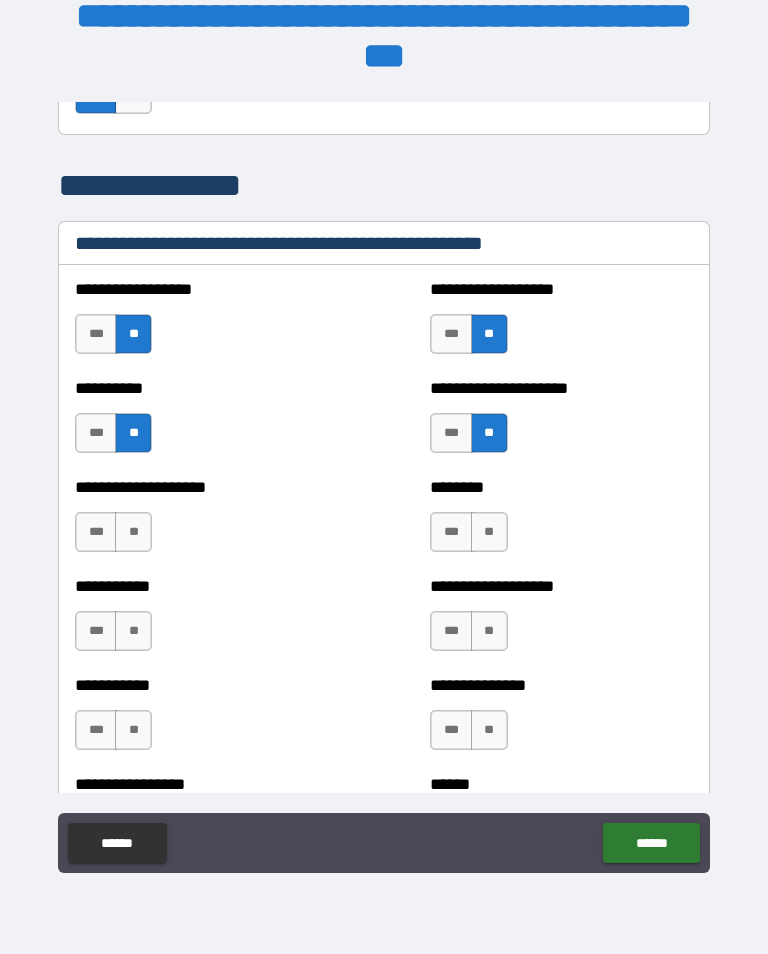 click on "**" at bounding box center (133, 532) 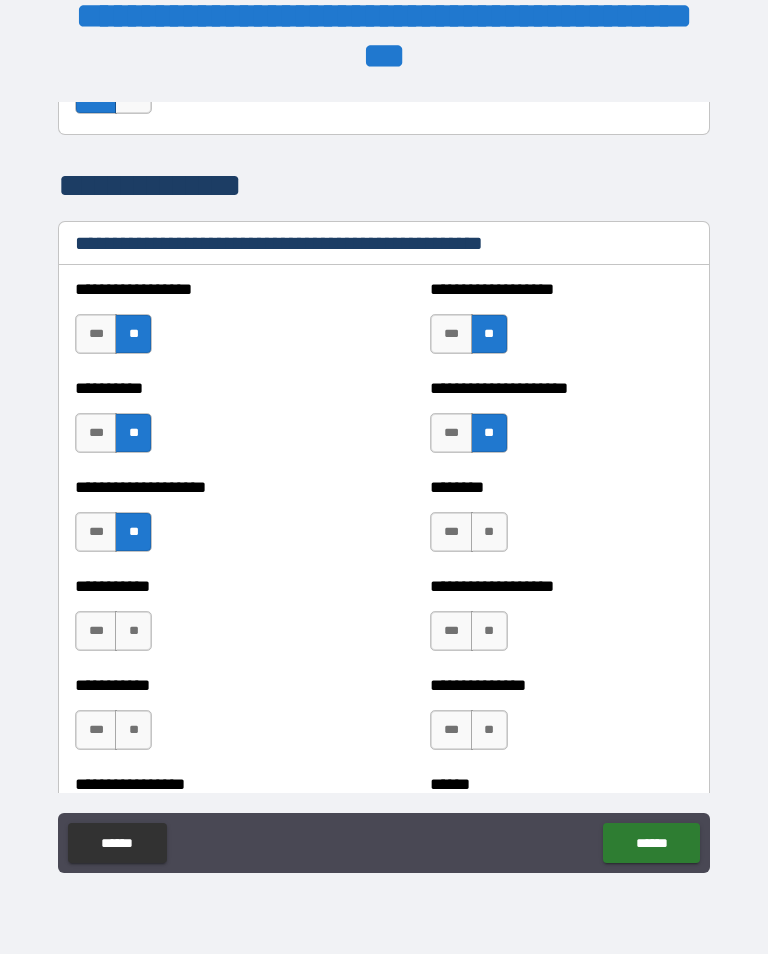 click on "**" at bounding box center (489, 532) 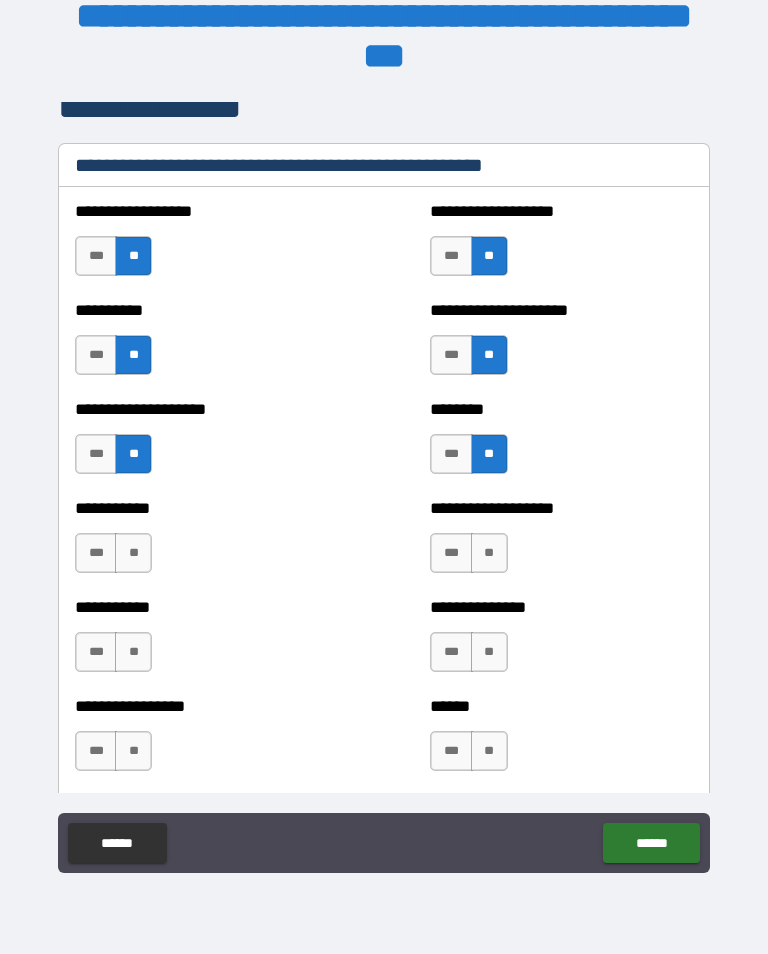 scroll, scrollTop: 2923, scrollLeft: 0, axis: vertical 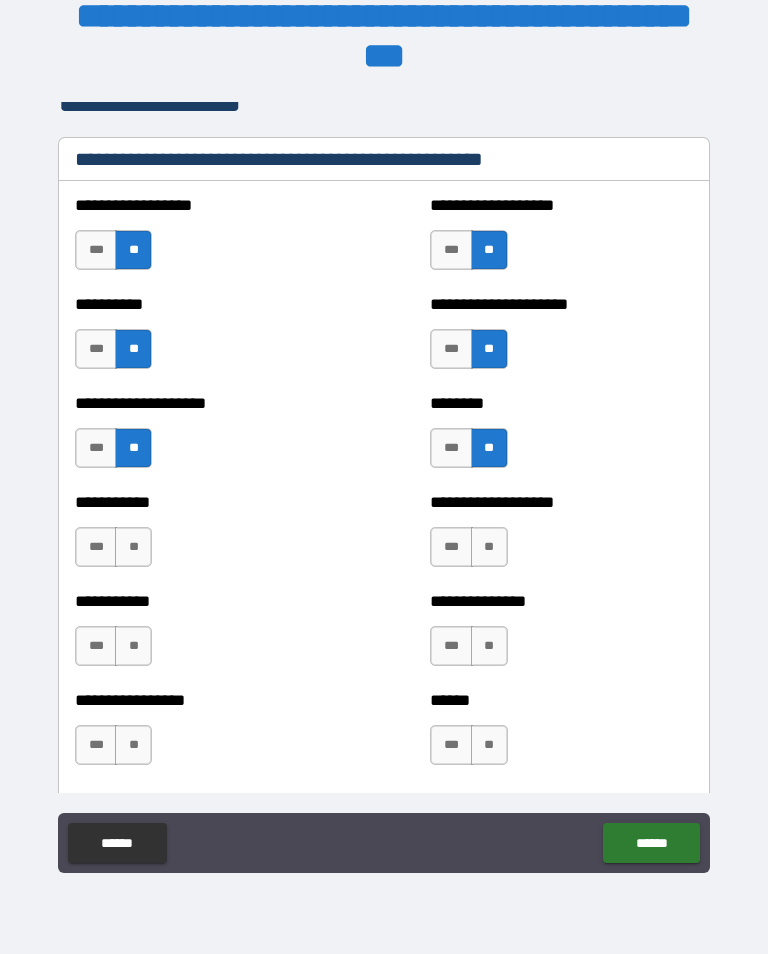 click on "**" at bounding box center (133, 547) 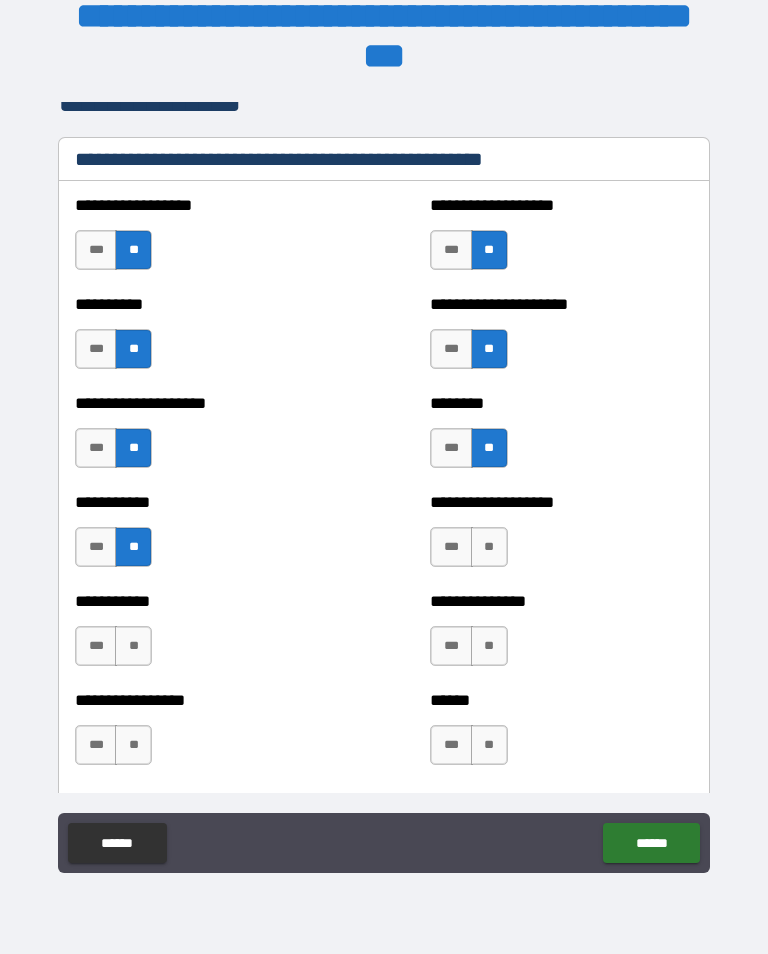 click on "**" at bounding box center (489, 547) 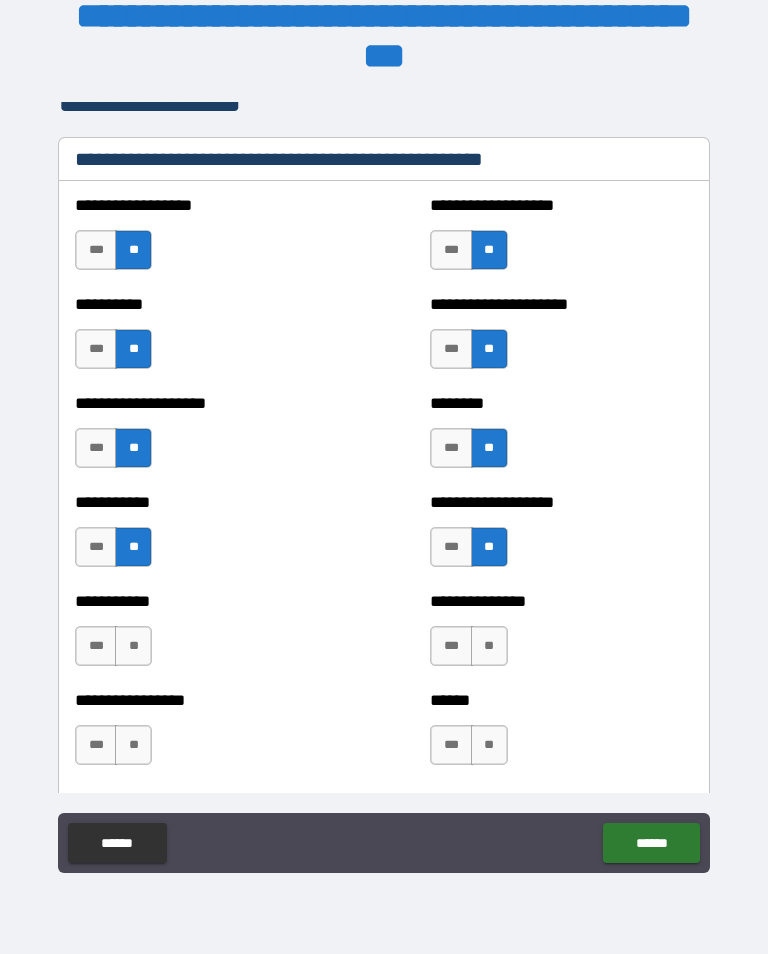 click on "**" at bounding box center (489, 646) 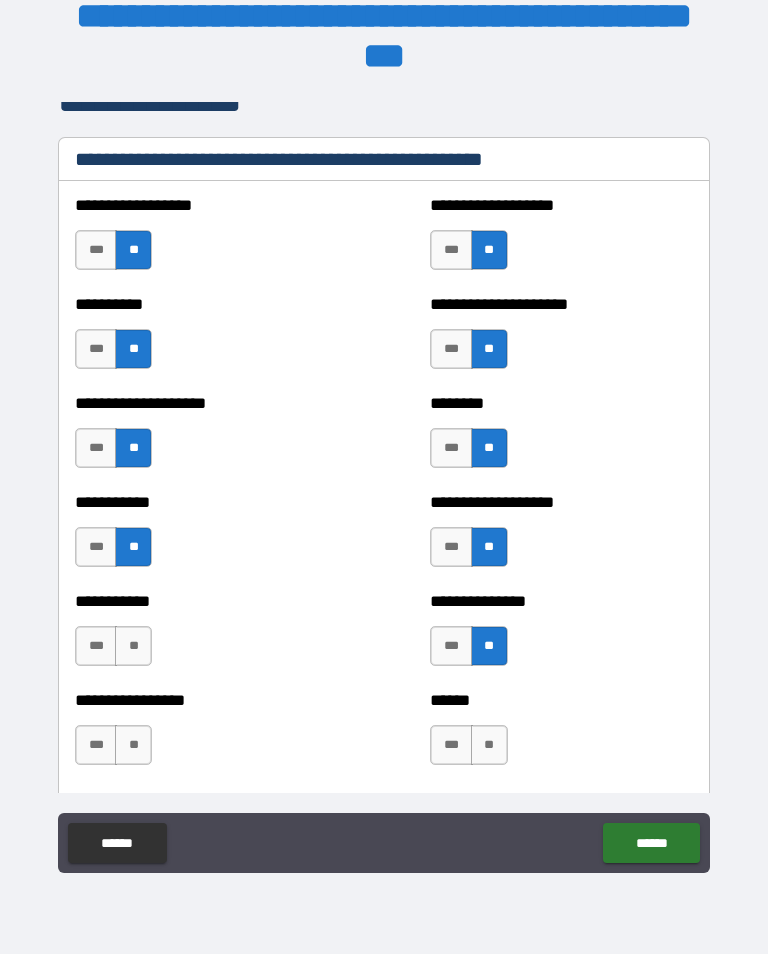 click on "**" at bounding box center (133, 646) 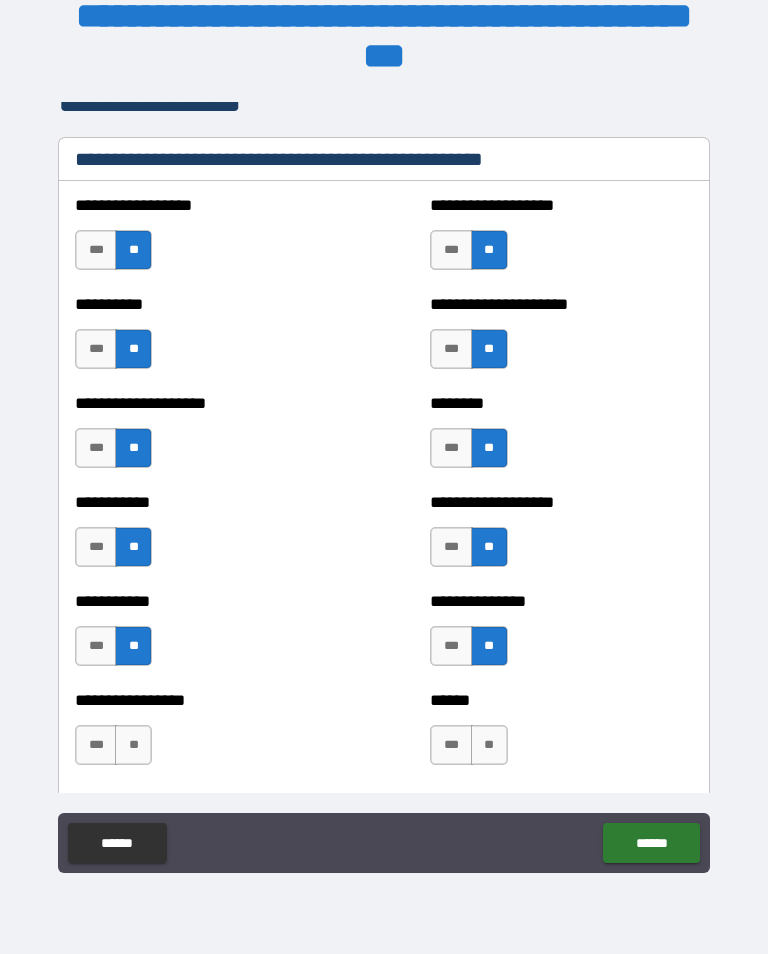 click on "**" at bounding box center (133, 745) 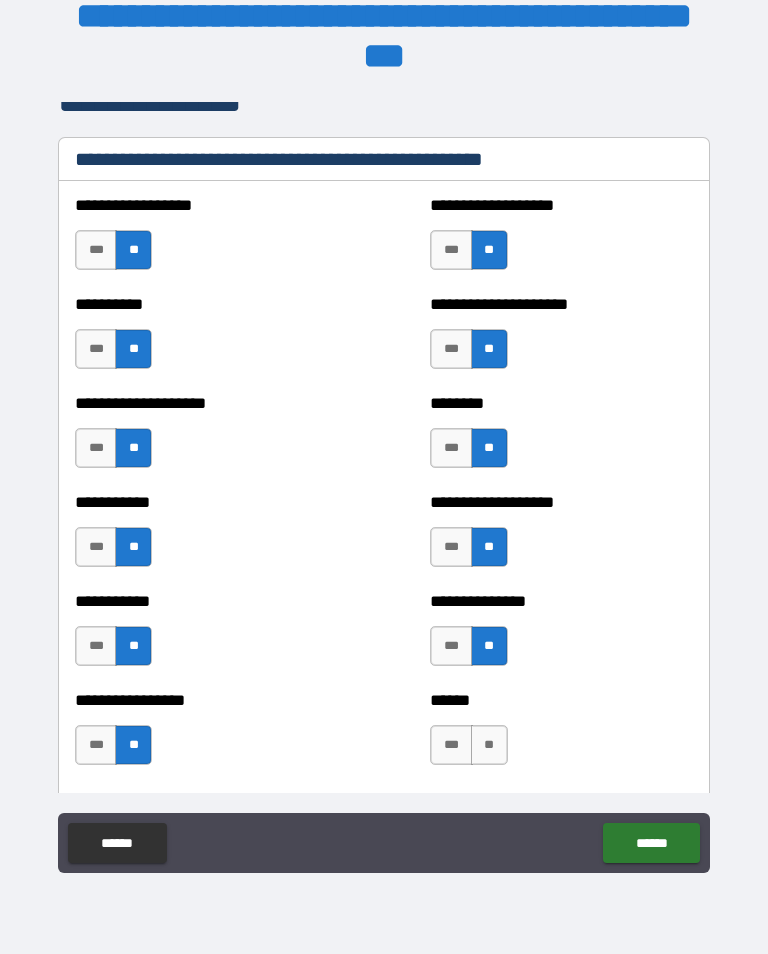 click on "**" at bounding box center [489, 745] 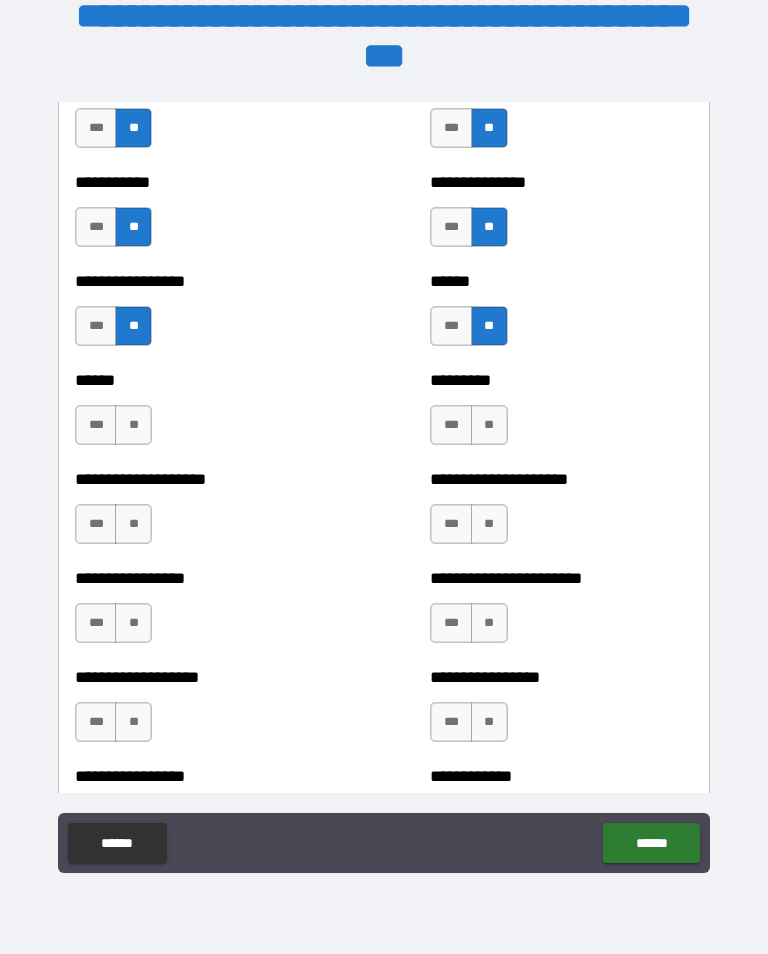 scroll, scrollTop: 3347, scrollLeft: 0, axis: vertical 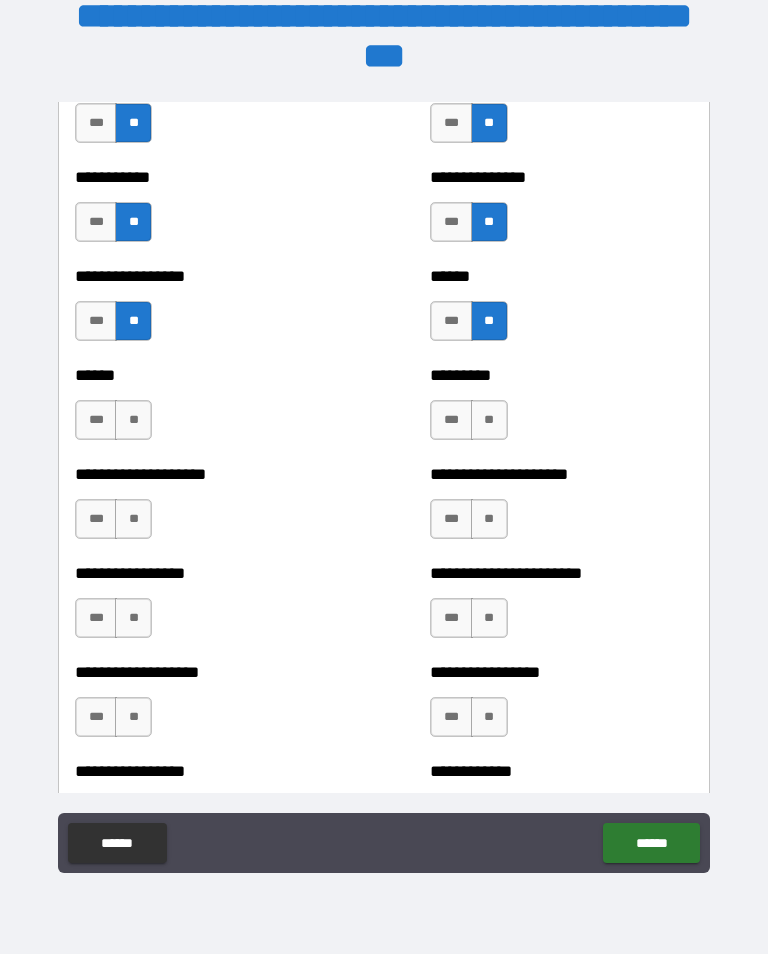 click on "**" at bounding box center [133, 420] 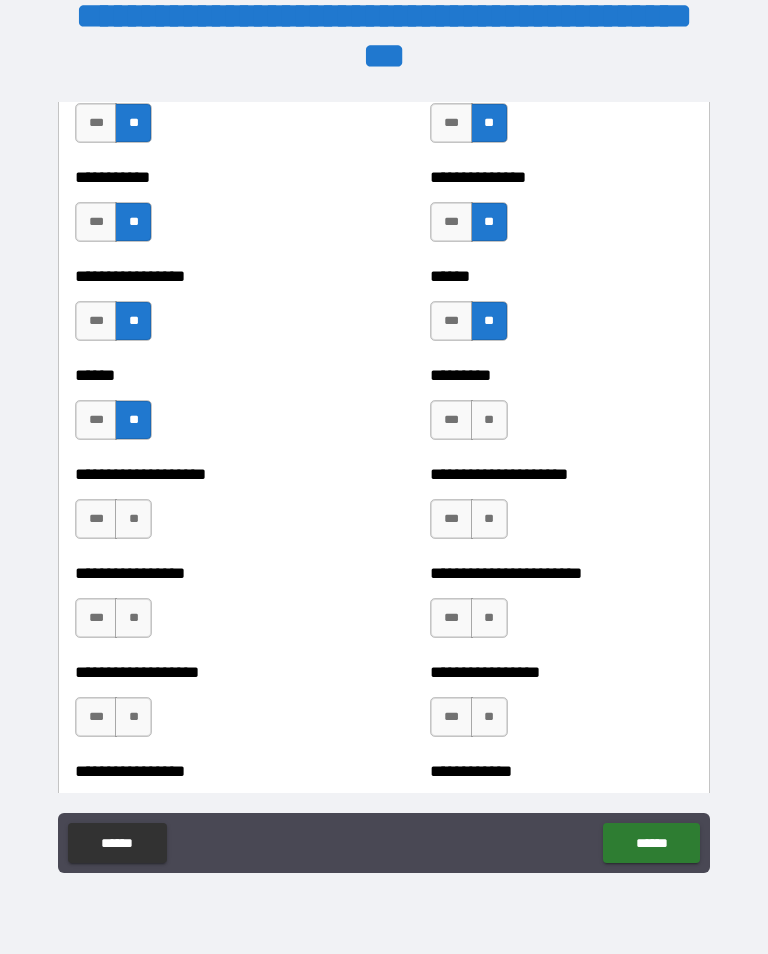click on "**" at bounding box center [489, 420] 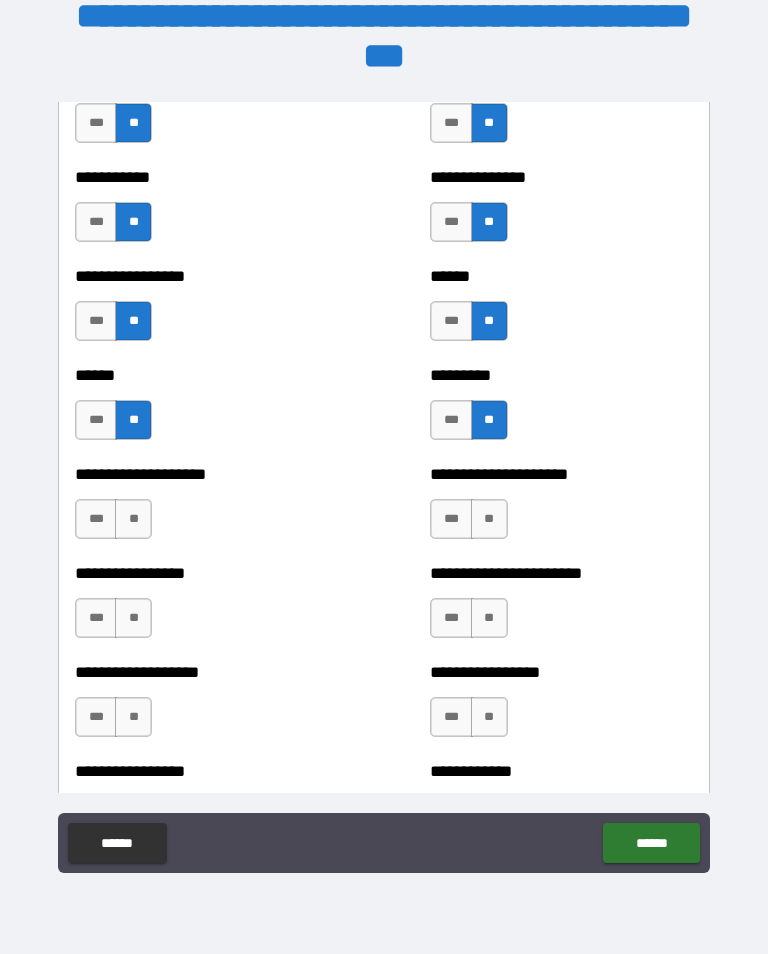 click on "**" at bounding box center [489, 519] 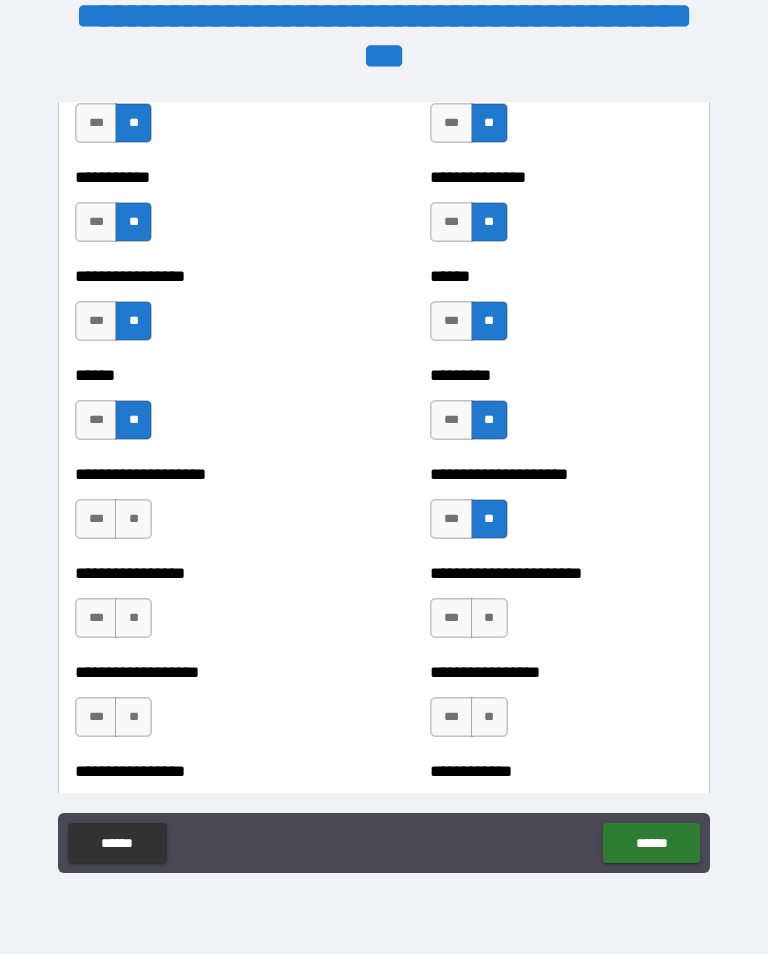 click on "**" at bounding box center (133, 519) 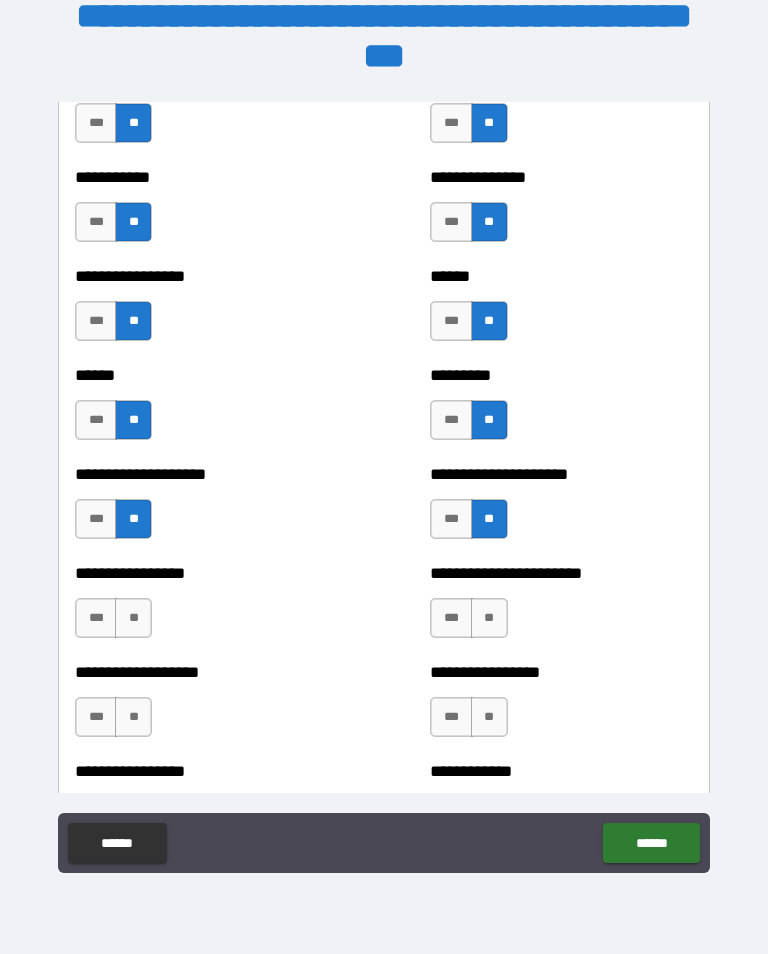 click on "***" at bounding box center (96, 519) 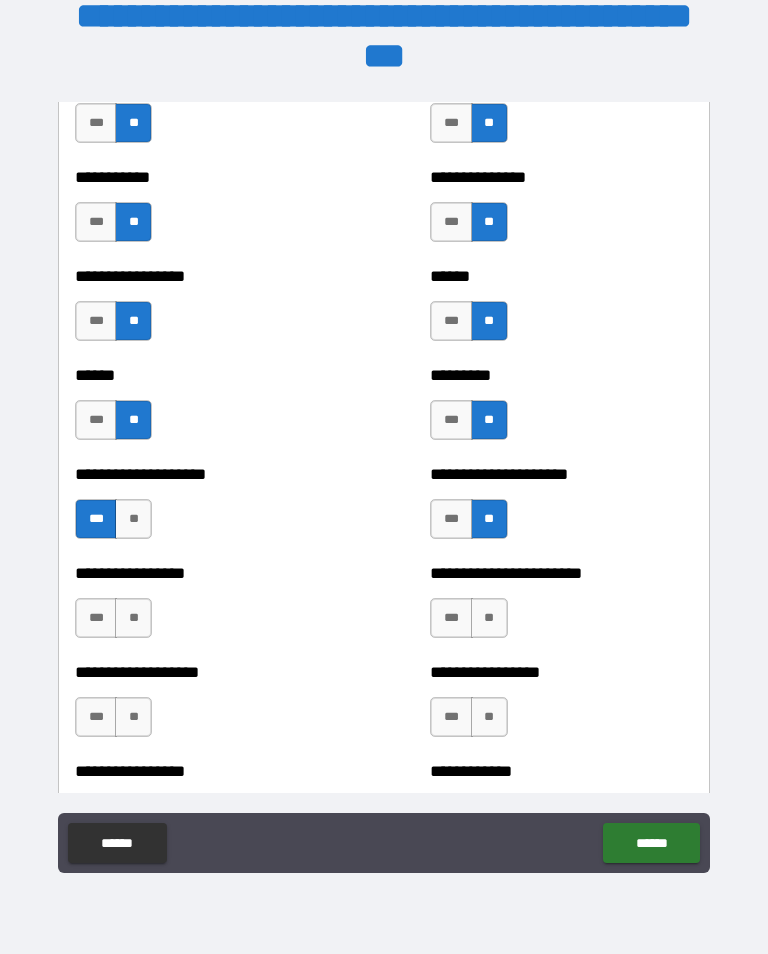 click on "***" at bounding box center (96, 618) 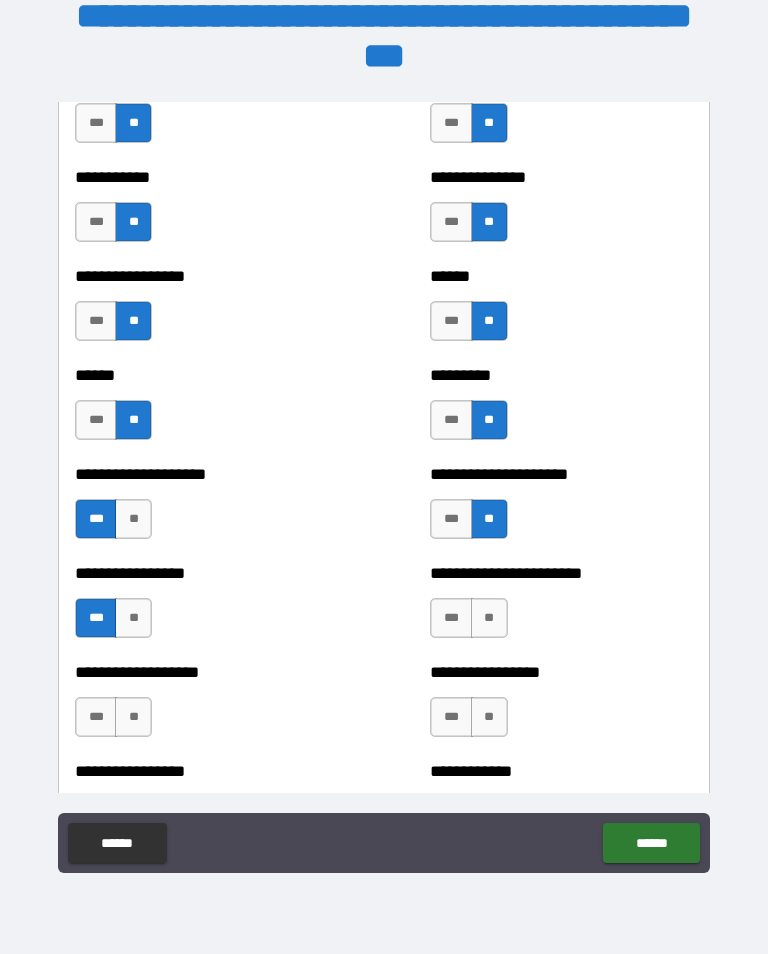 click on "***" at bounding box center (451, 618) 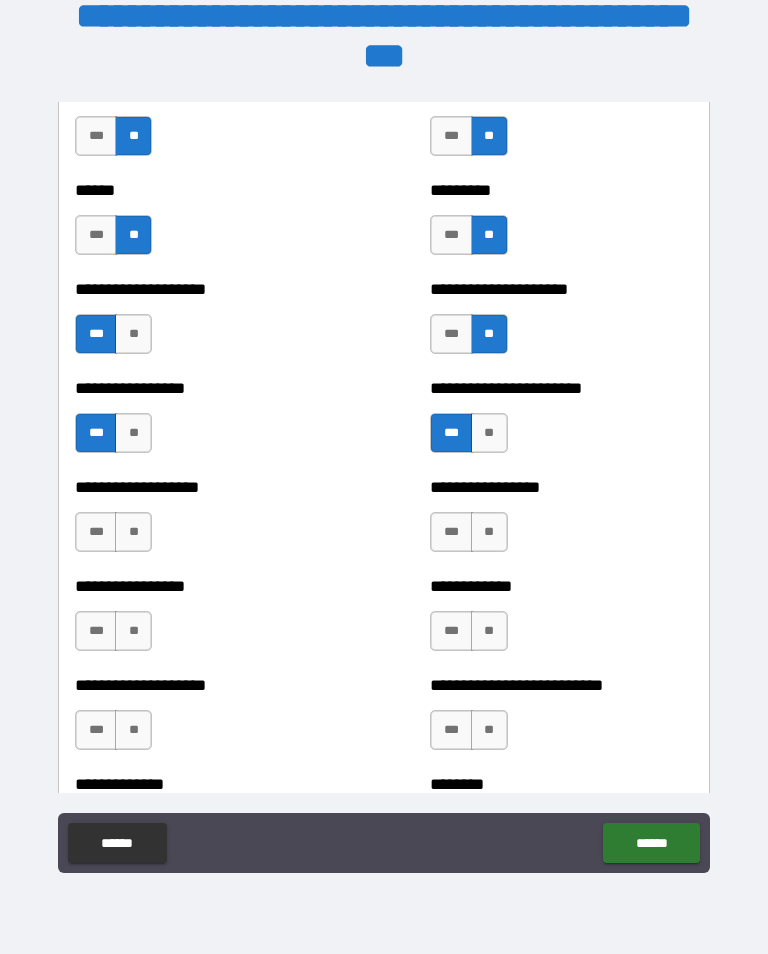 scroll, scrollTop: 3532, scrollLeft: 0, axis: vertical 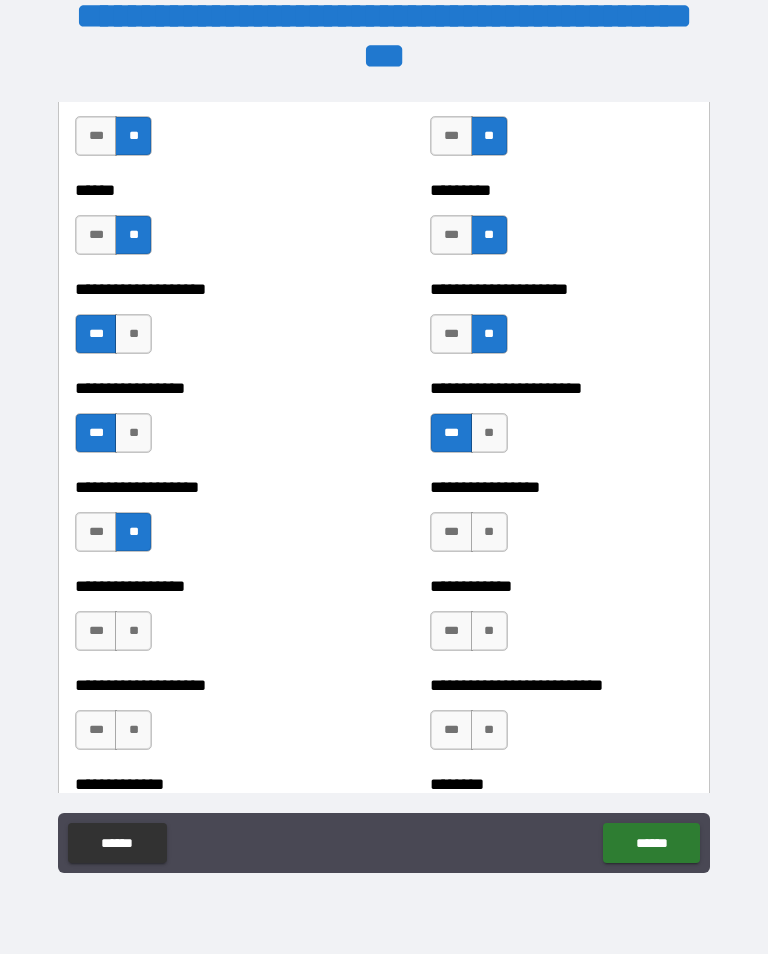 click on "**" at bounding box center [489, 532] 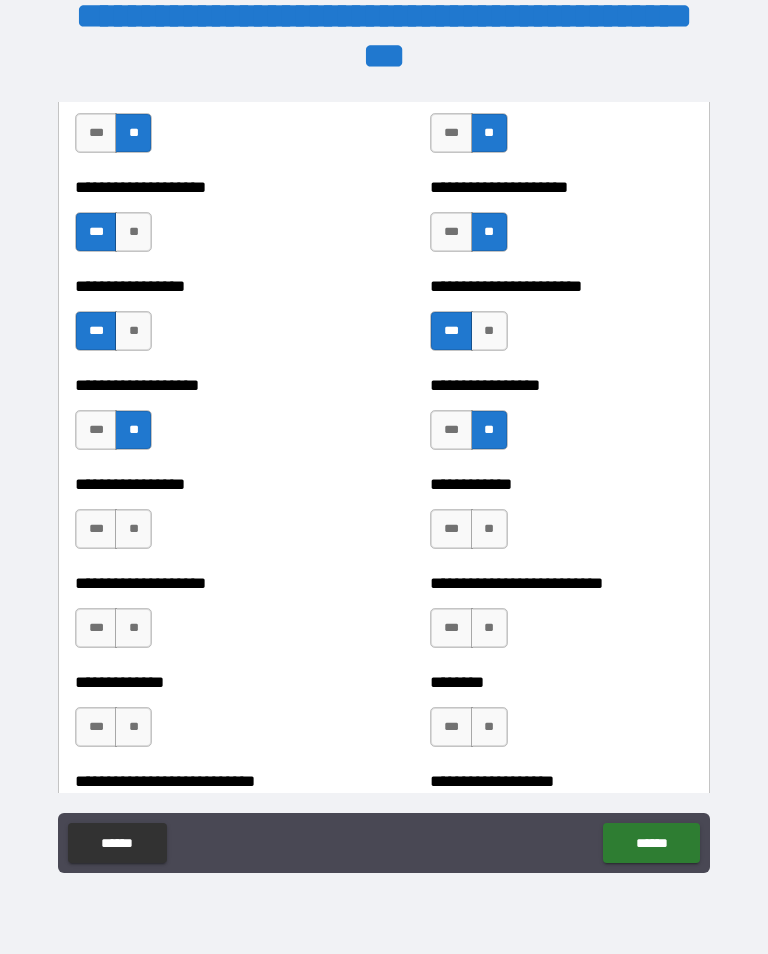 scroll, scrollTop: 3635, scrollLeft: 0, axis: vertical 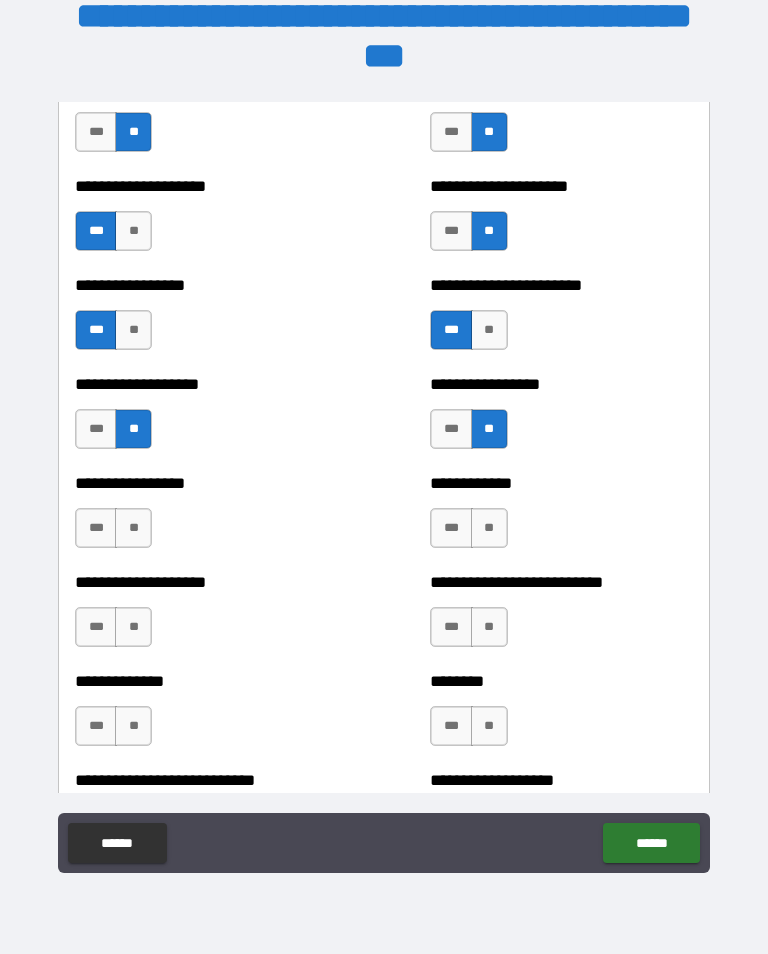 click on "**" at bounding box center [133, 528] 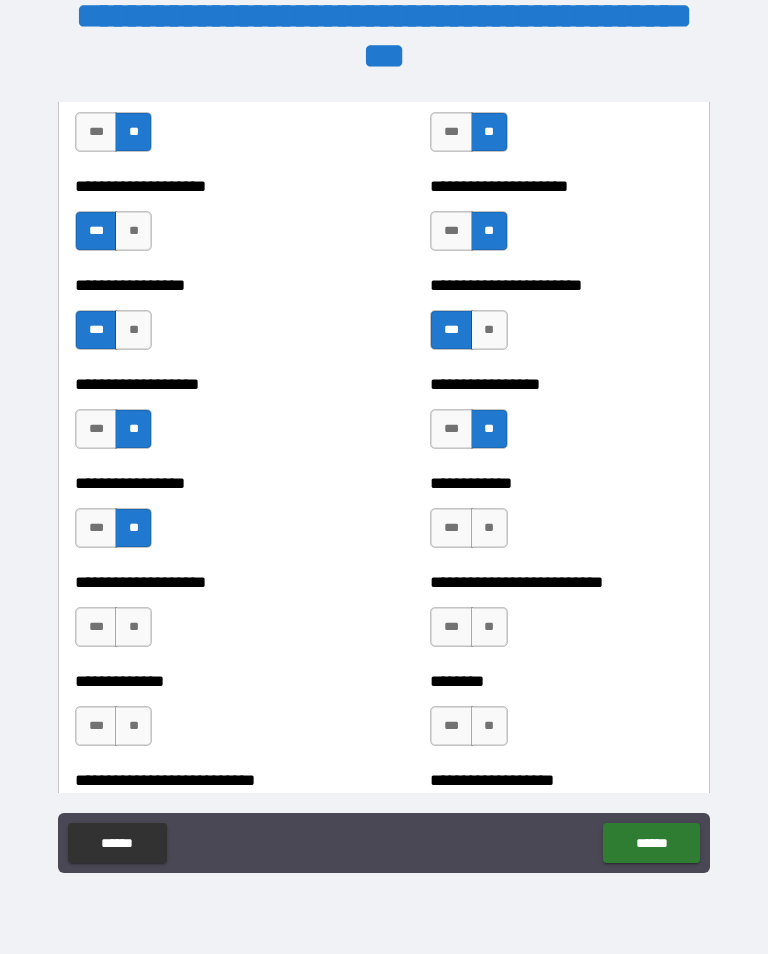 click on "**" at bounding box center (489, 528) 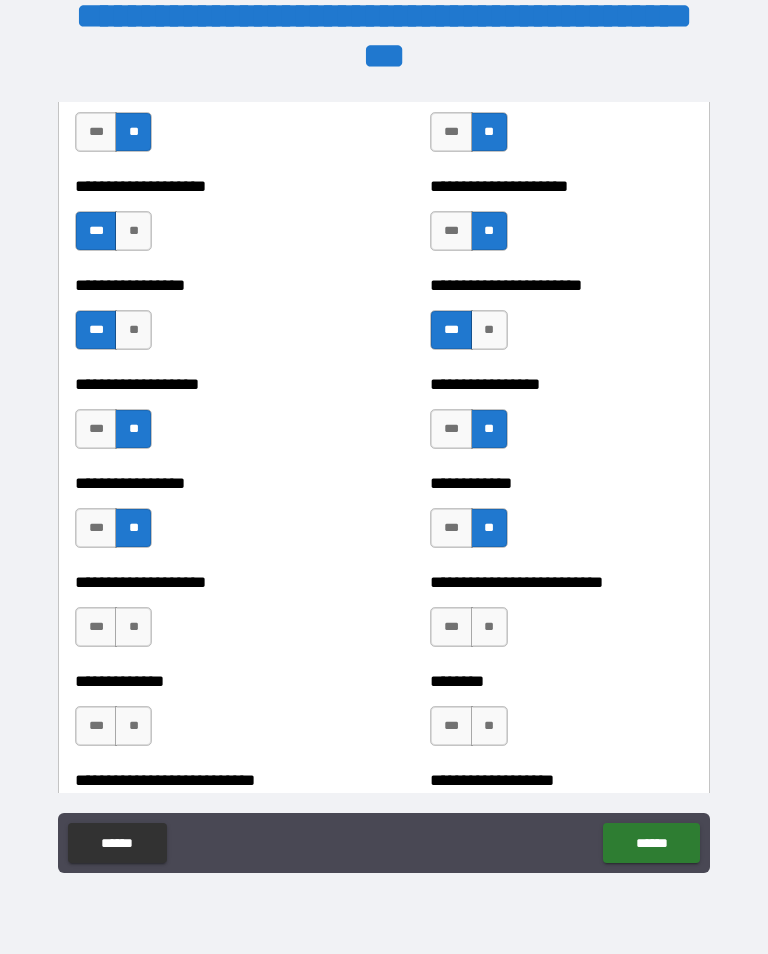 click on "**" at bounding box center (133, 627) 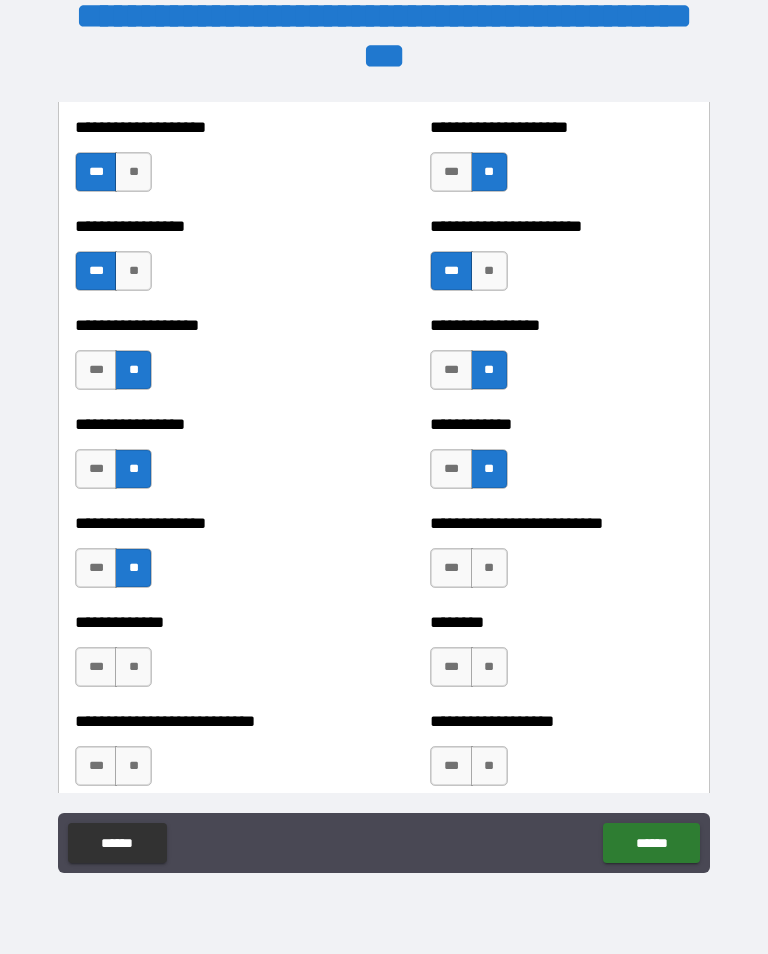 scroll, scrollTop: 3695, scrollLeft: 0, axis: vertical 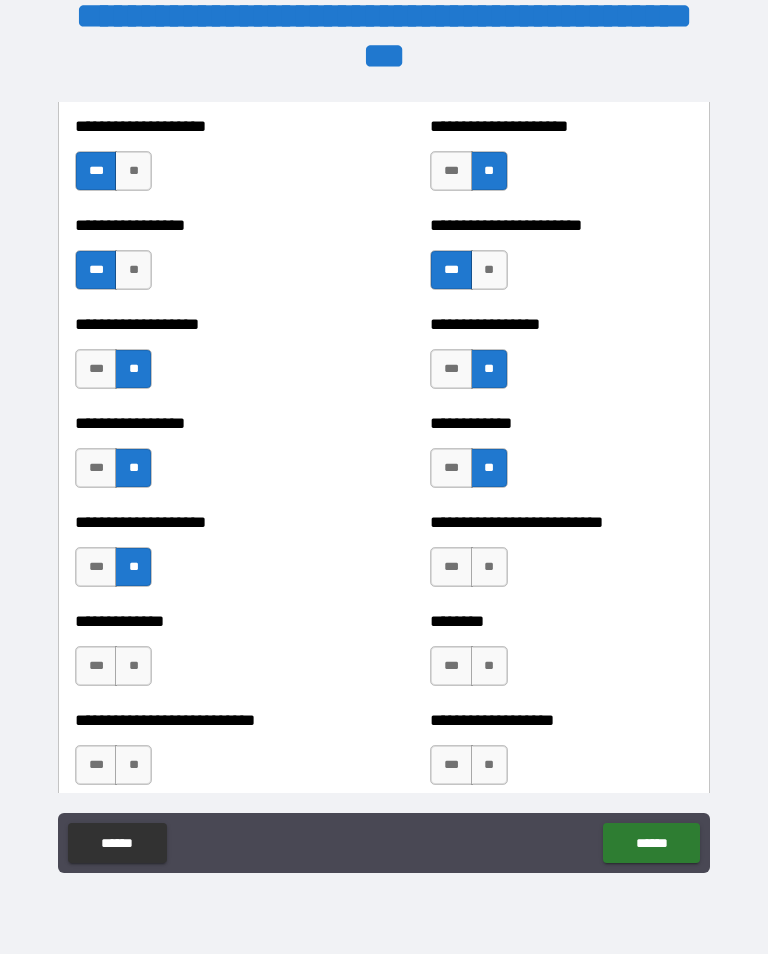 click on "**" at bounding box center (133, 666) 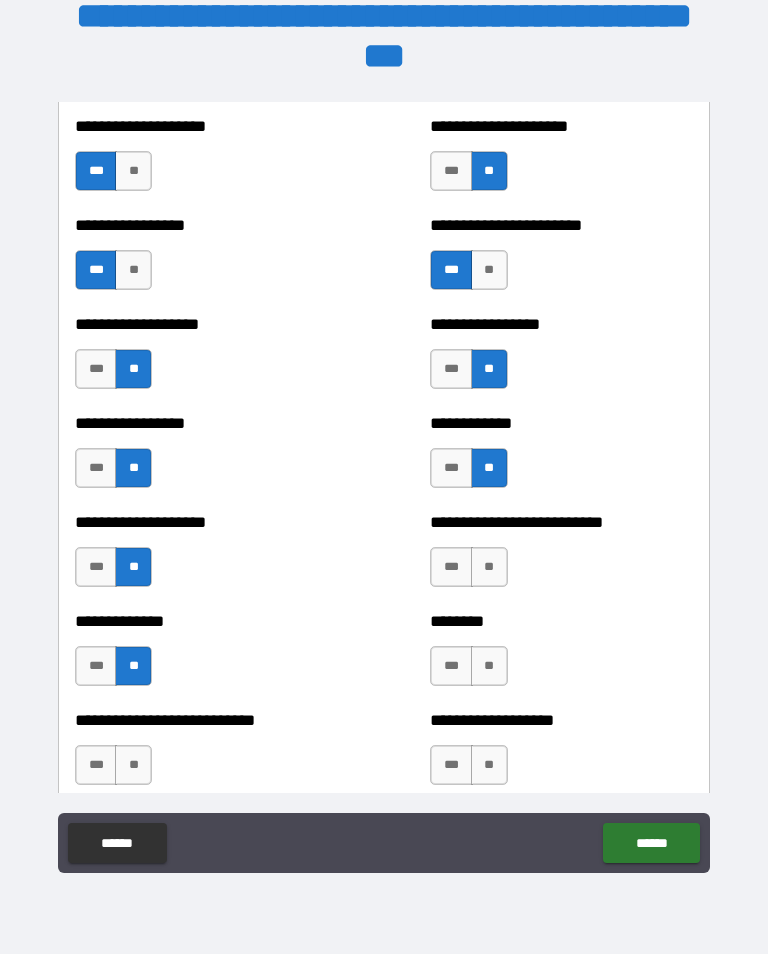 click on "**" at bounding box center (133, 666) 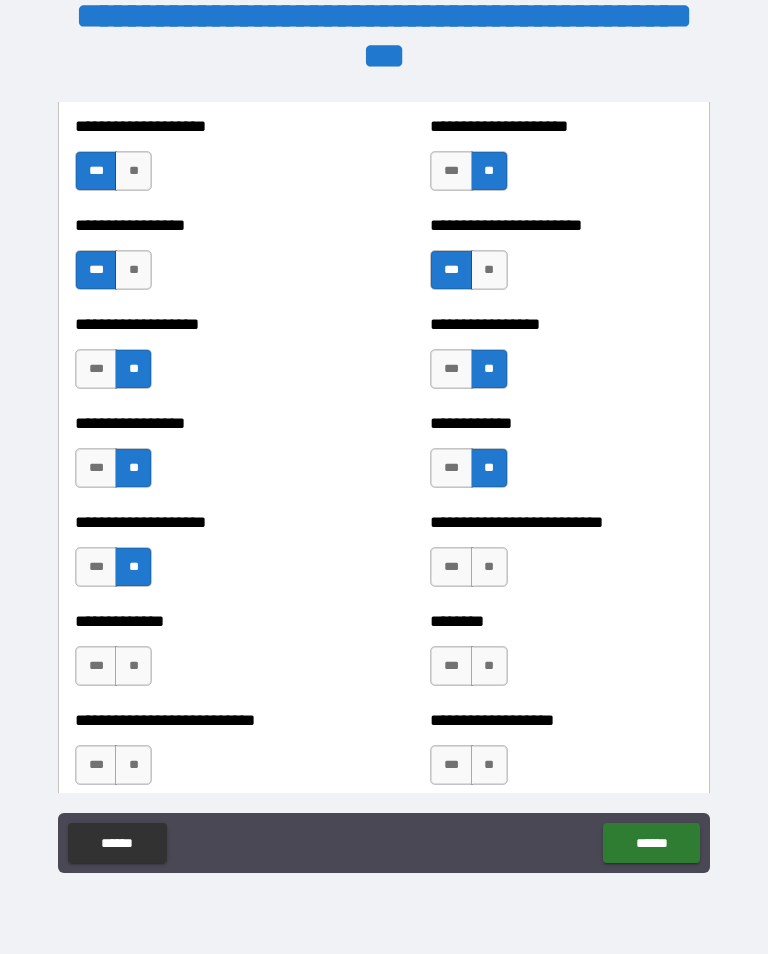 click on "***" at bounding box center (96, 666) 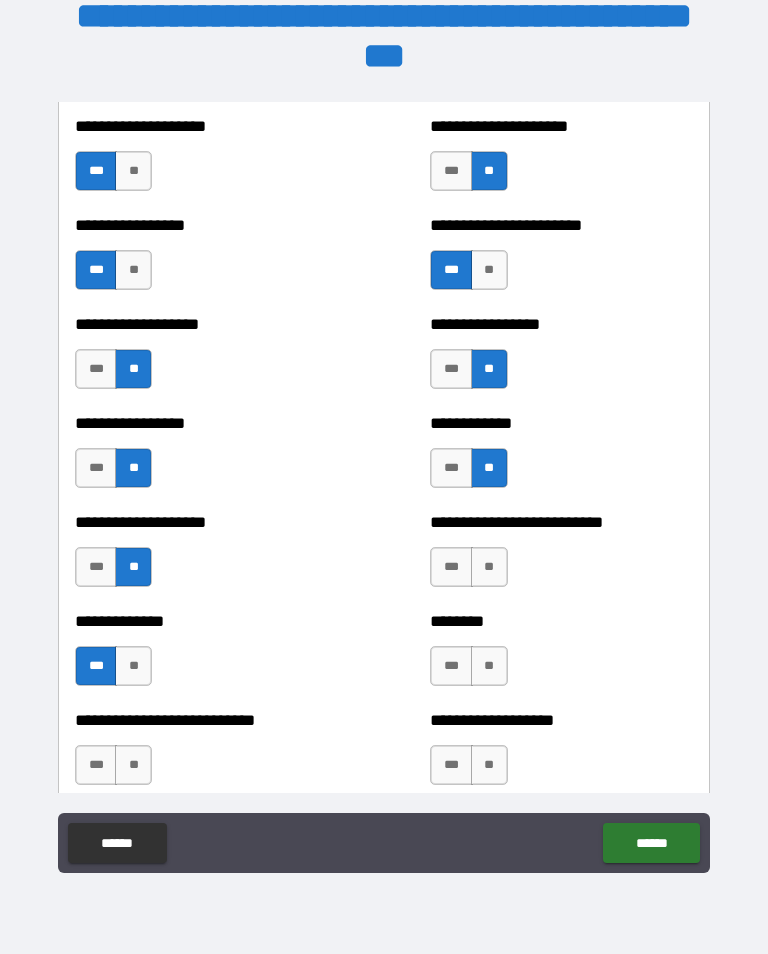 scroll, scrollTop: 3741, scrollLeft: 0, axis: vertical 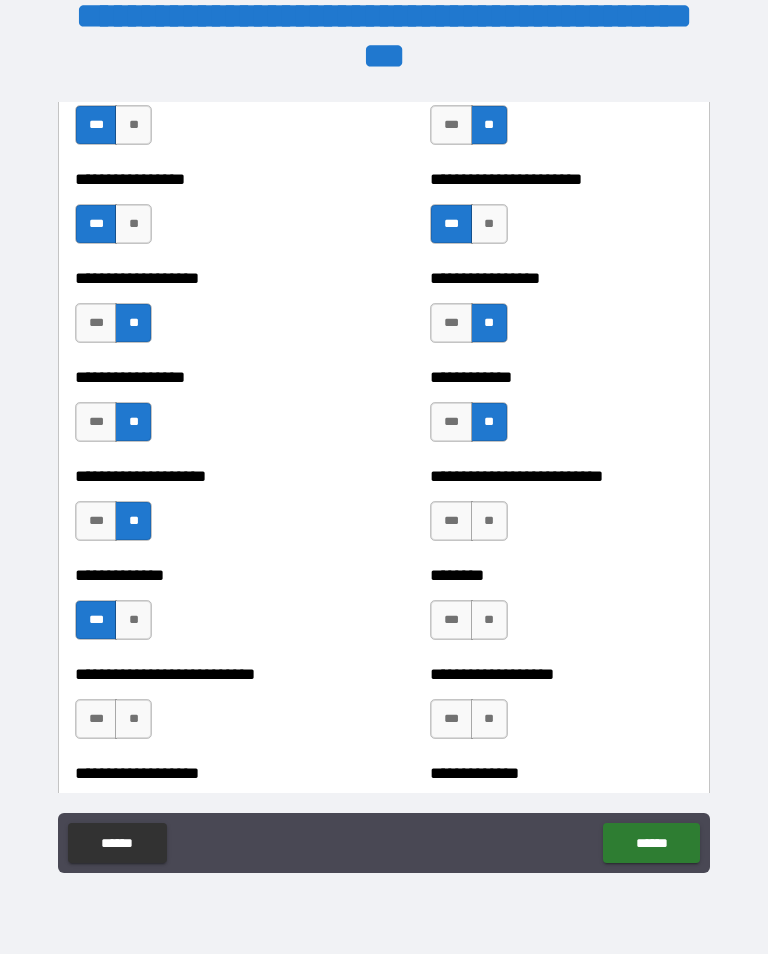 click on "**" at bounding box center (133, 719) 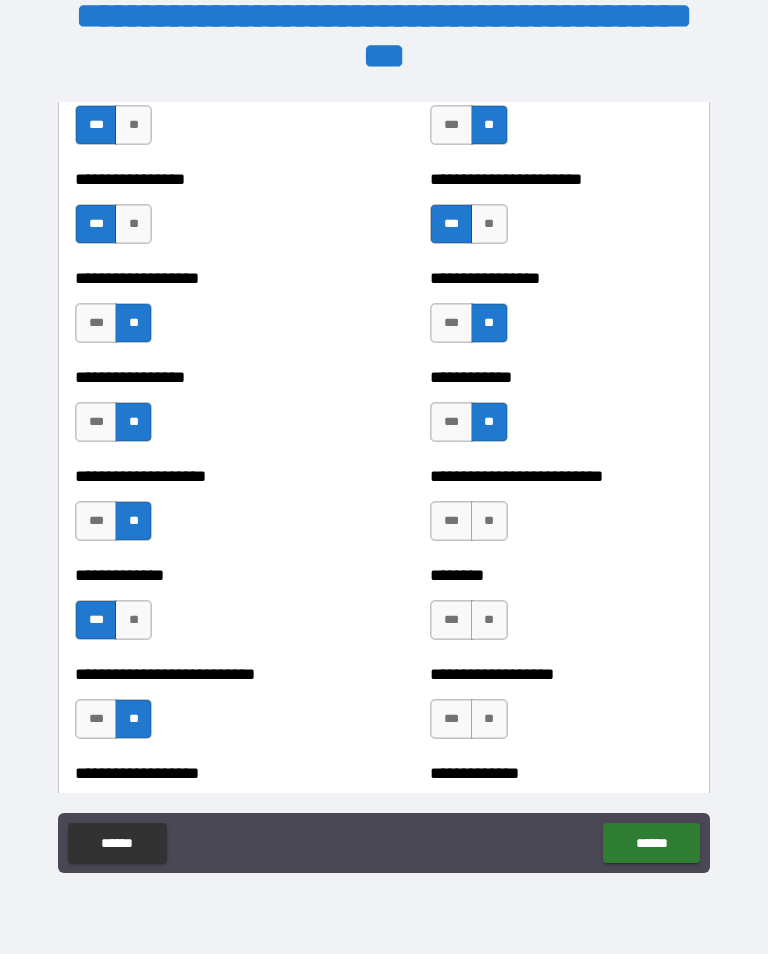 click on "**" at bounding box center [489, 620] 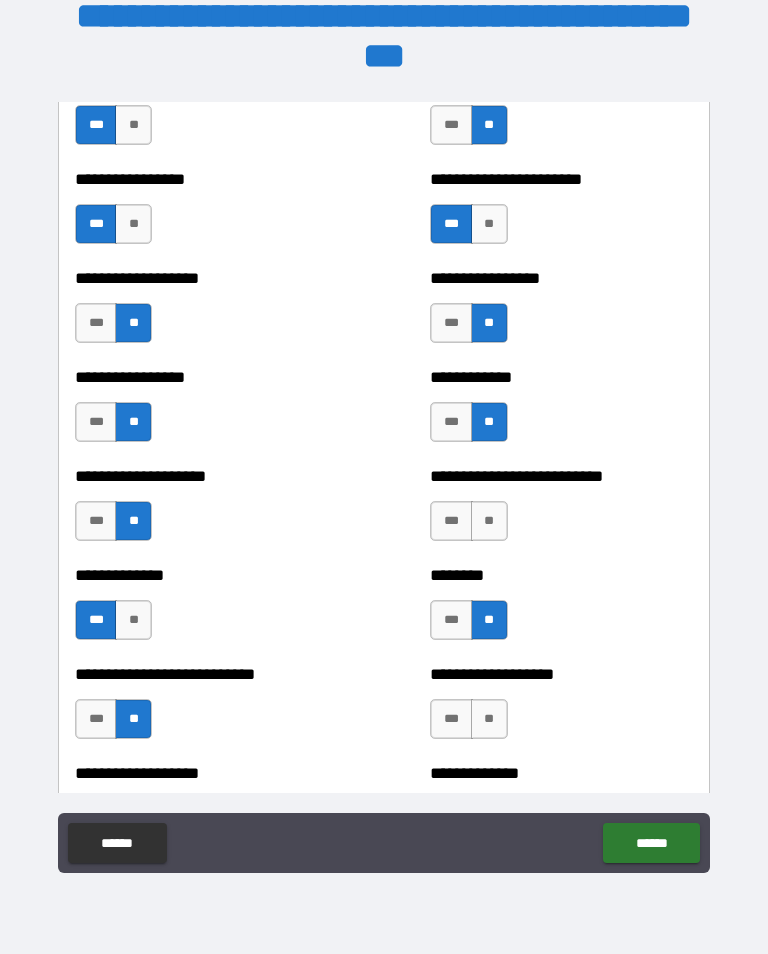 click on "**" at bounding box center [489, 719] 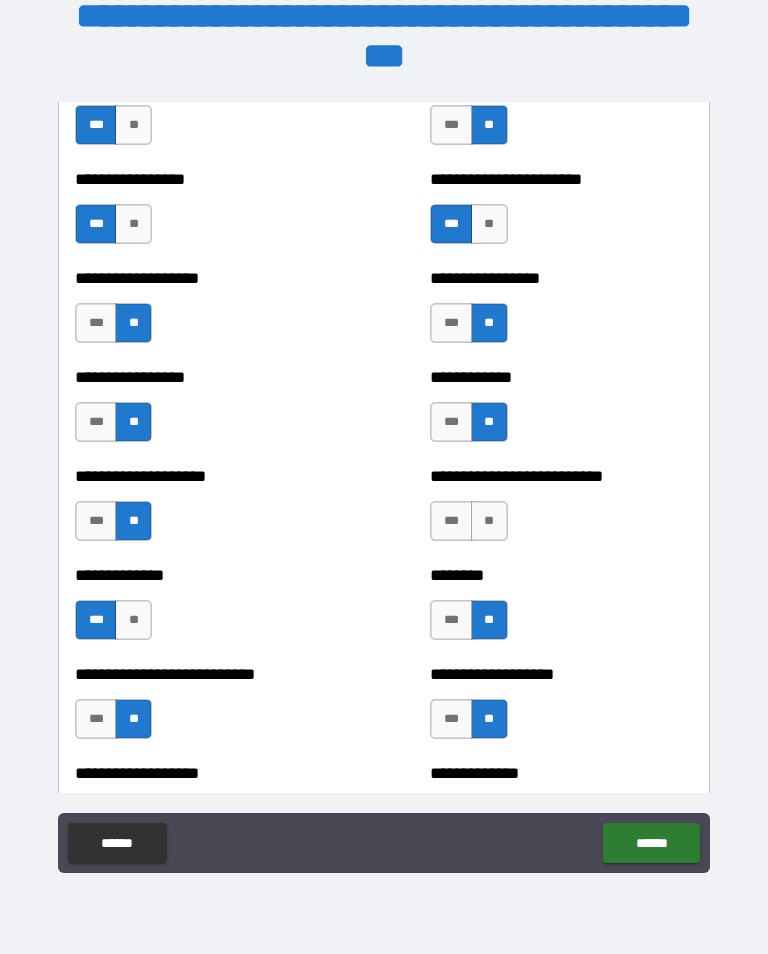 click on "**" at bounding box center (489, 521) 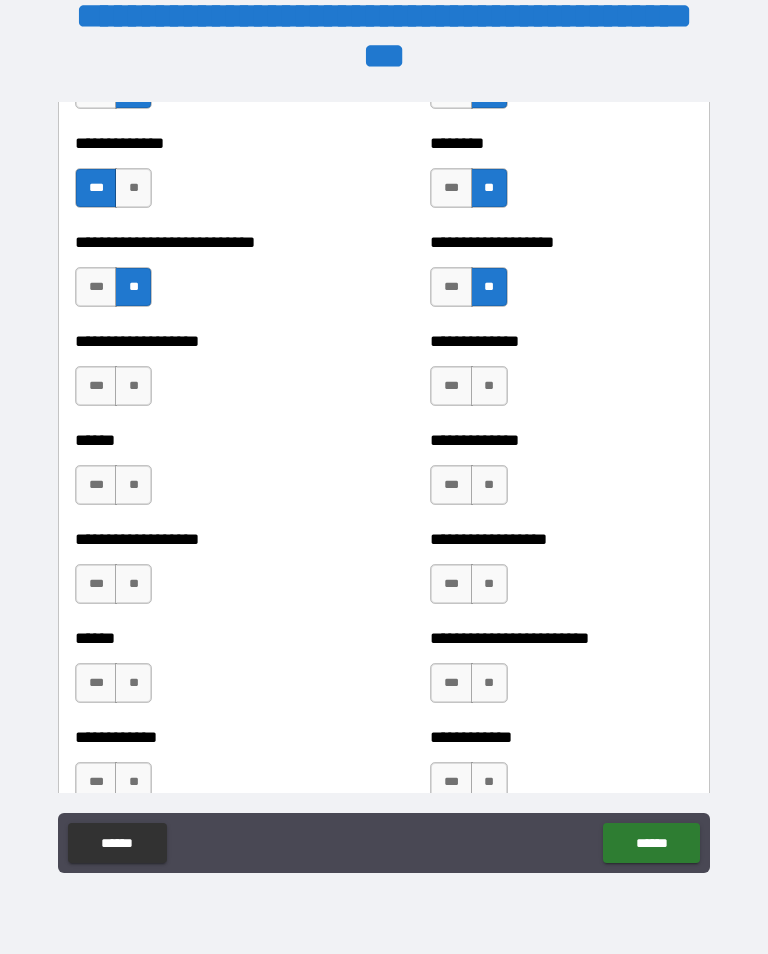 scroll, scrollTop: 4168, scrollLeft: 0, axis: vertical 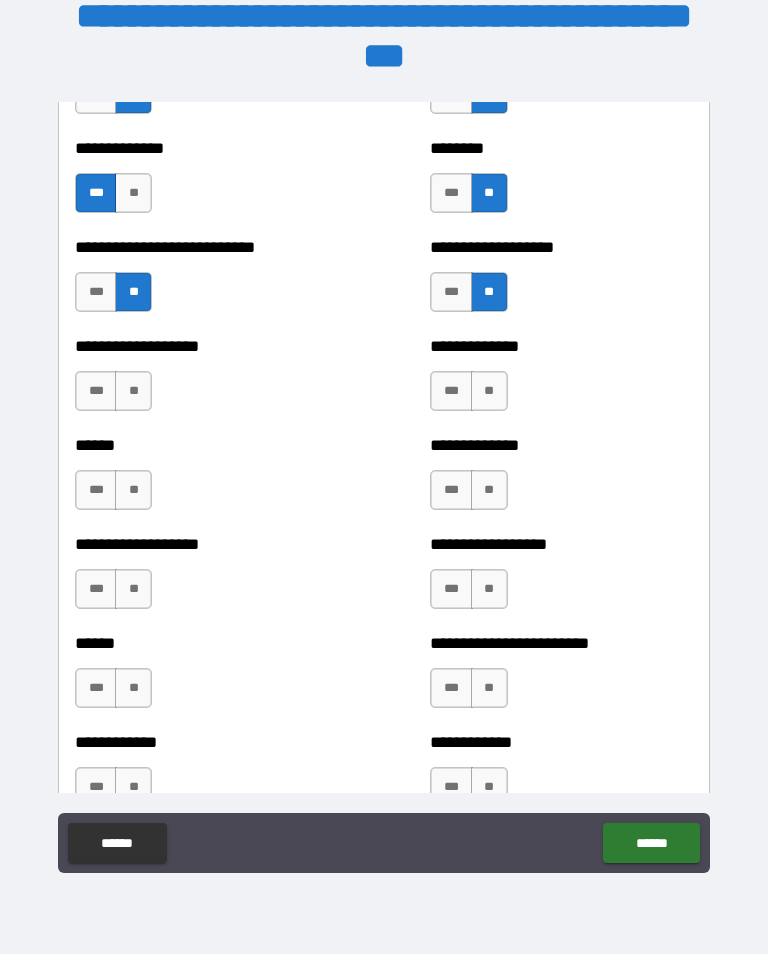 click on "***" at bounding box center [96, 391] 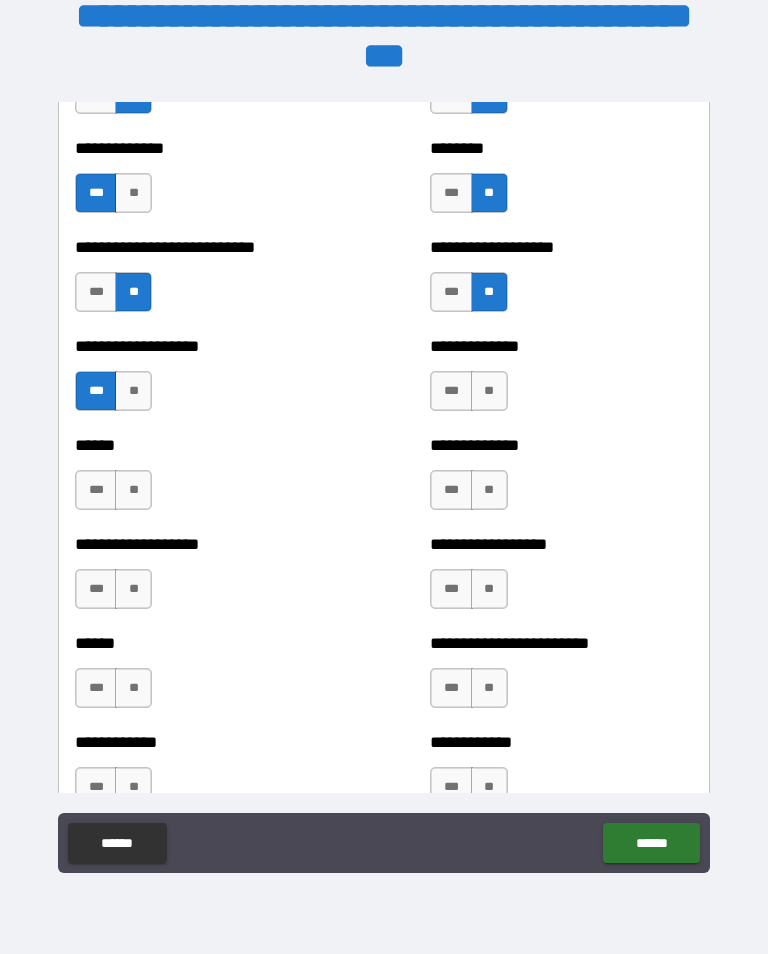 click on "**" at bounding box center (489, 391) 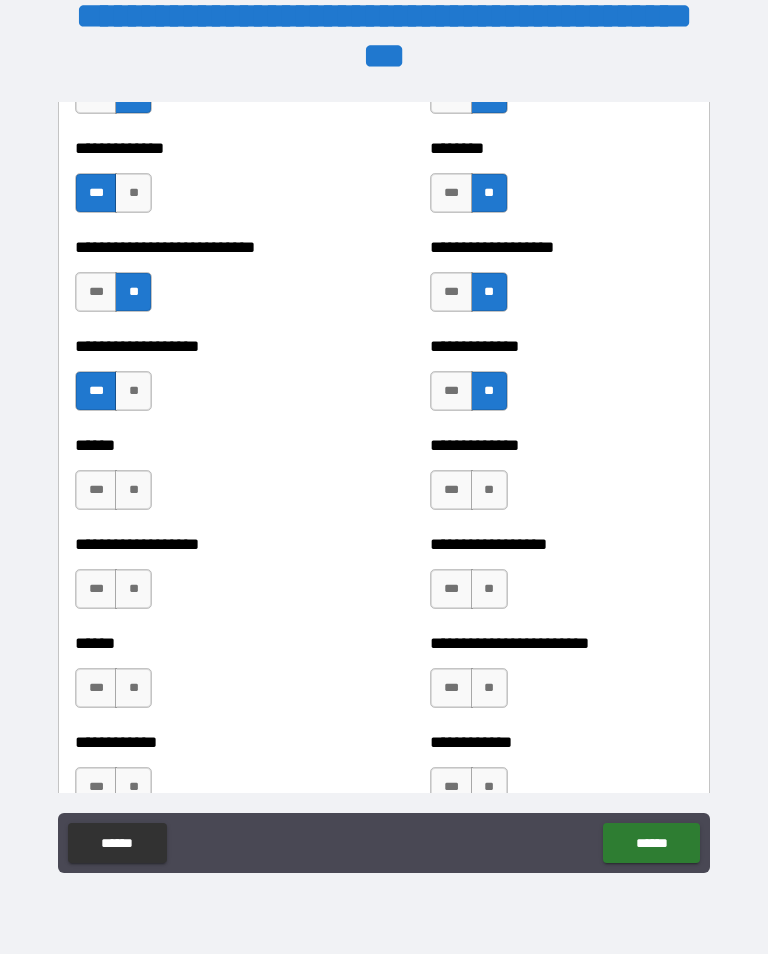 click on "**" at bounding box center (489, 490) 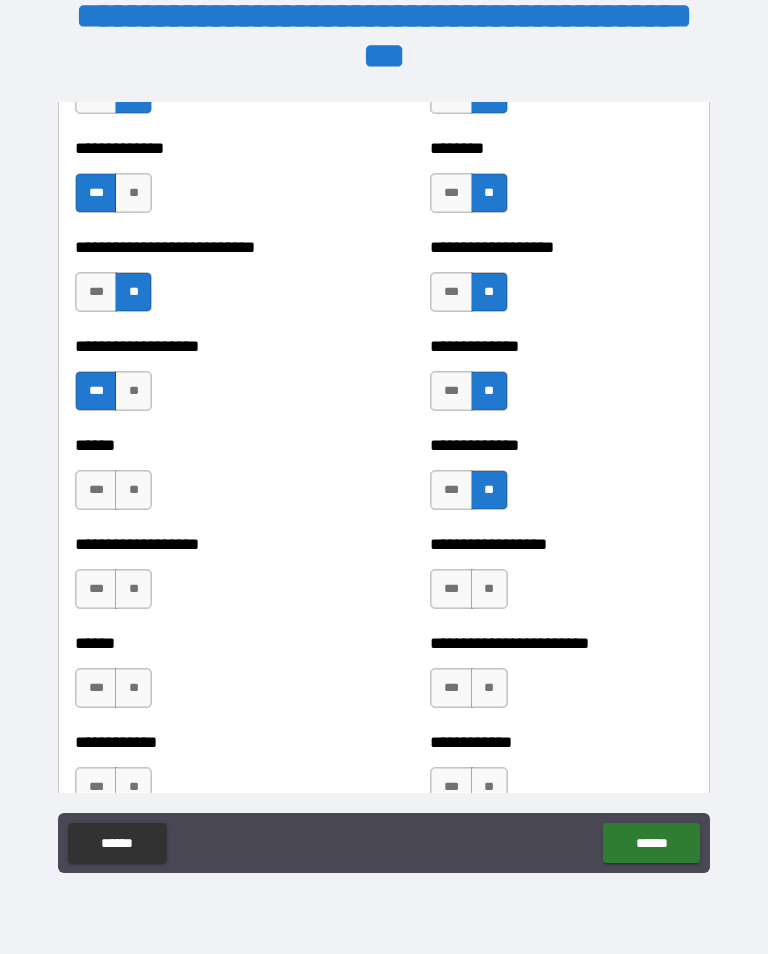 click on "**" at bounding box center [133, 490] 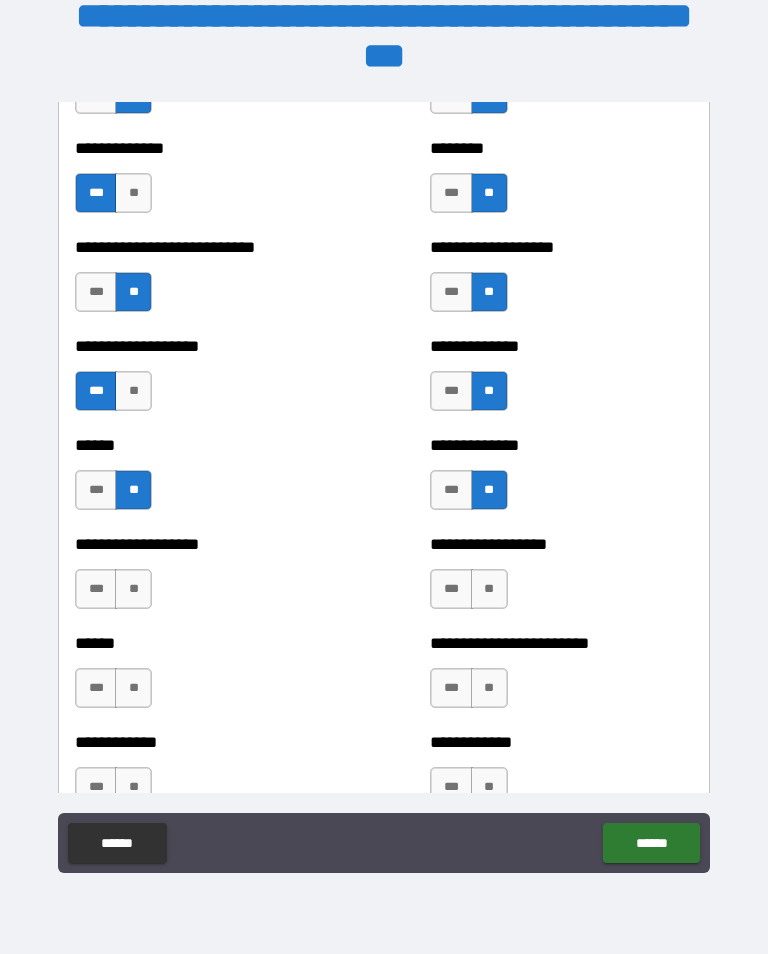 click on "**" at bounding box center [133, 589] 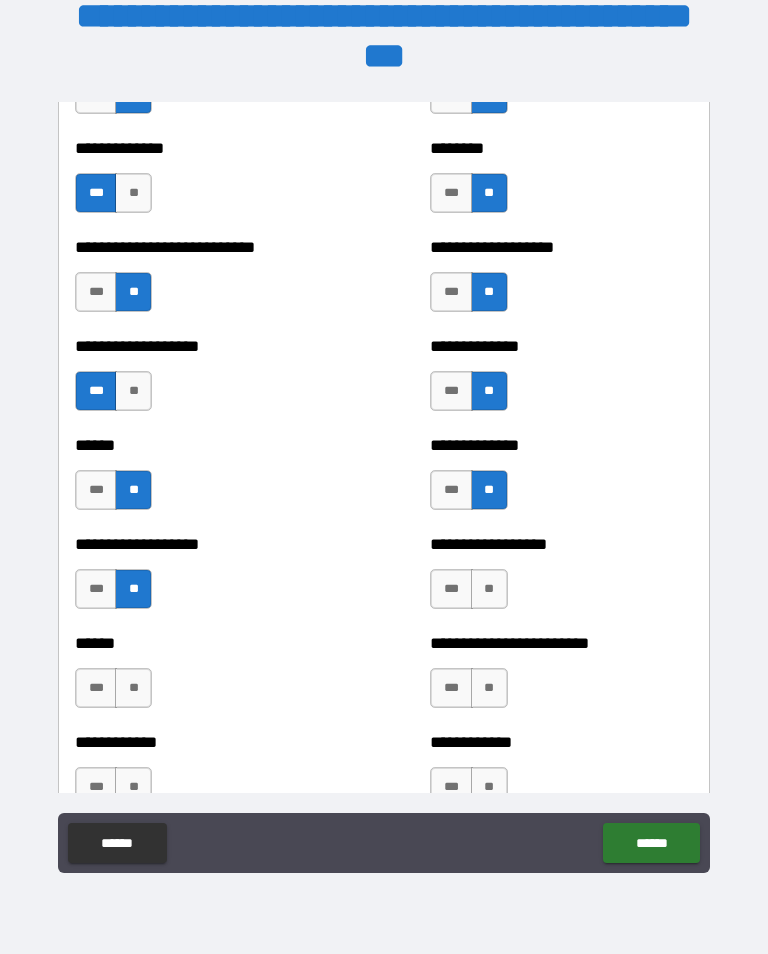click on "**" at bounding box center (489, 589) 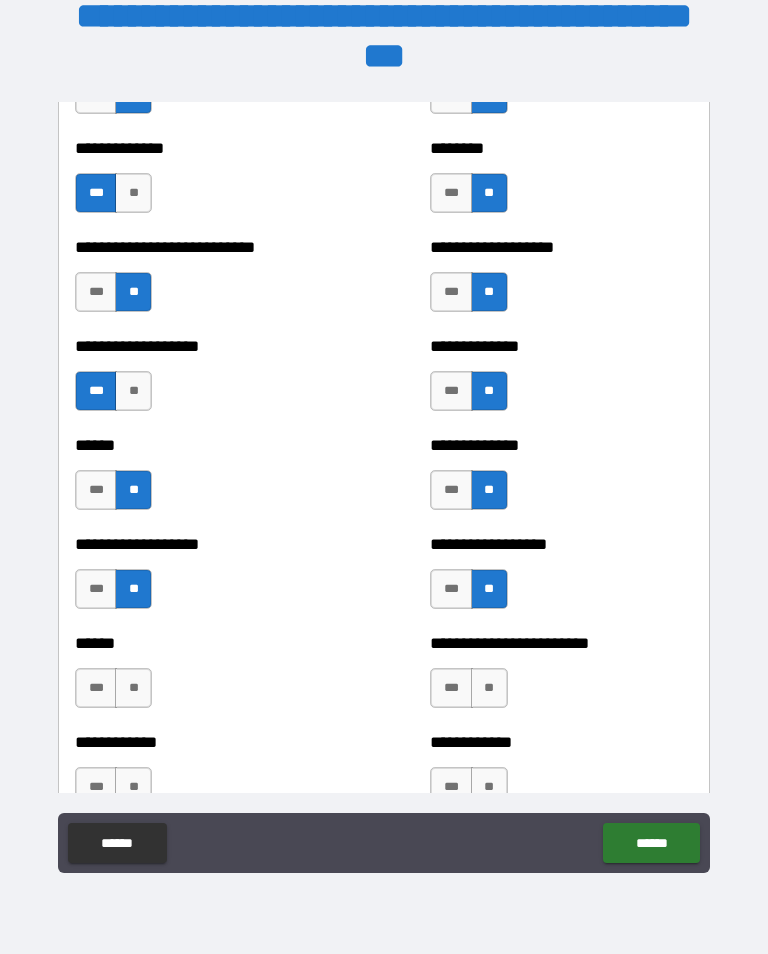 click on "**" at bounding box center (489, 688) 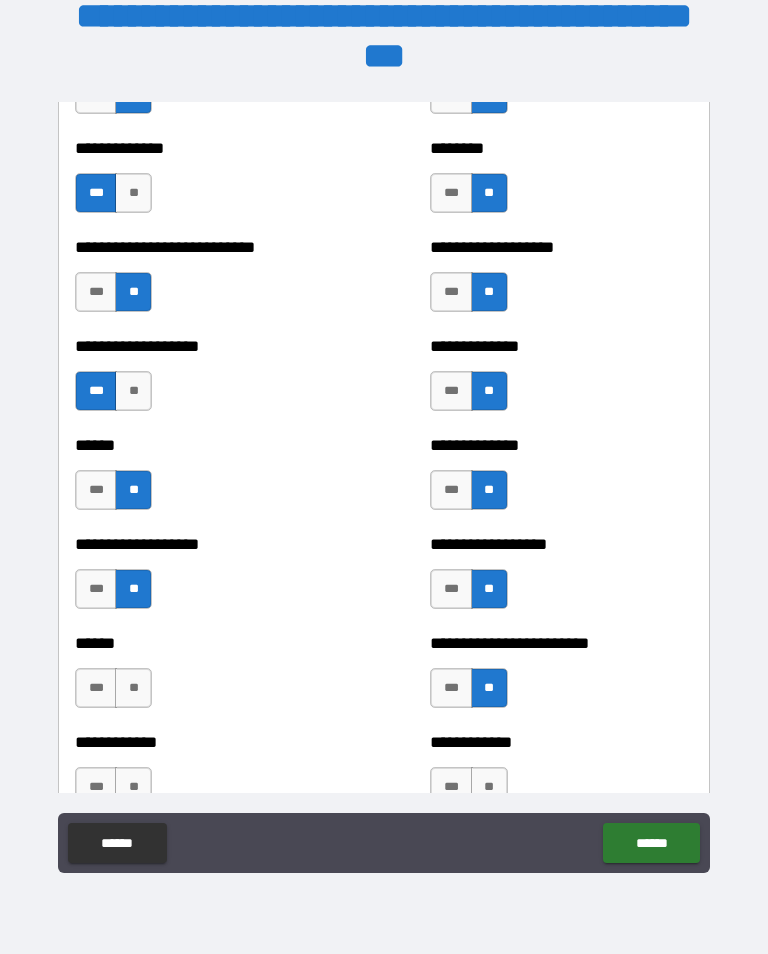 click on "**" at bounding box center [133, 688] 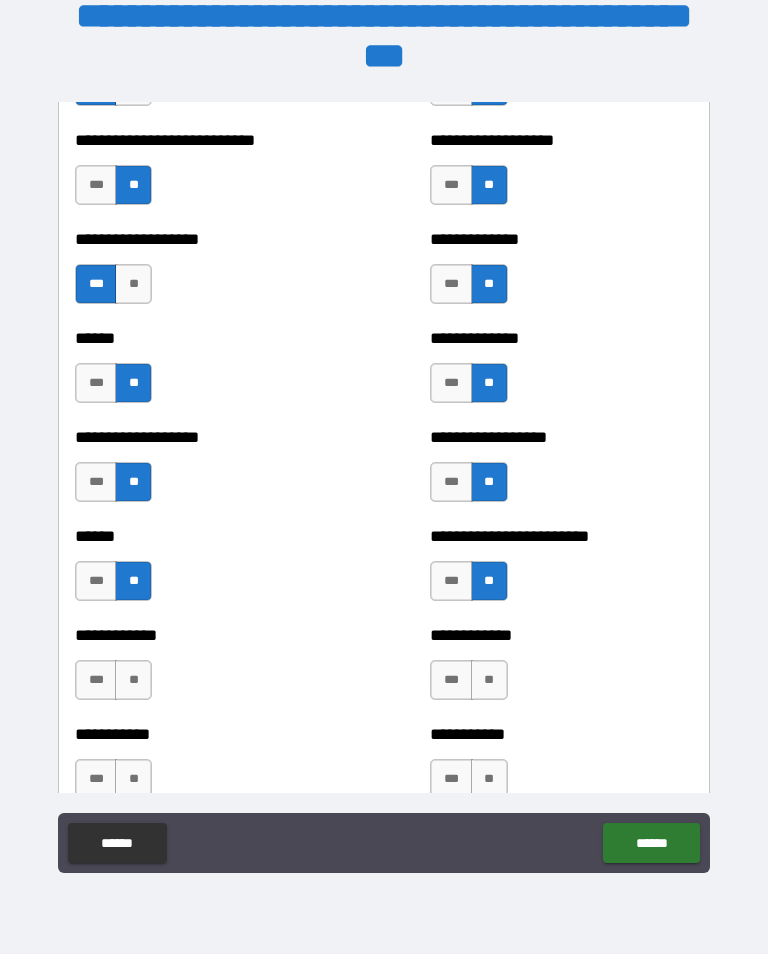 scroll, scrollTop: 4275, scrollLeft: 0, axis: vertical 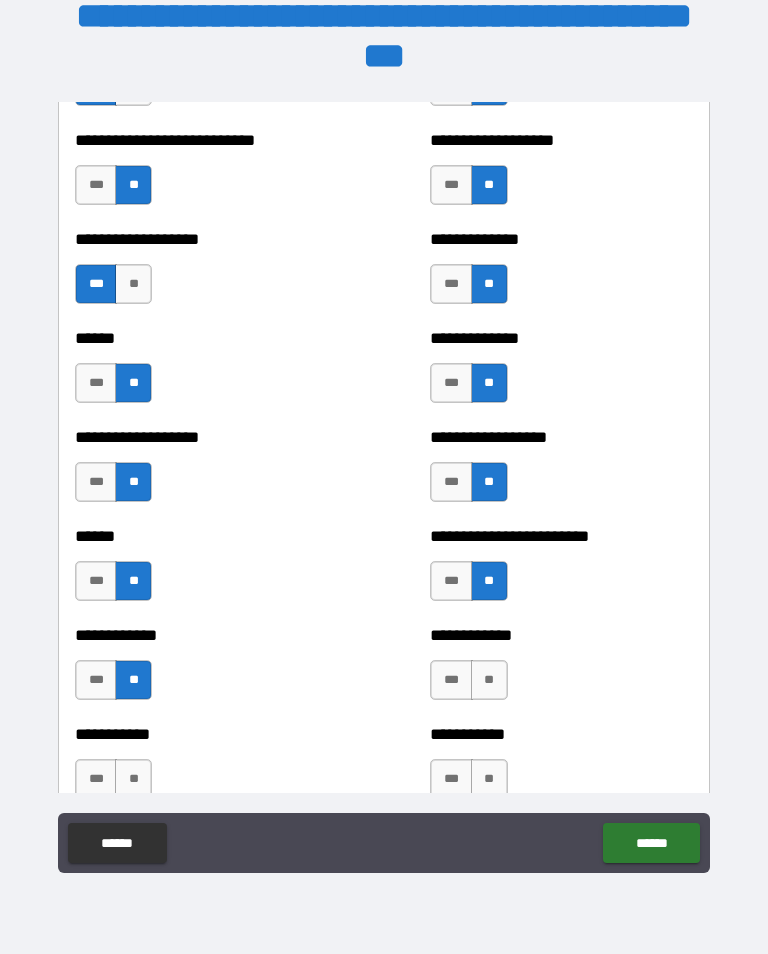 click on "**" at bounding box center (489, 680) 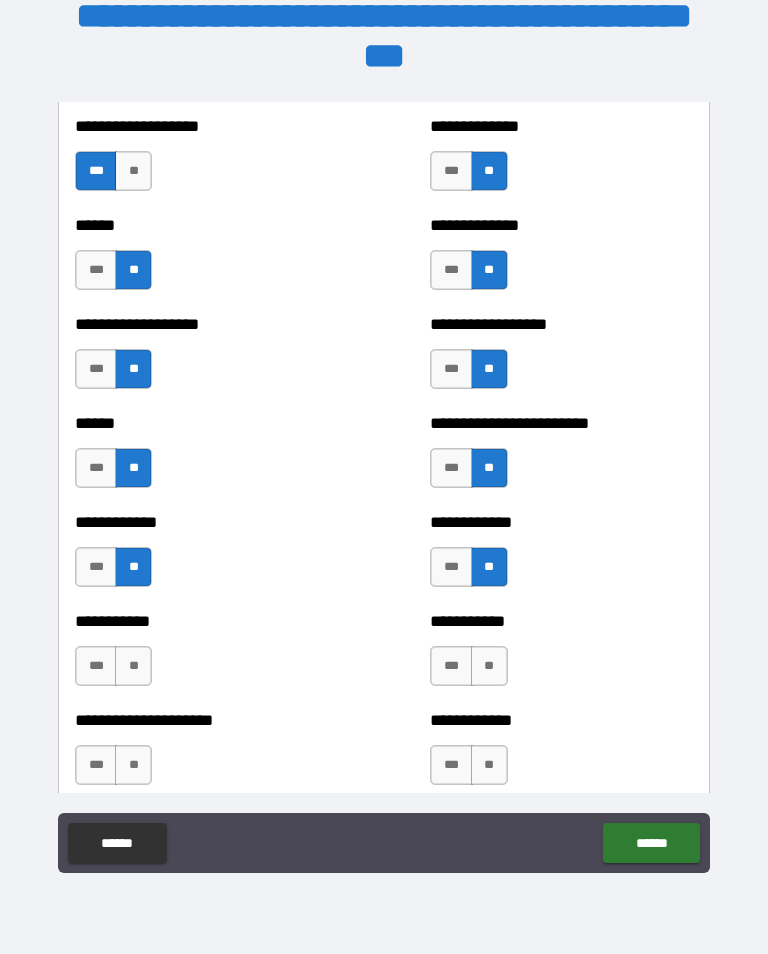 scroll, scrollTop: 4388, scrollLeft: 0, axis: vertical 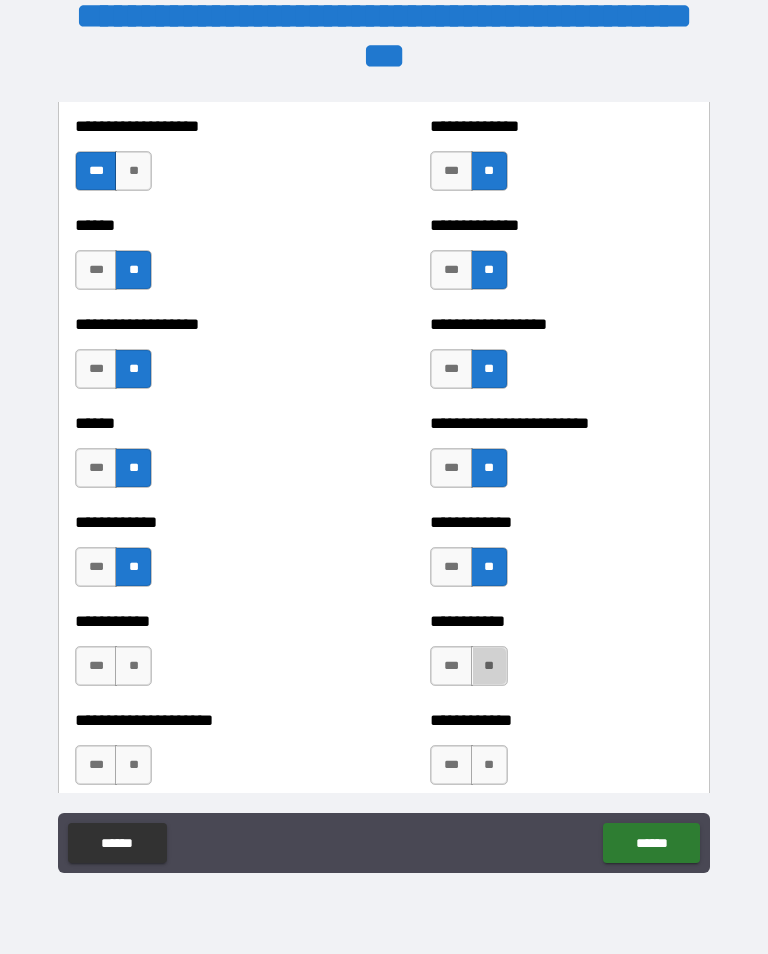 click on "**" at bounding box center [489, 666] 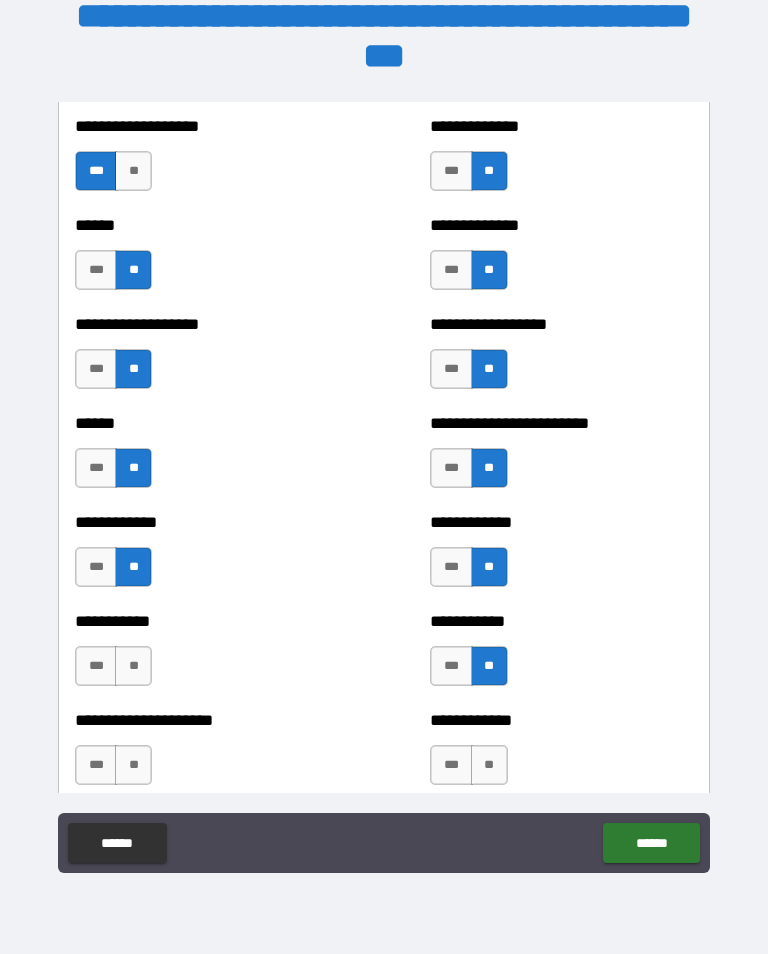 click on "**" at bounding box center (133, 666) 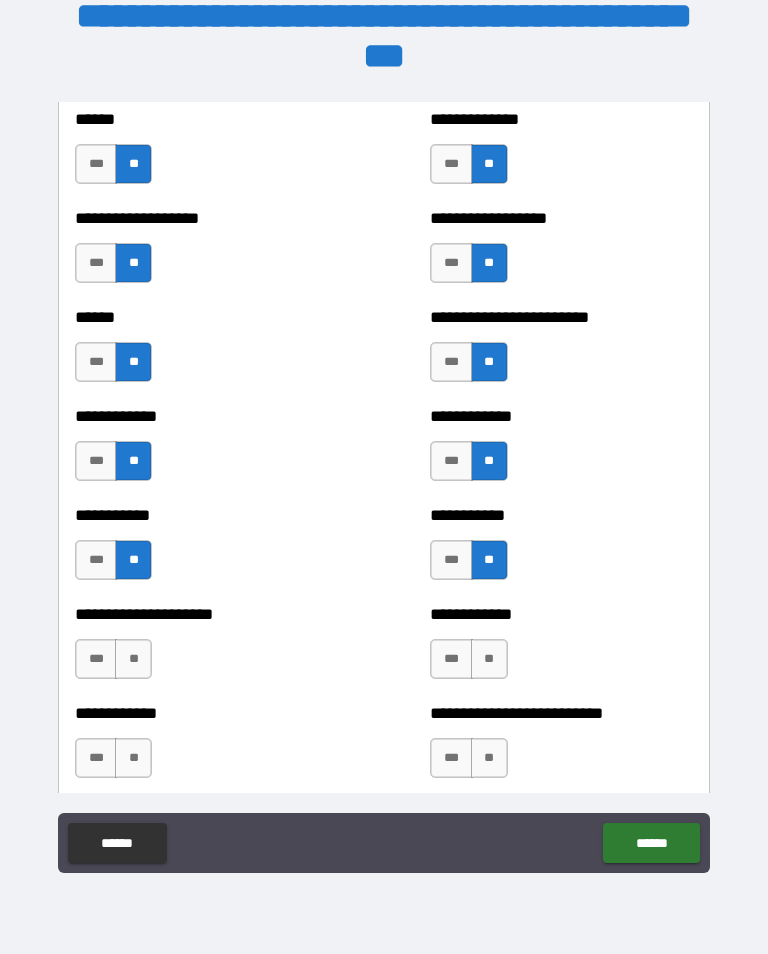 scroll, scrollTop: 4494, scrollLeft: 0, axis: vertical 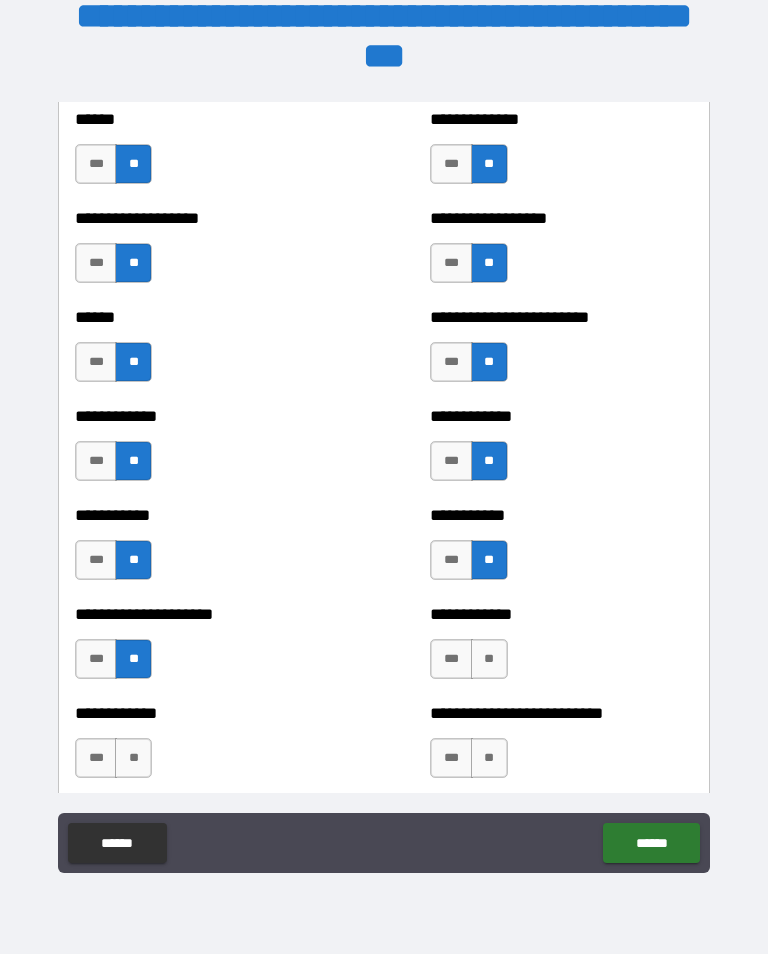 click on "**" at bounding box center (489, 659) 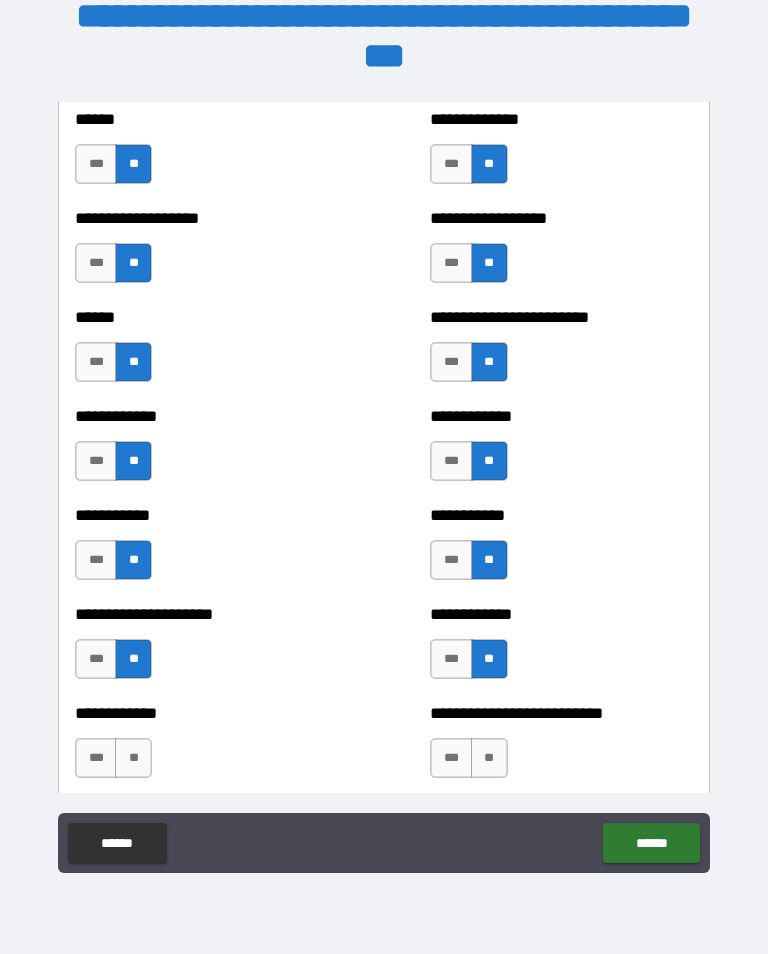 click on "**" at bounding box center [489, 758] 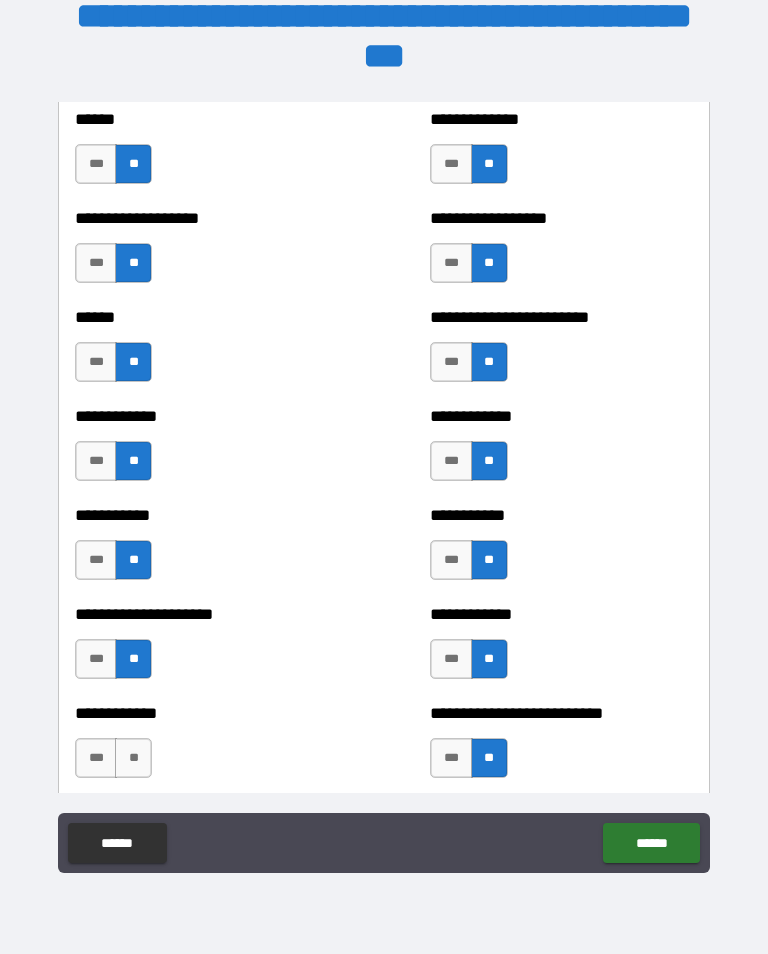 click on "**" at bounding box center (133, 758) 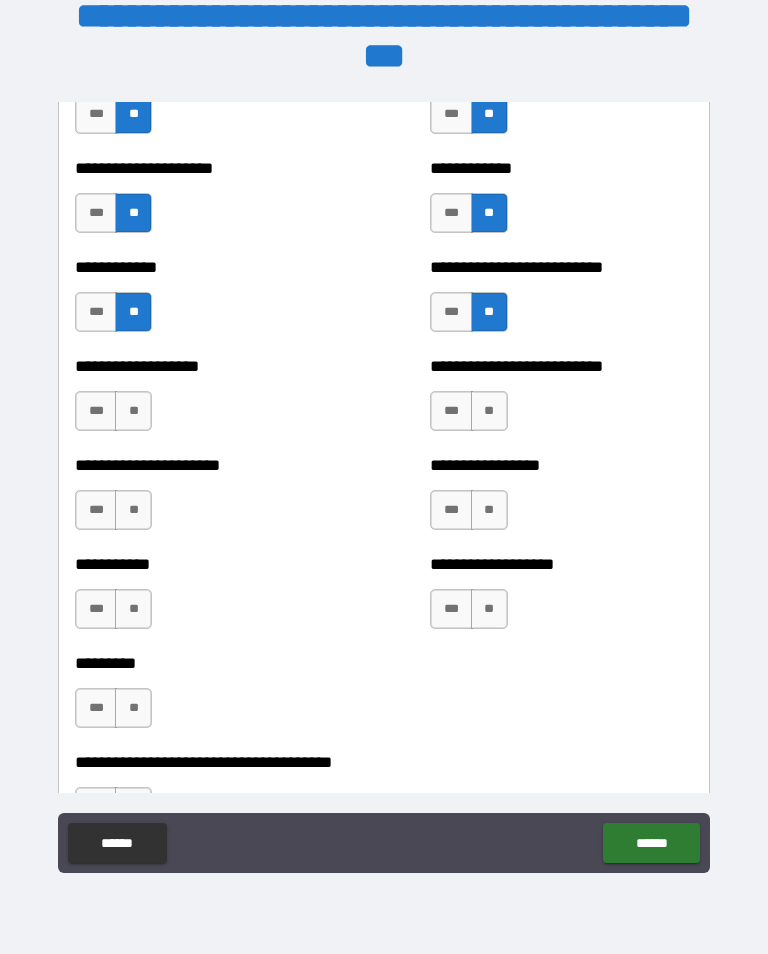 scroll, scrollTop: 4941, scrollLeft: 0, axis: vertical 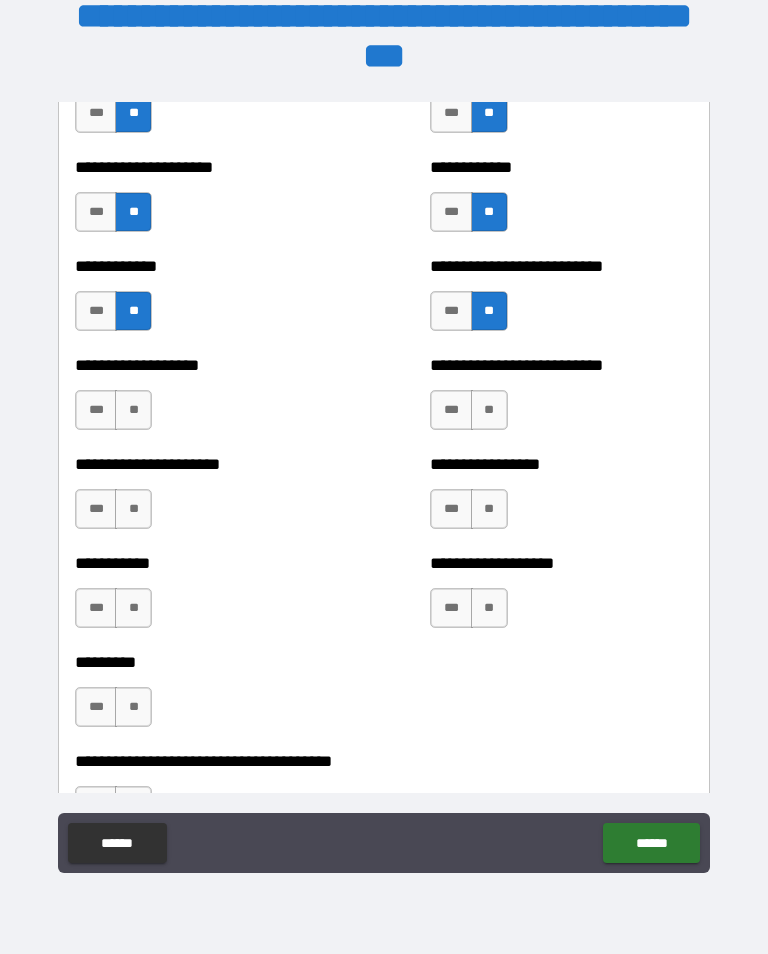 click on "**" at bounding box center (133, 410) 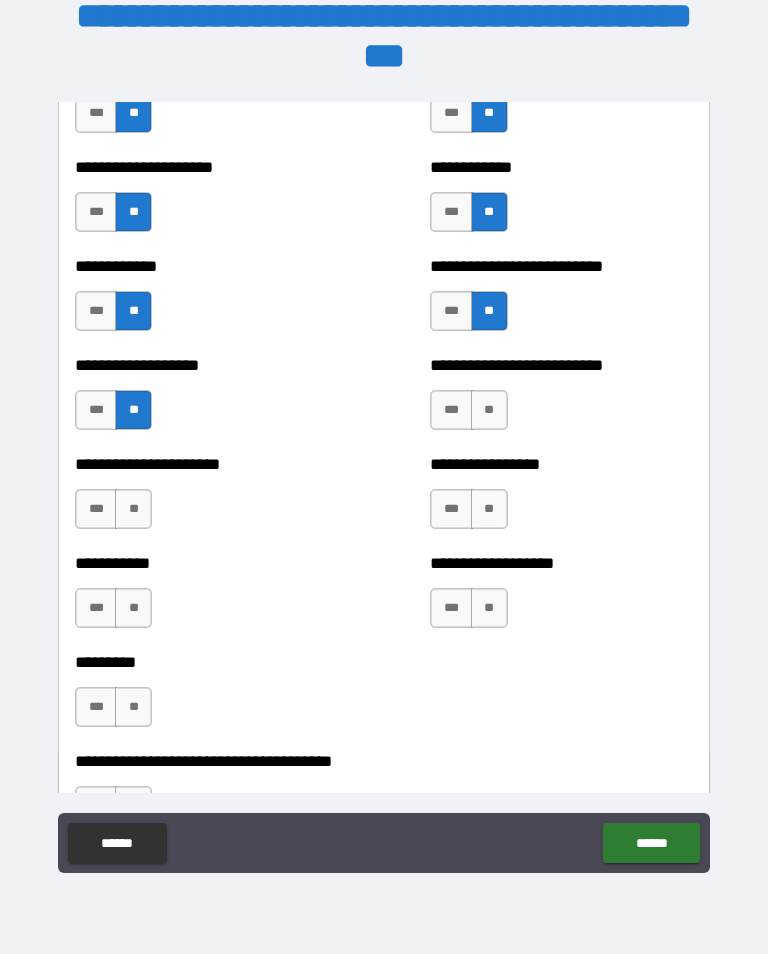 click on "**" at bounding box center [489, 410] 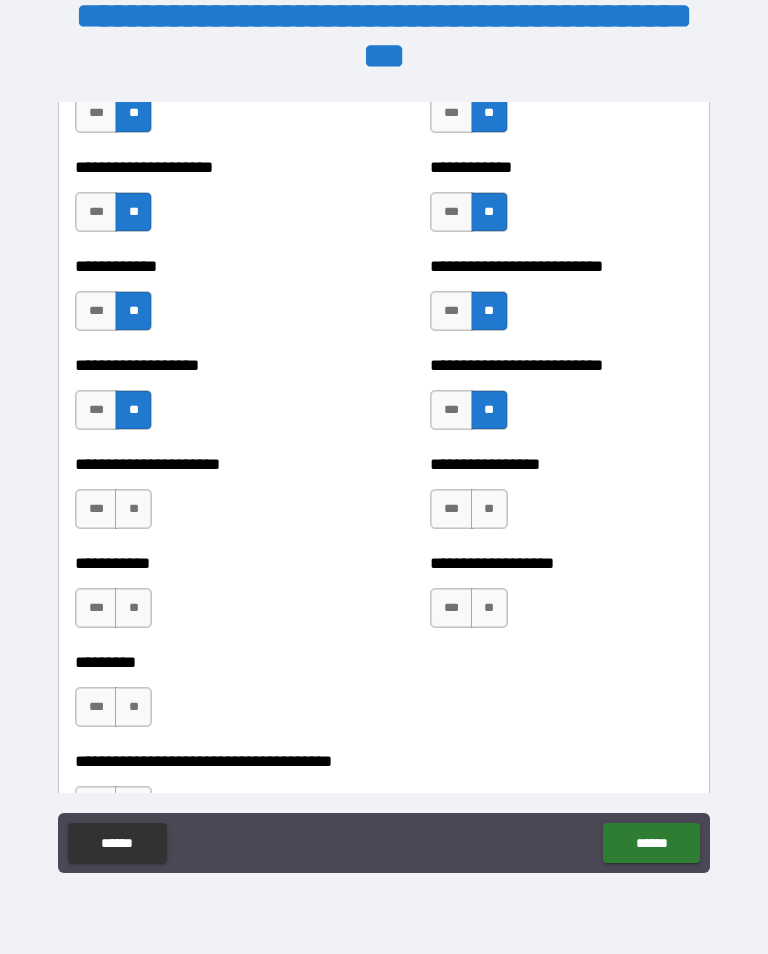 click on "**" at bounding box center (489, 509) 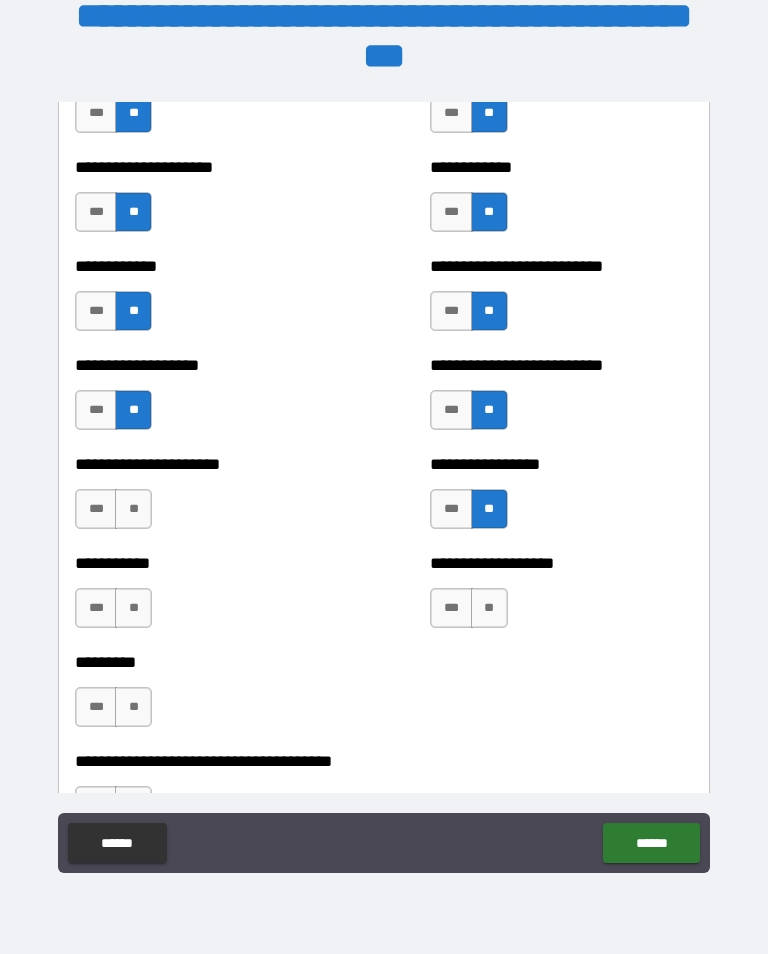 click on "**" at bounding box center [133, 509] 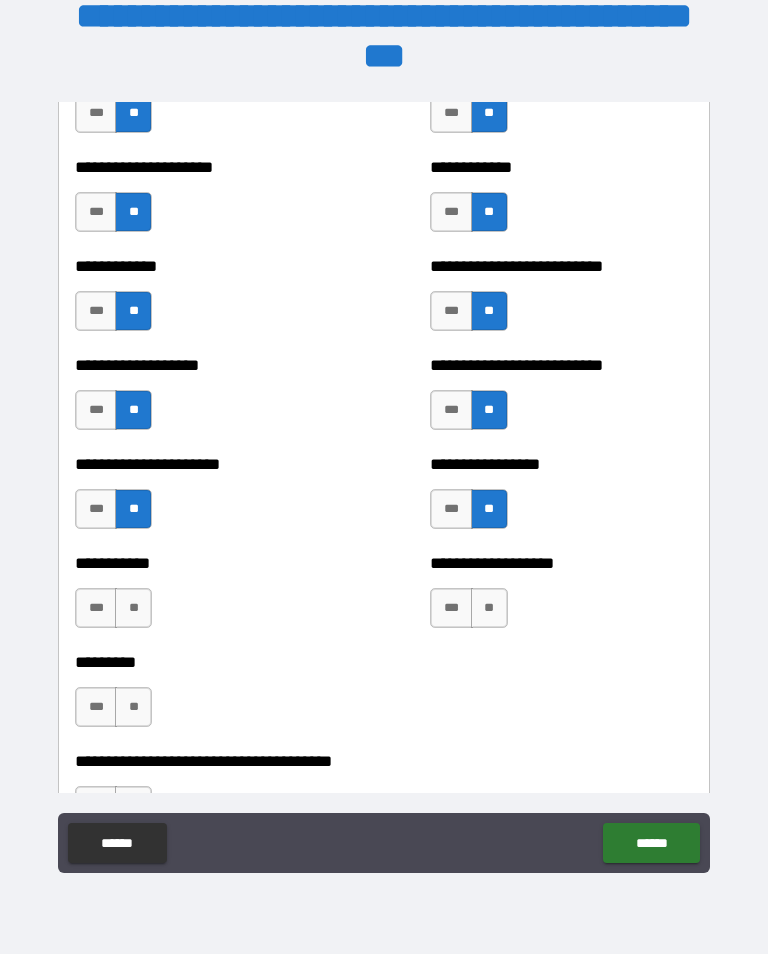 click on "**" at bounding box center (133, 608) 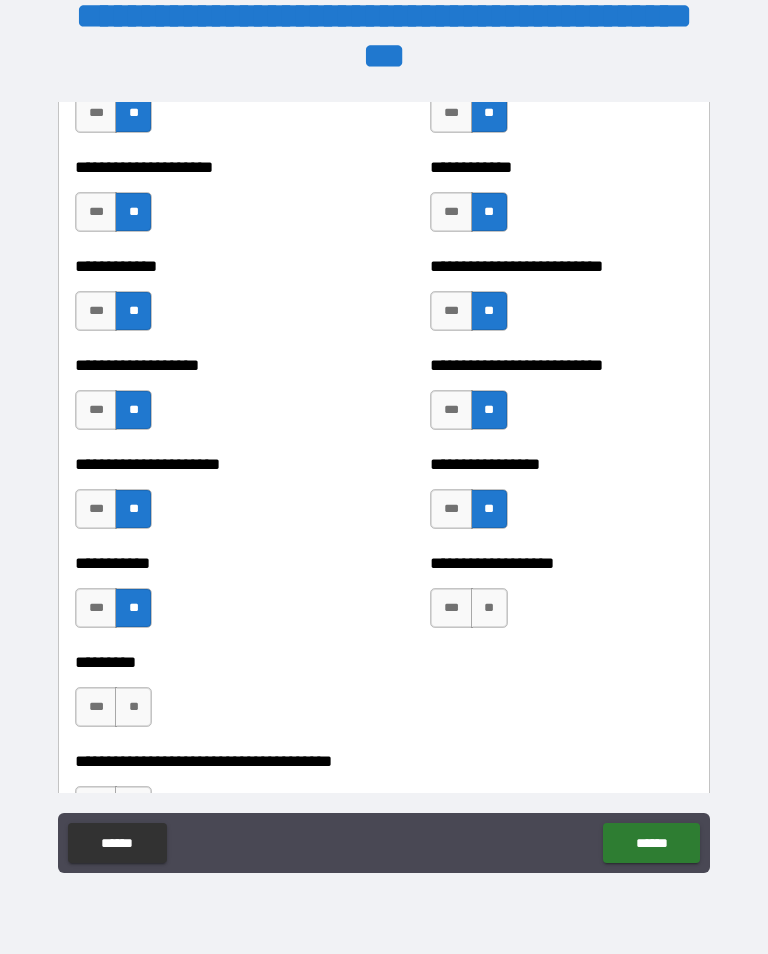 click on "***" at bounding box center (96, 608) 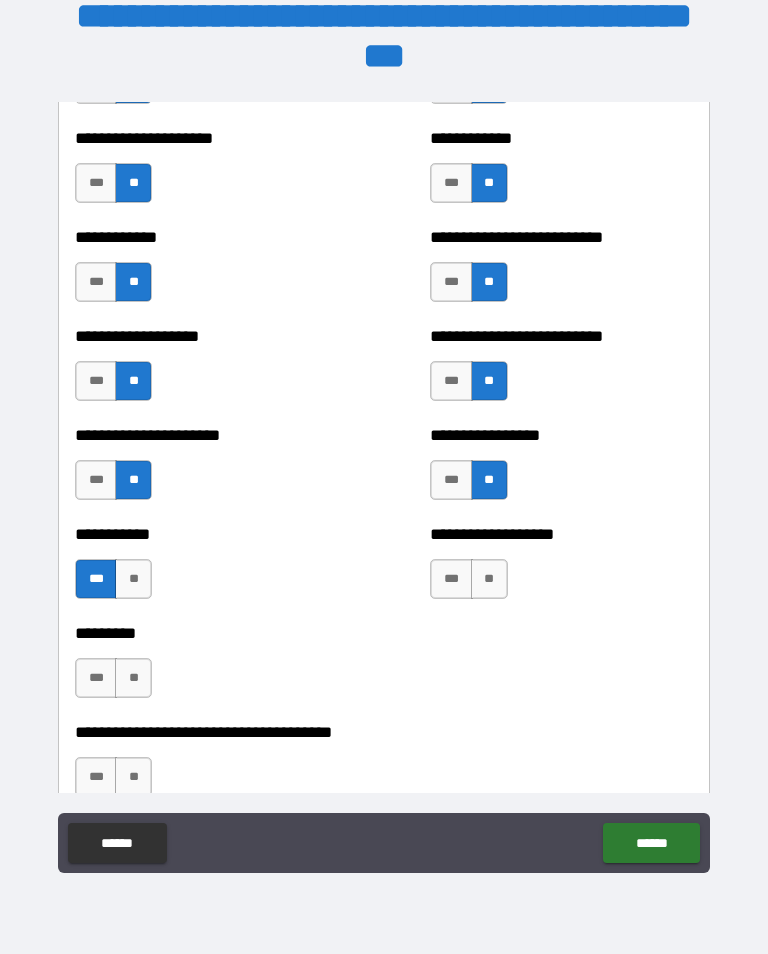scroll, scrollTop: 4973, scrollLeft: 0, axis: vertical 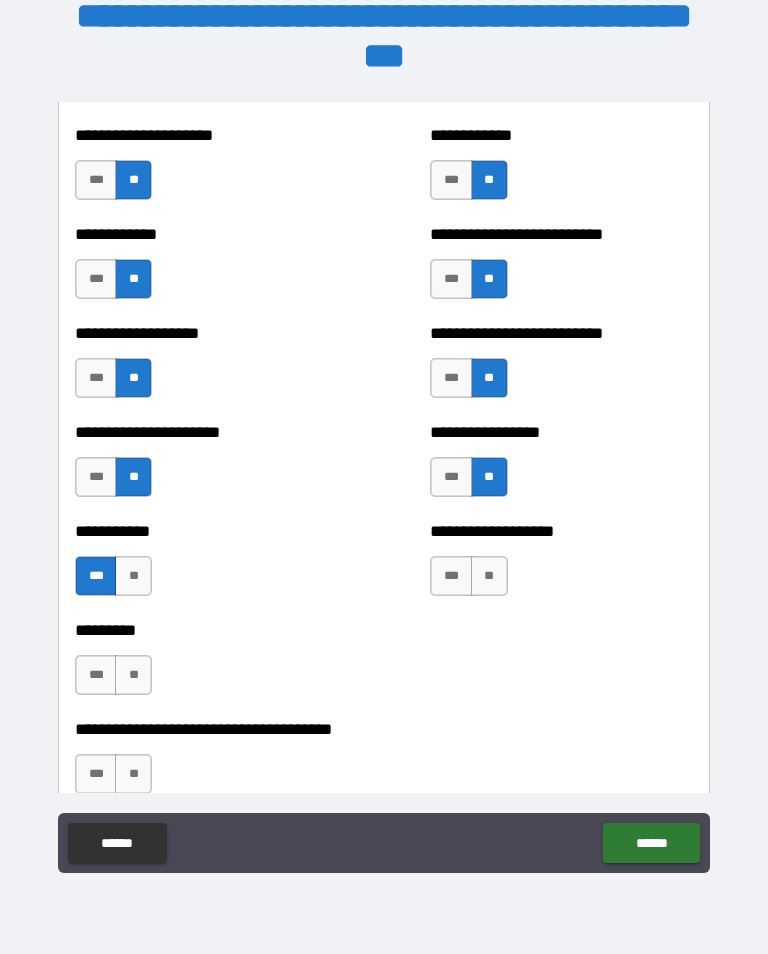 click on "**" at bounding box center (489, 576) 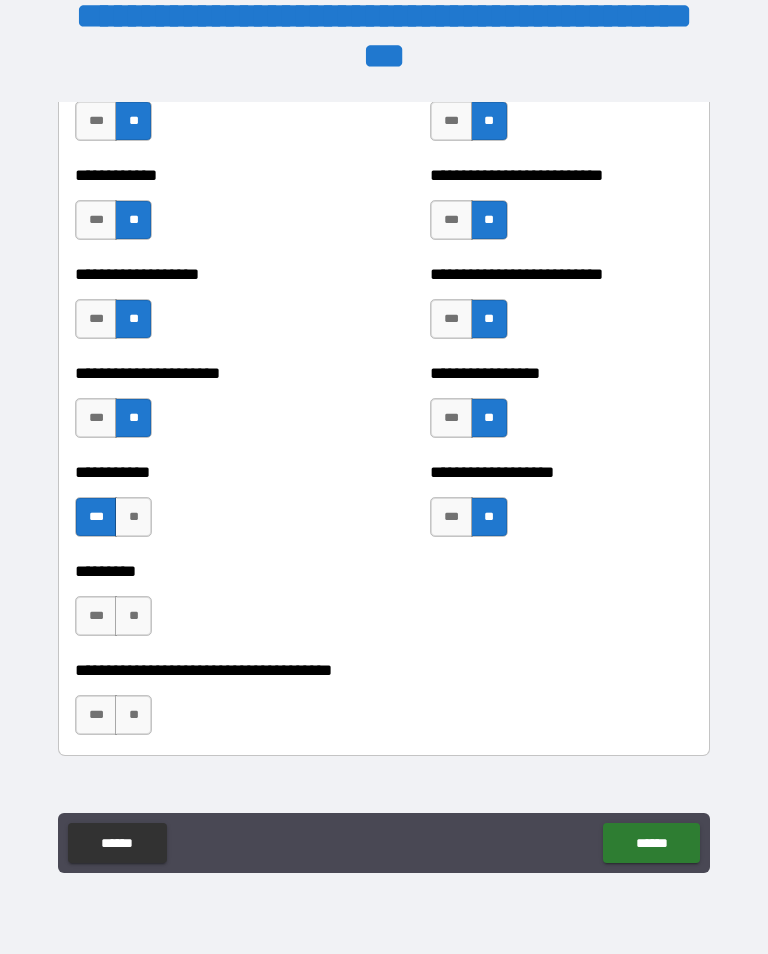 scroll, scrollTop: 5045, scrollLeft: 0, axis: vertical 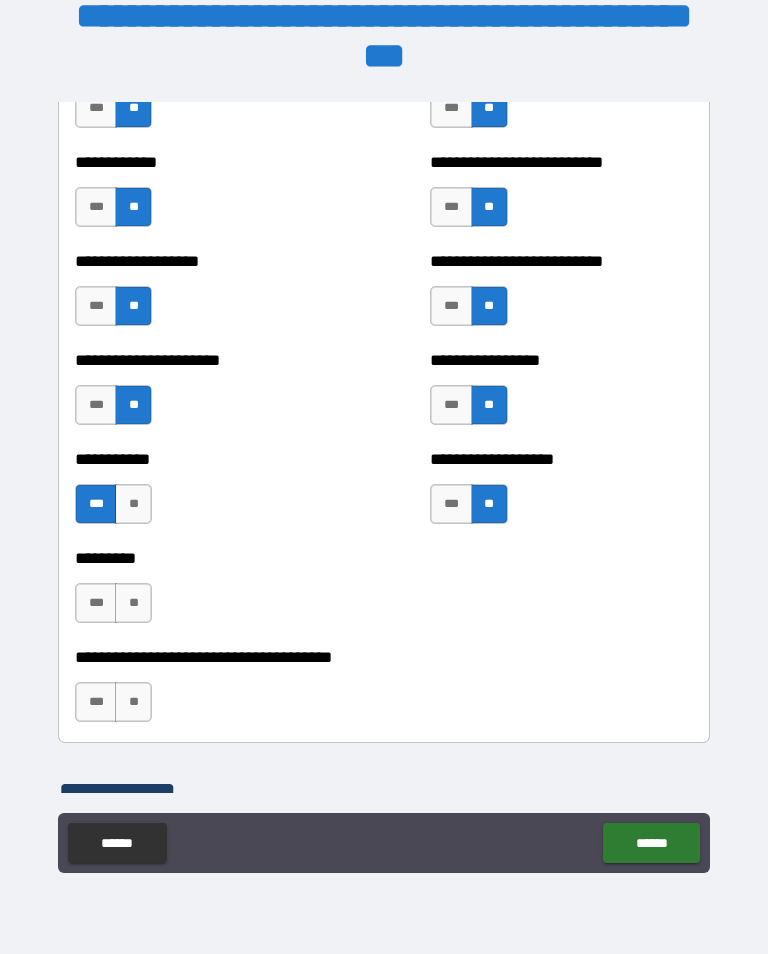 click on "**" at bounding box center [133, 702] 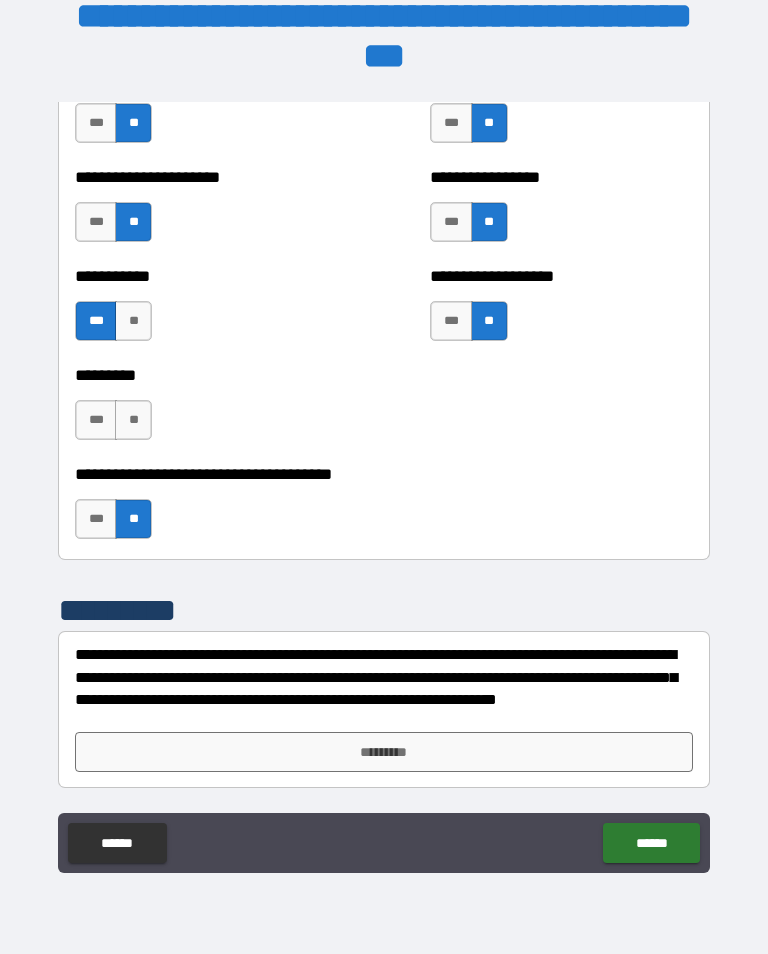 scroll, scrollTop: 5228, scrollLeft: 0, axis: vertical 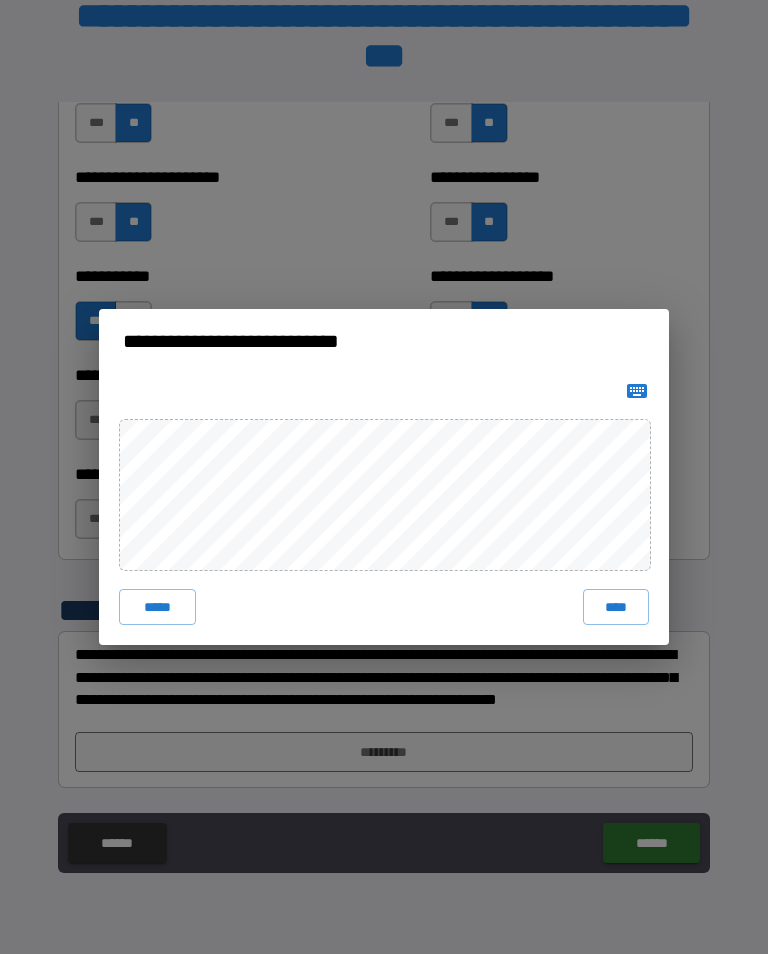 click on "****" at bounding box center (616, 607) 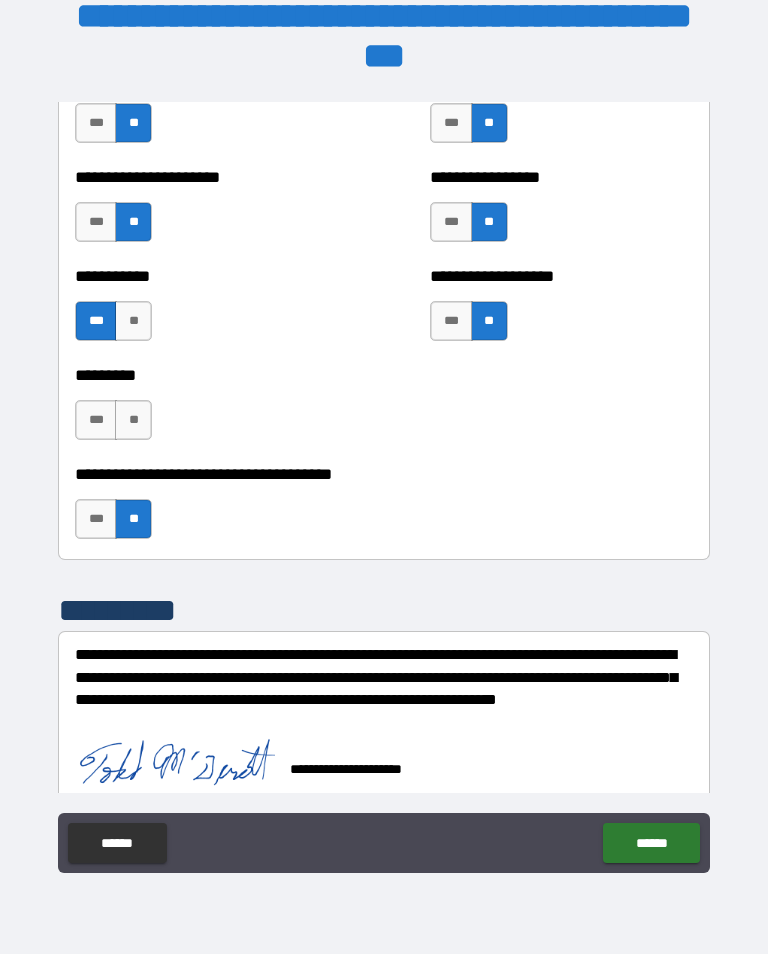 click on "******" at bounding box center [651, 843] 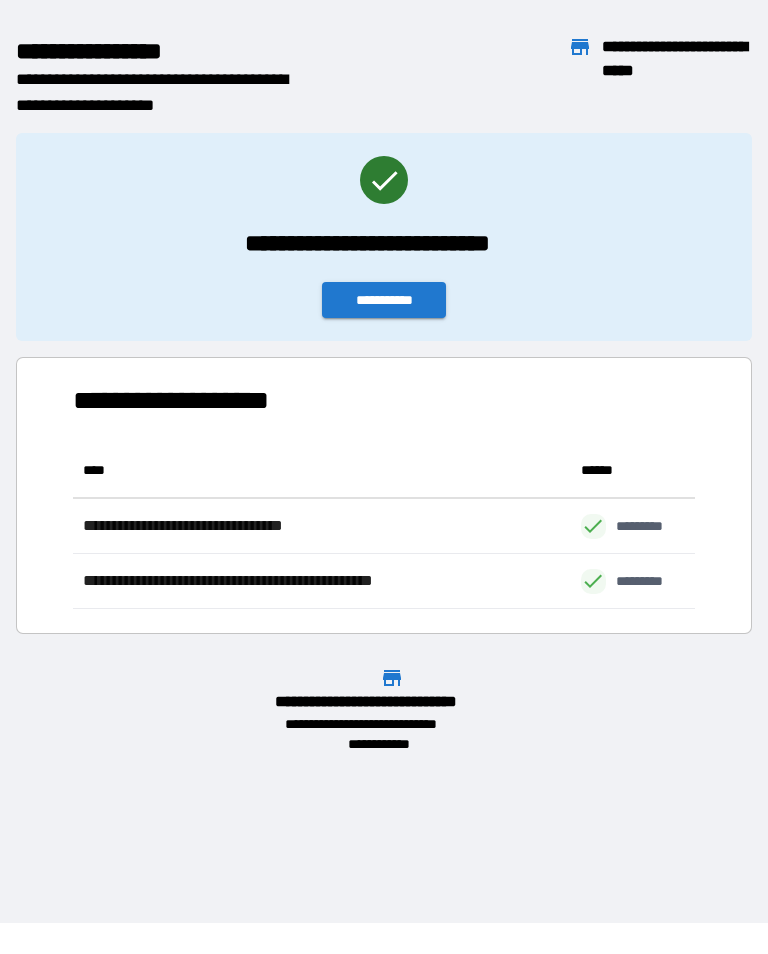 scroll, scrollTop: 1, scrollLeft: 1, axis: both 